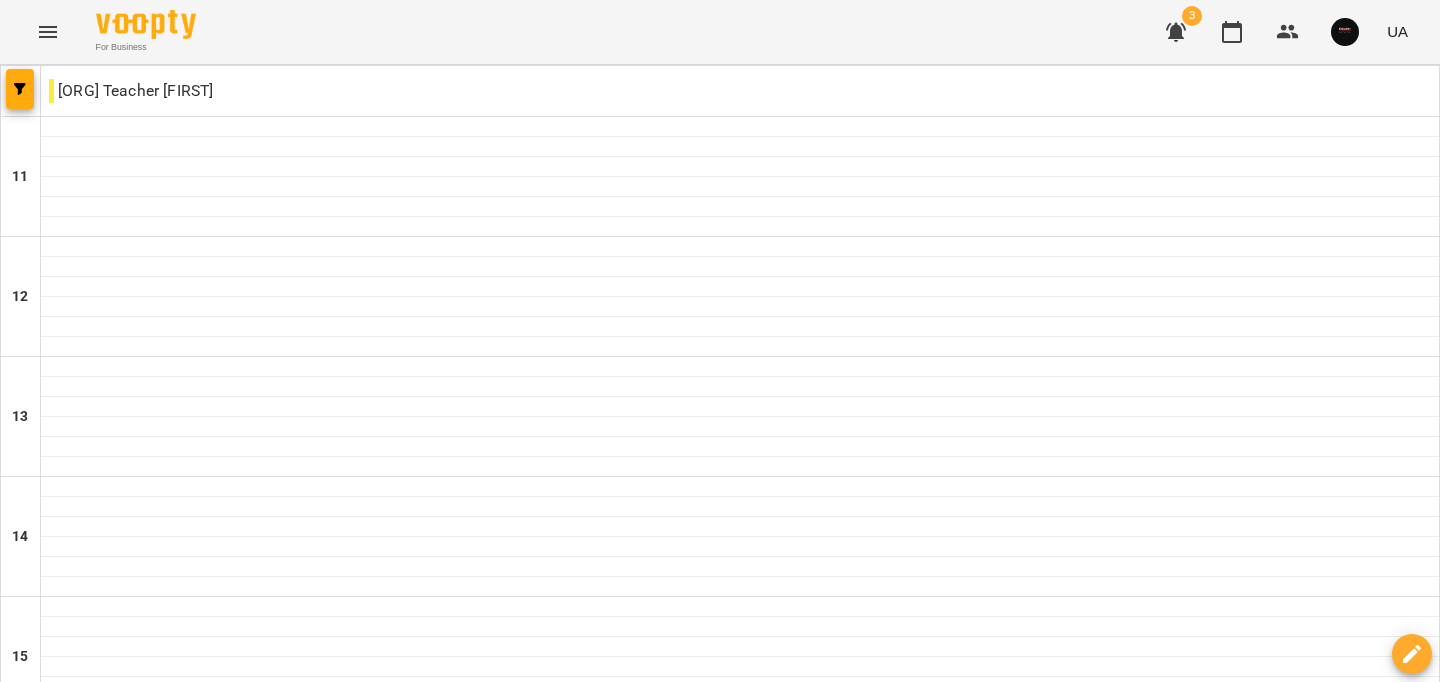 scroll, scrollTop: 0, scrollLeft: 0, axis: both 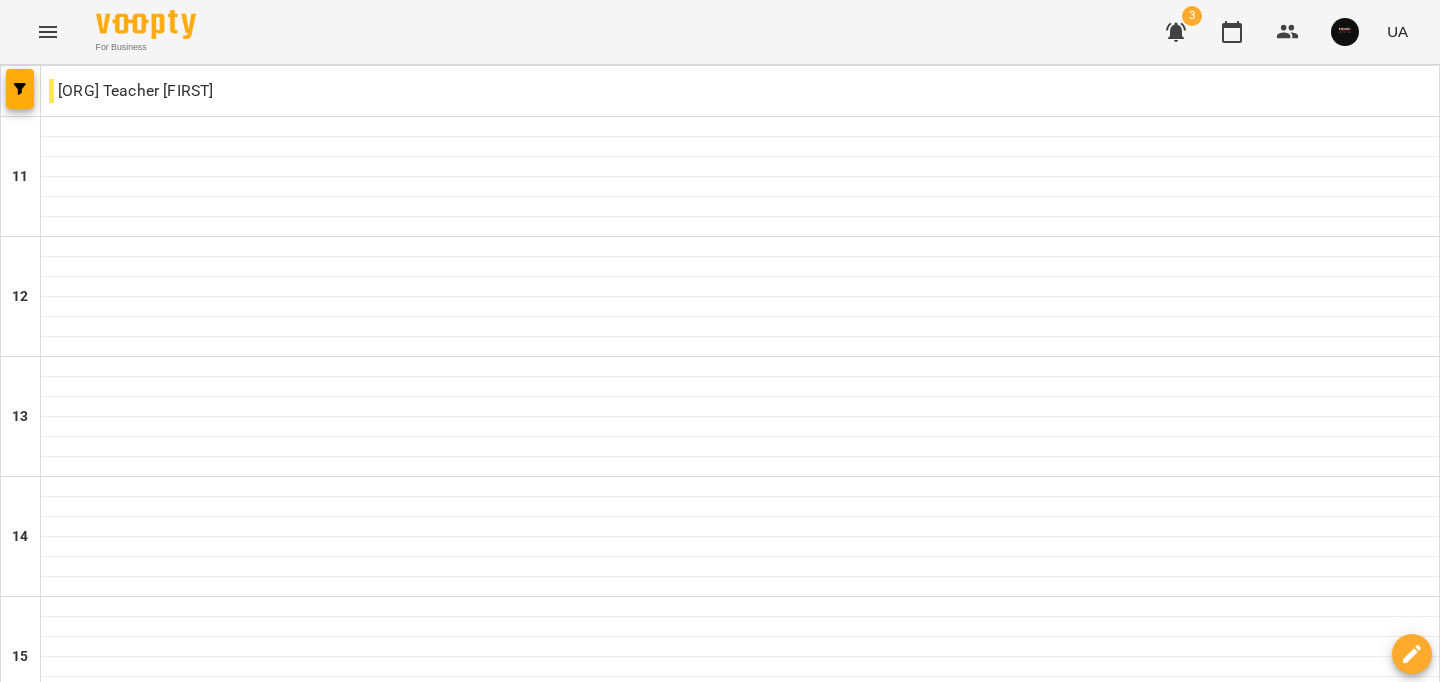 click on "[FIRST] [LAST]" at bounding box center [740, 1500] 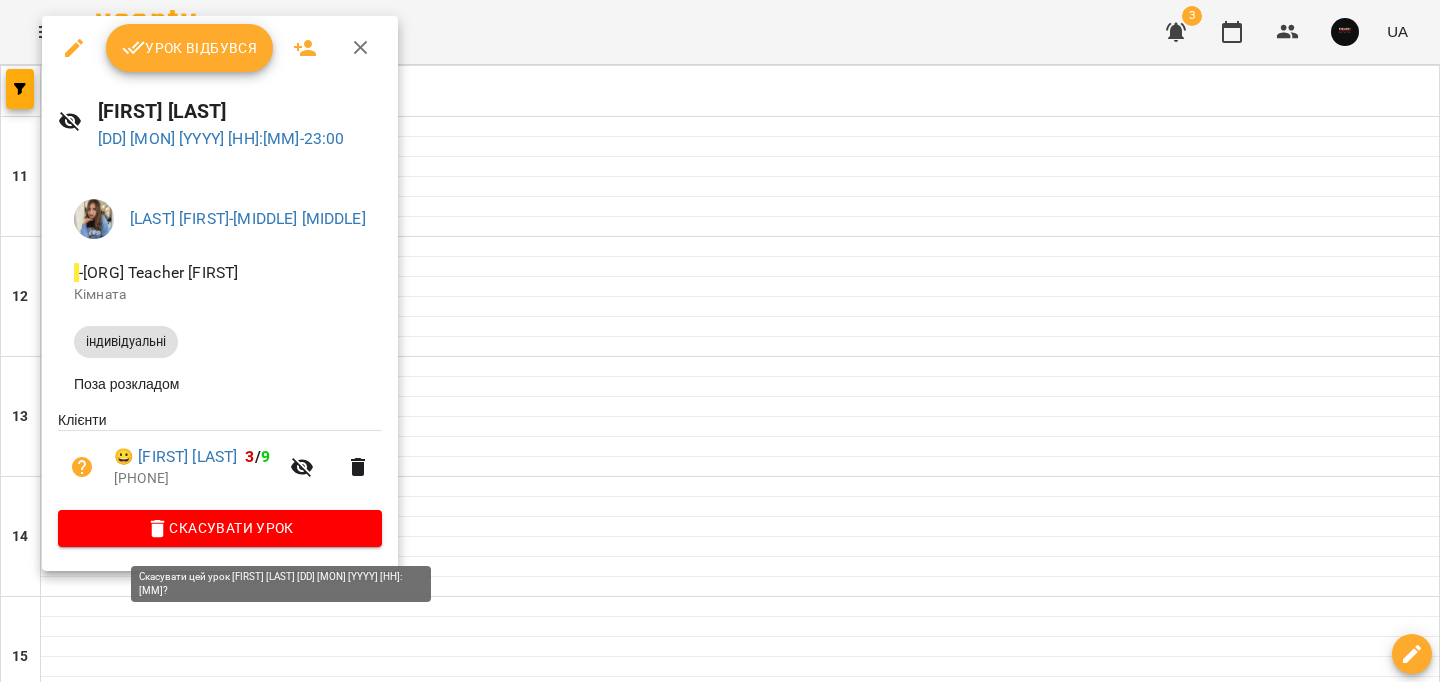 click on "Скасувати Урок" at bounding box center (220, 528) 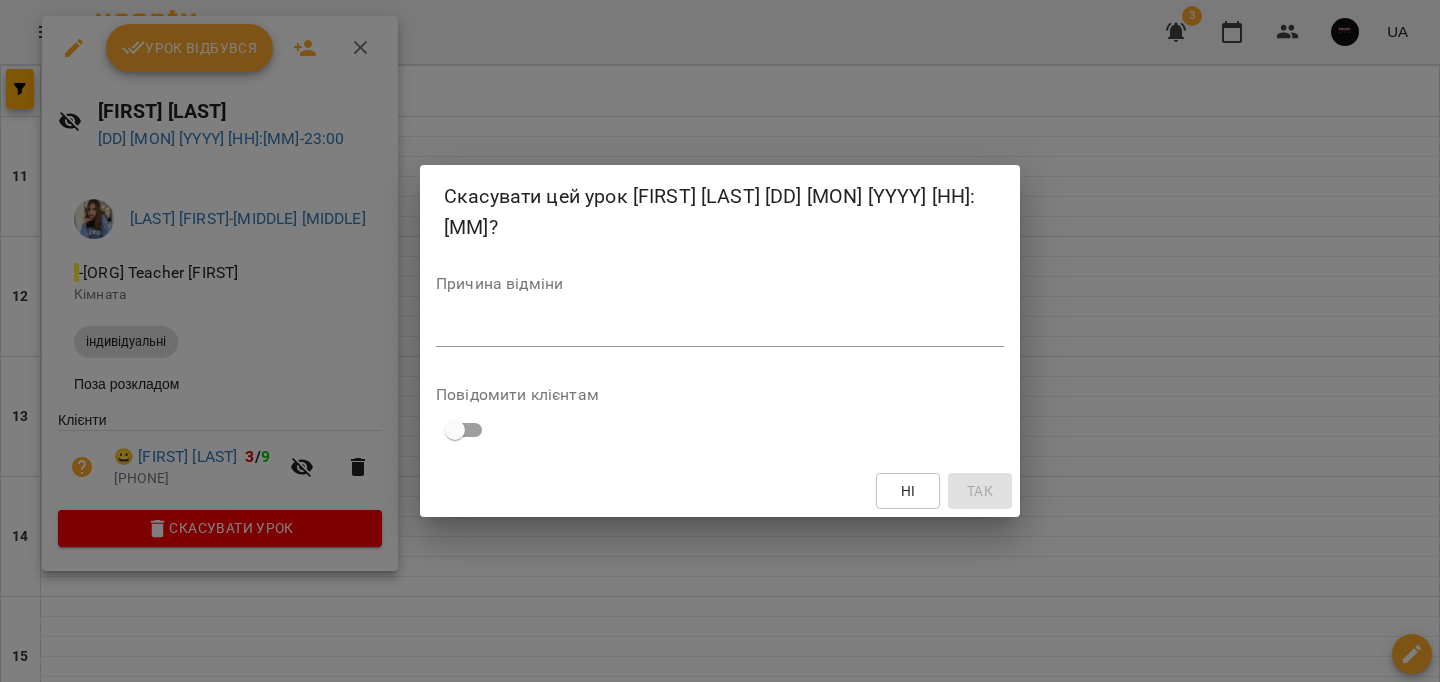 click on "*" at bounding box center (720, 331) 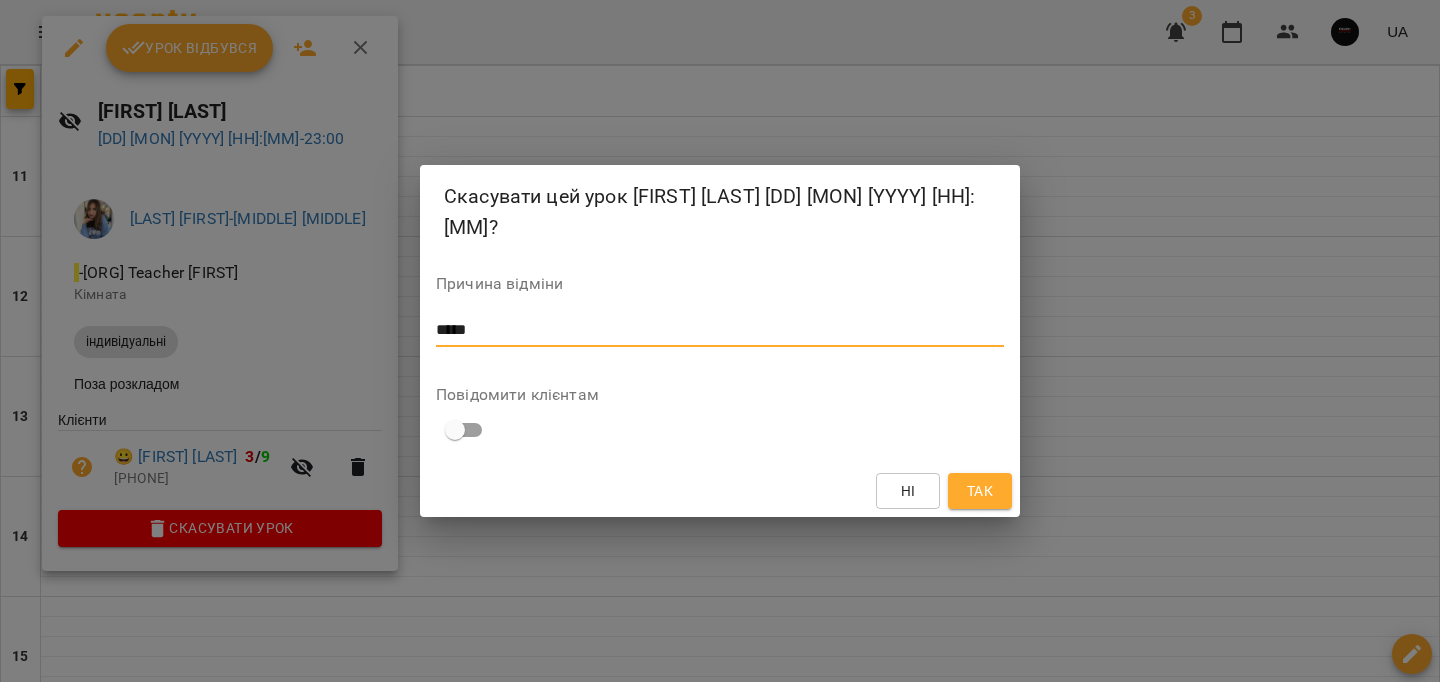 type on "*****" 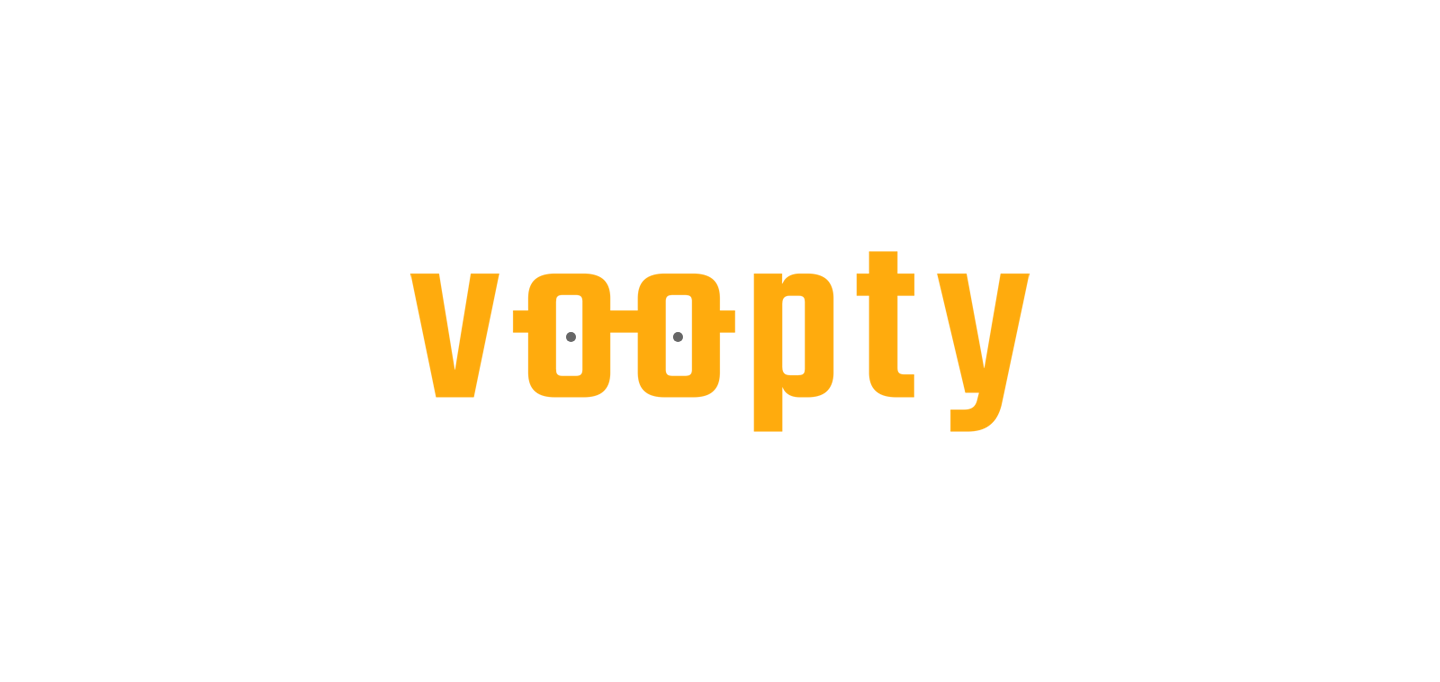 scroll, scrollTop: 0, scrollLeft: 0, axis: both 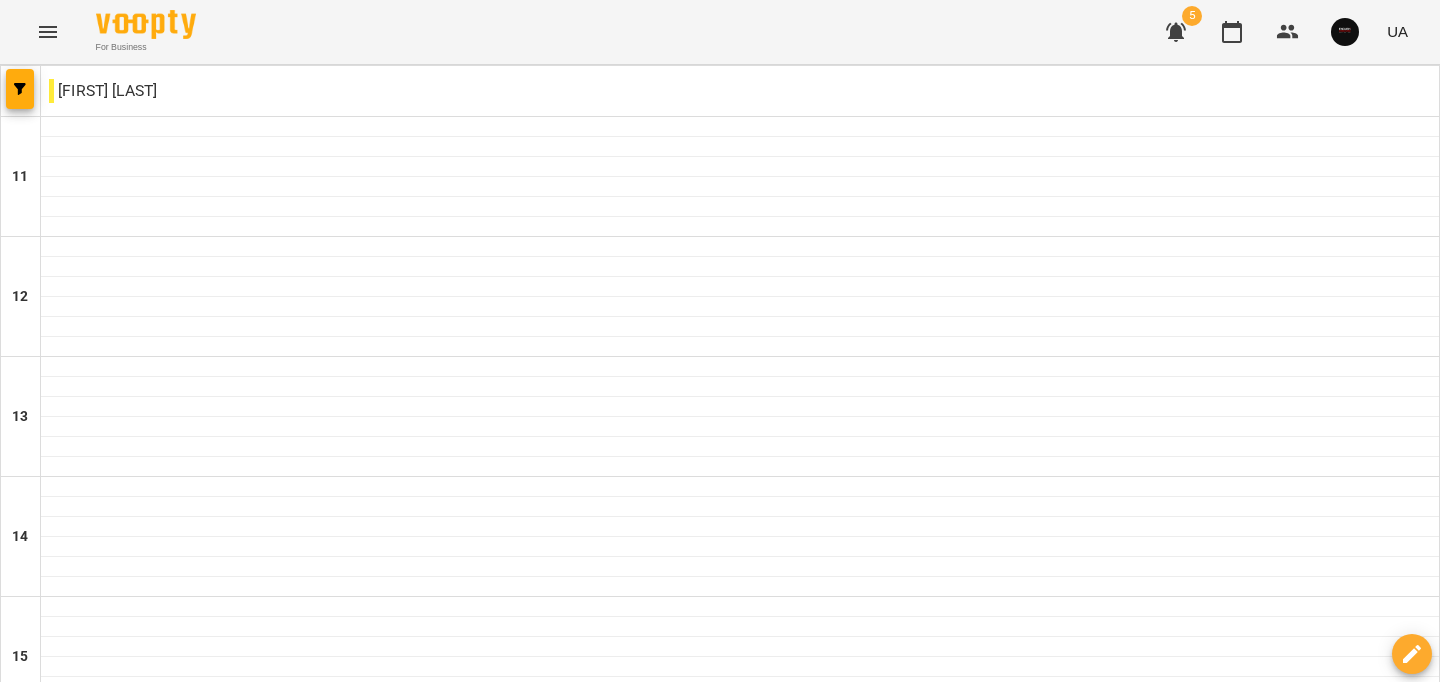 click on "індивідуальні" at bounding box center [740, 804] 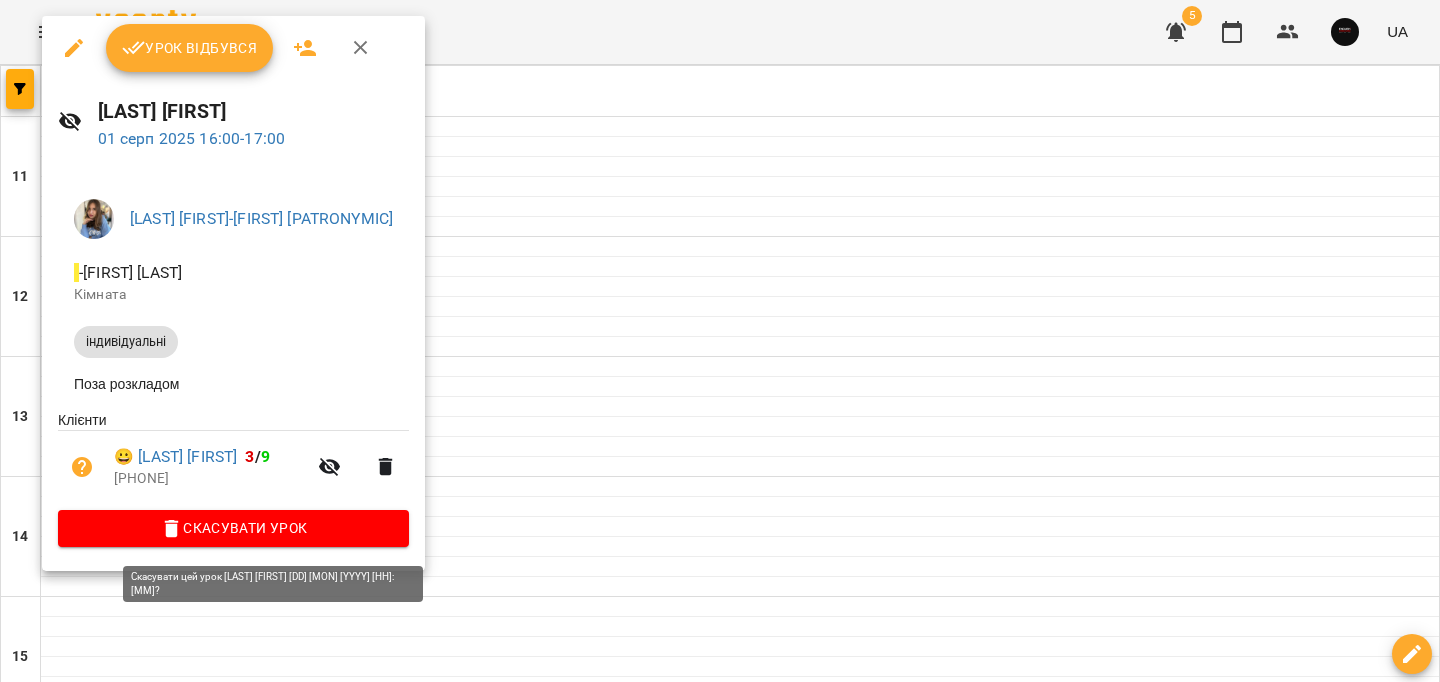 click on "Скасувати Урок" at bounding box center (233, 528) 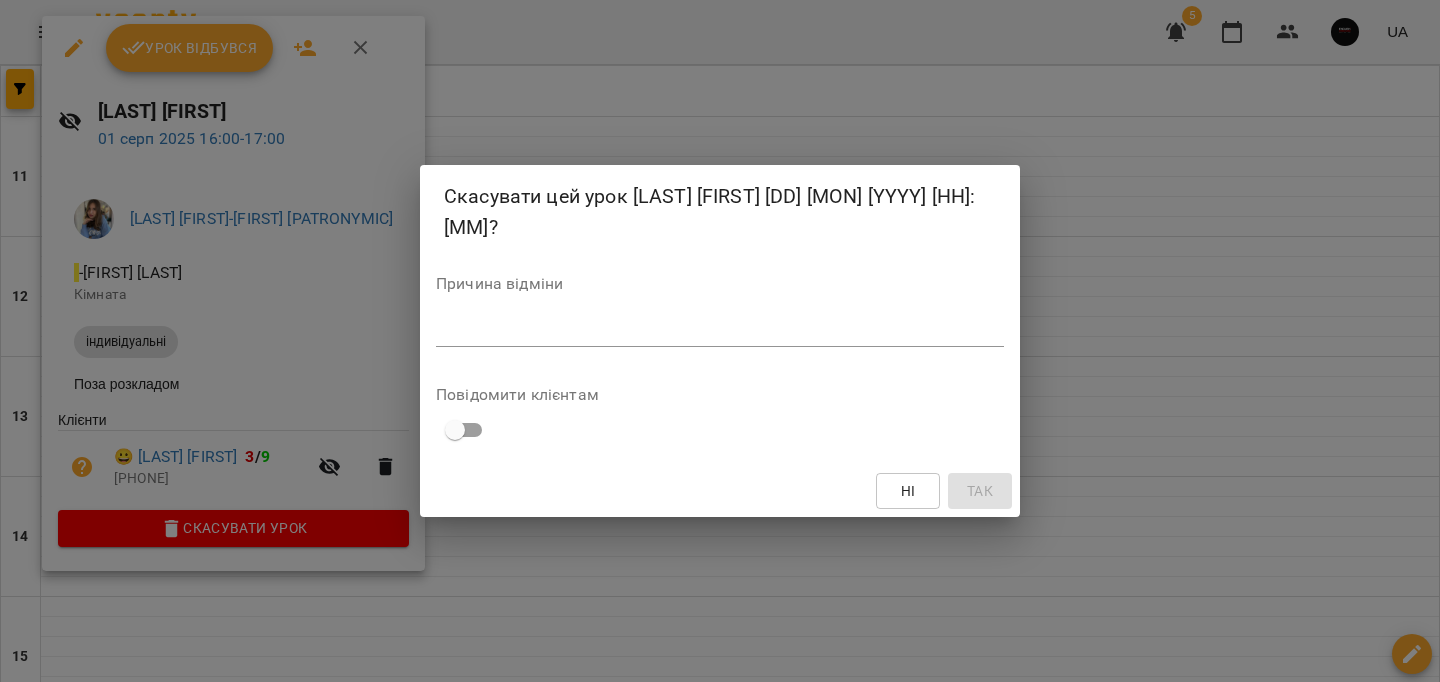 click on "*" at bounding box center (720, 331) 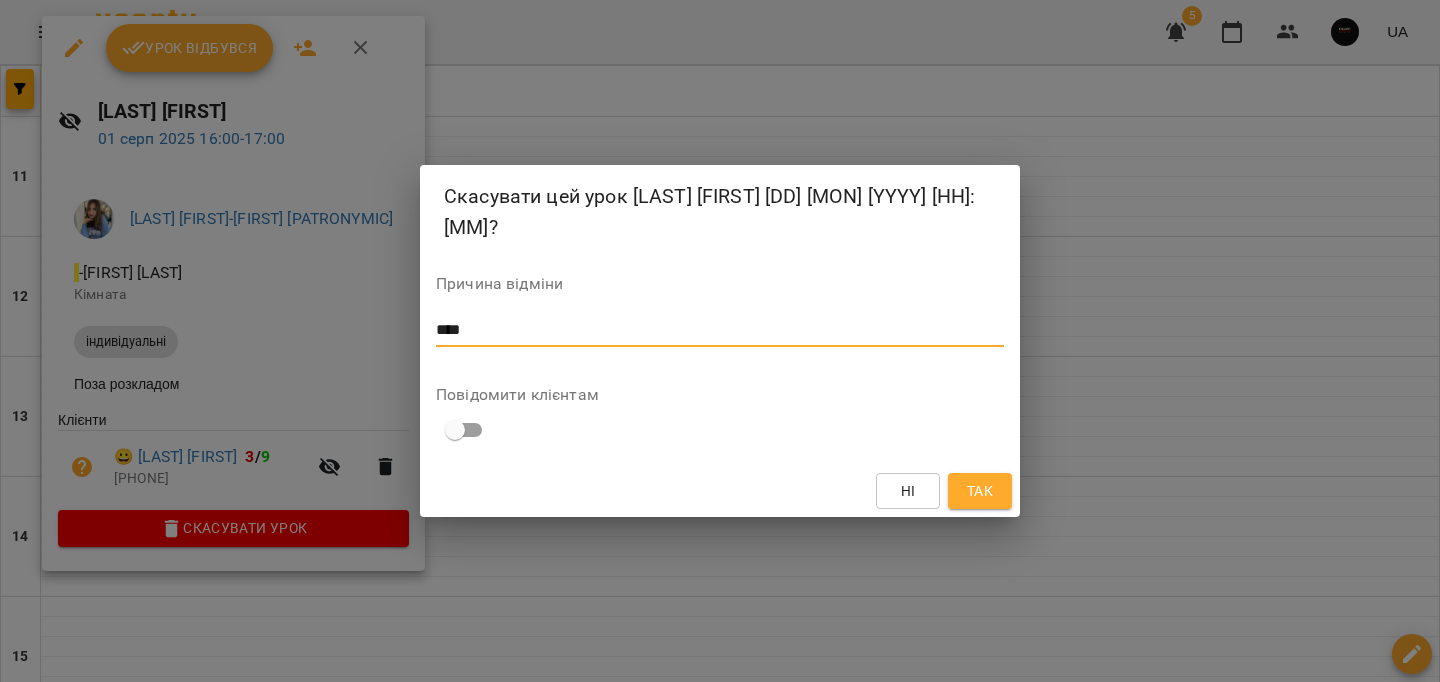 type on "****" 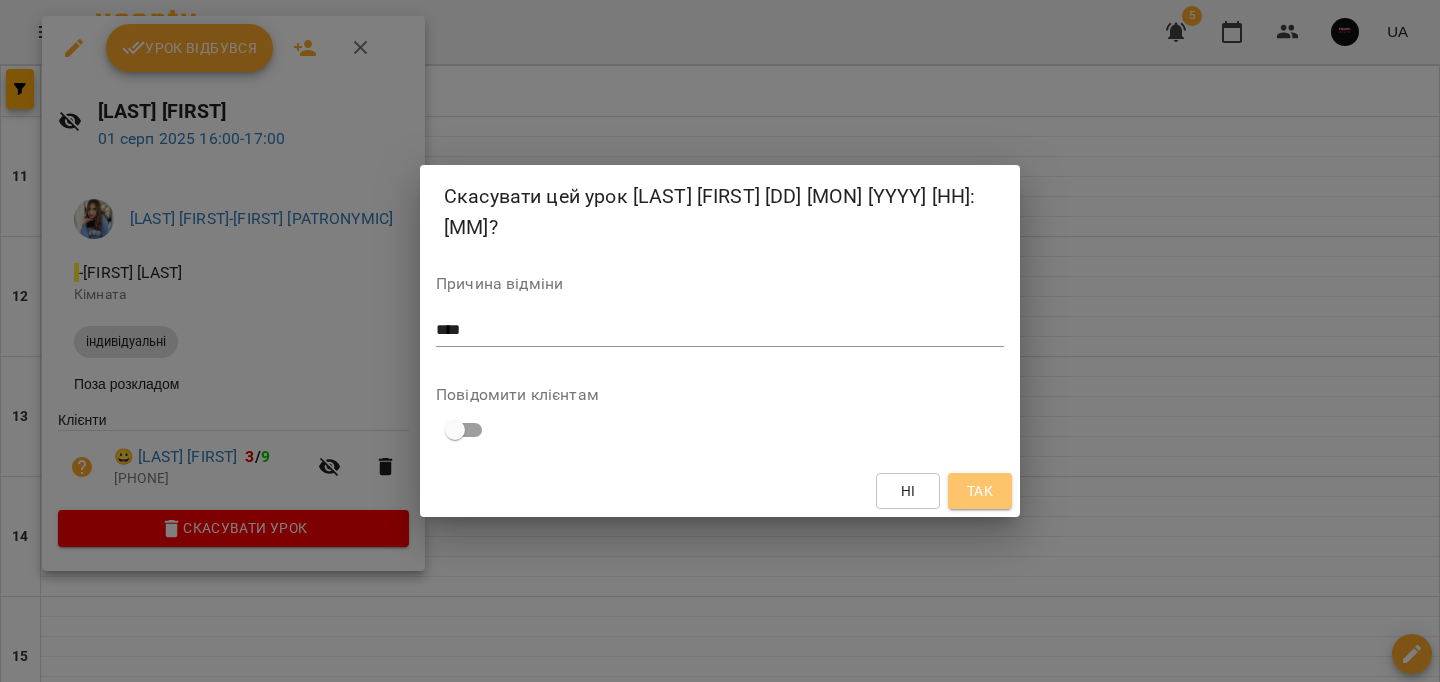 click on "Так" at bounding box center [980, 491] 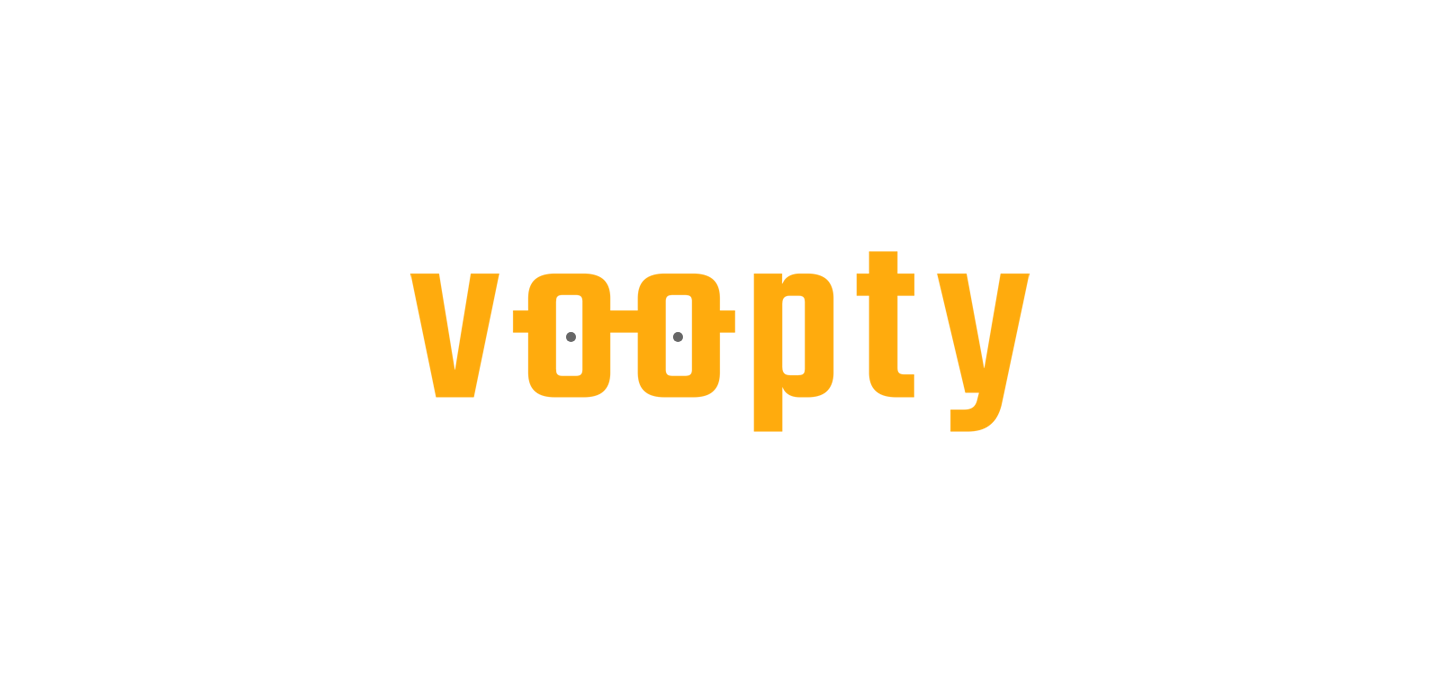 scroll, scrollTop: 0, scrollLeft: 0, axis: both 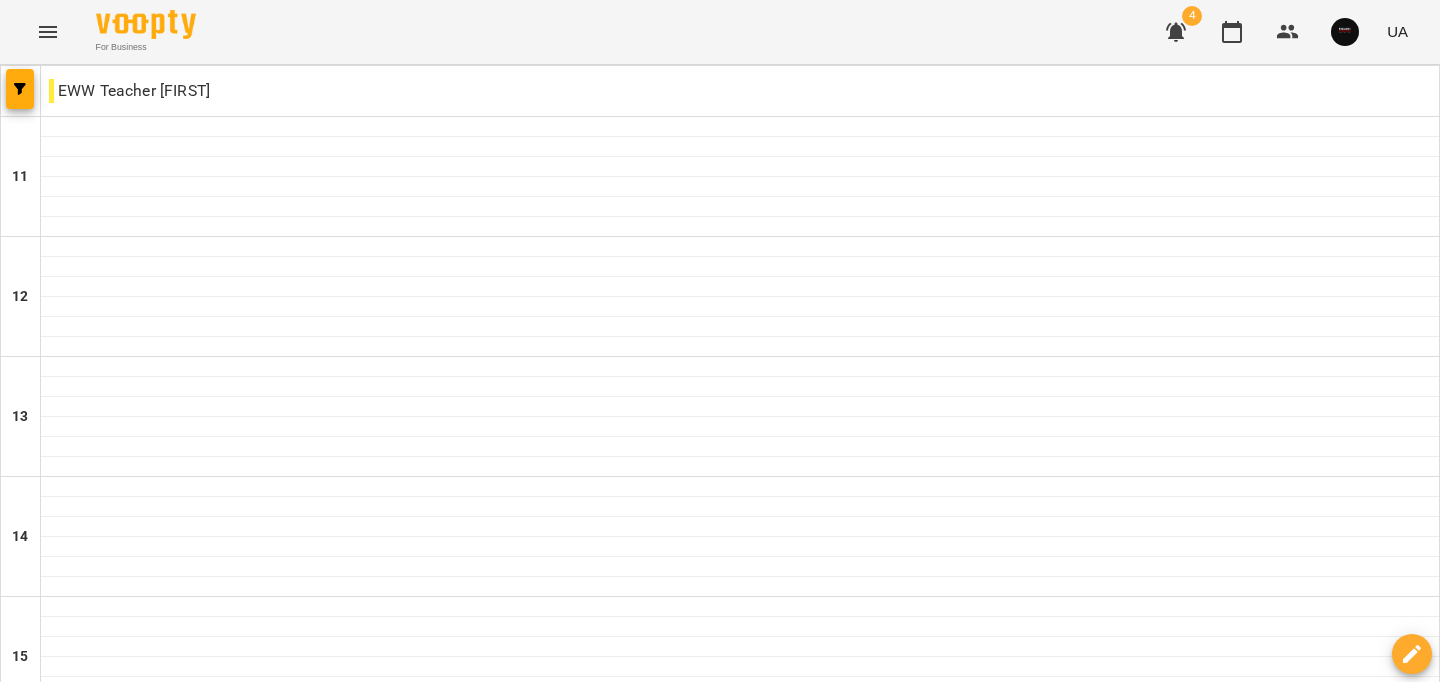 click on "сб" at bounding box center (1197, 1583) 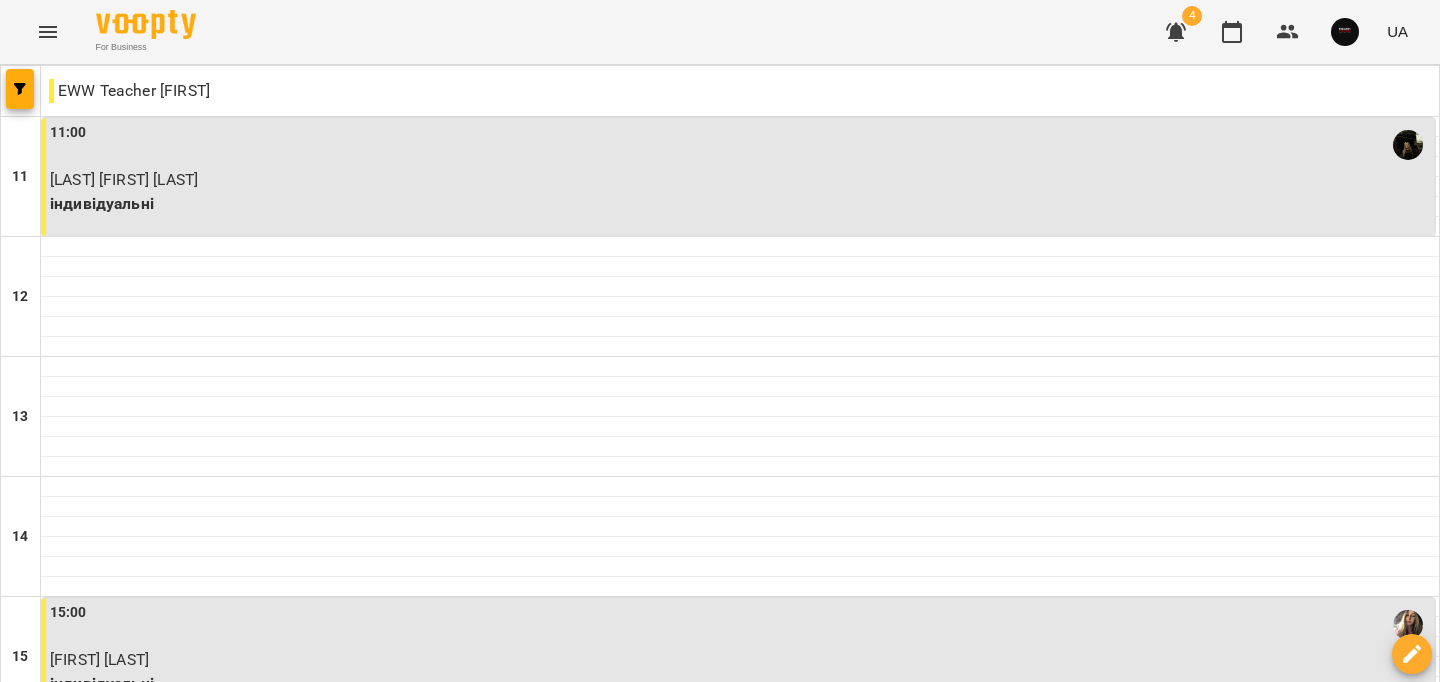 scroll, scrollTop: 771, scrollLeft: 0, axis: vertical 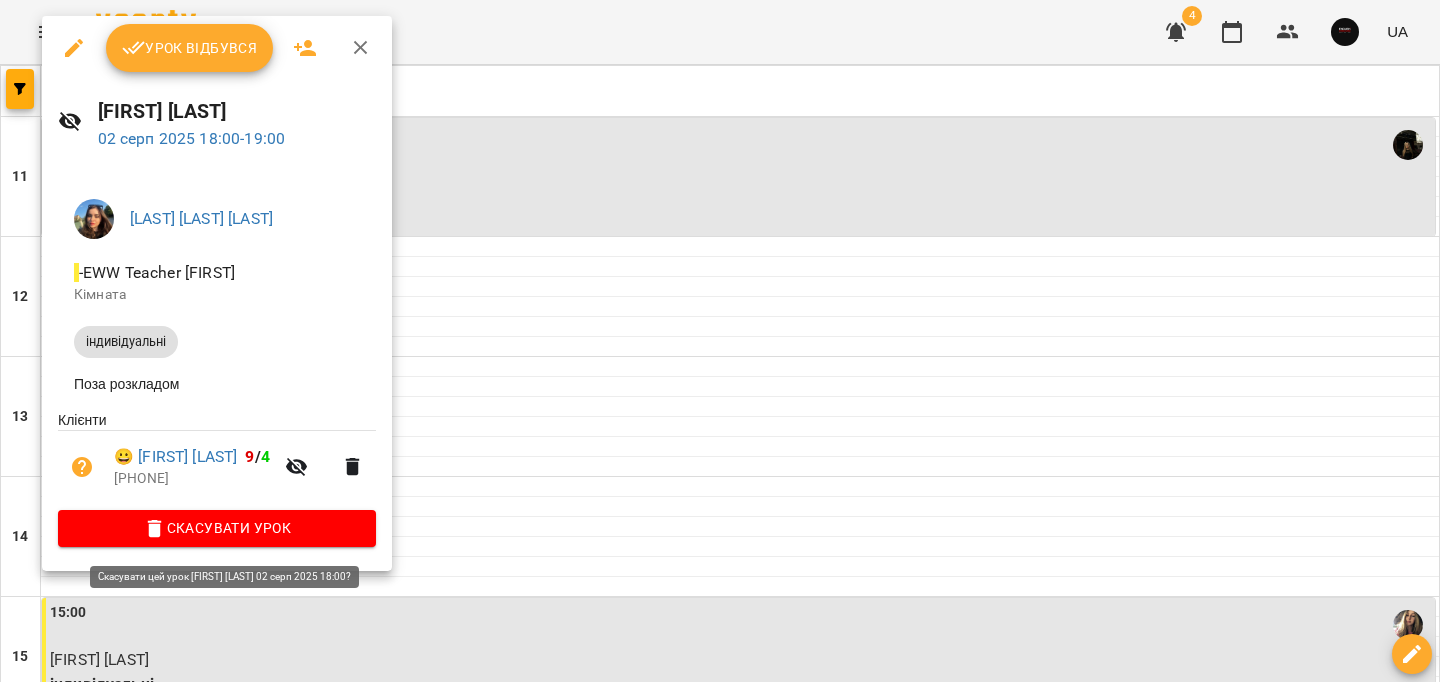click on "Скасувати Урок" at bounding box center (217, 528) 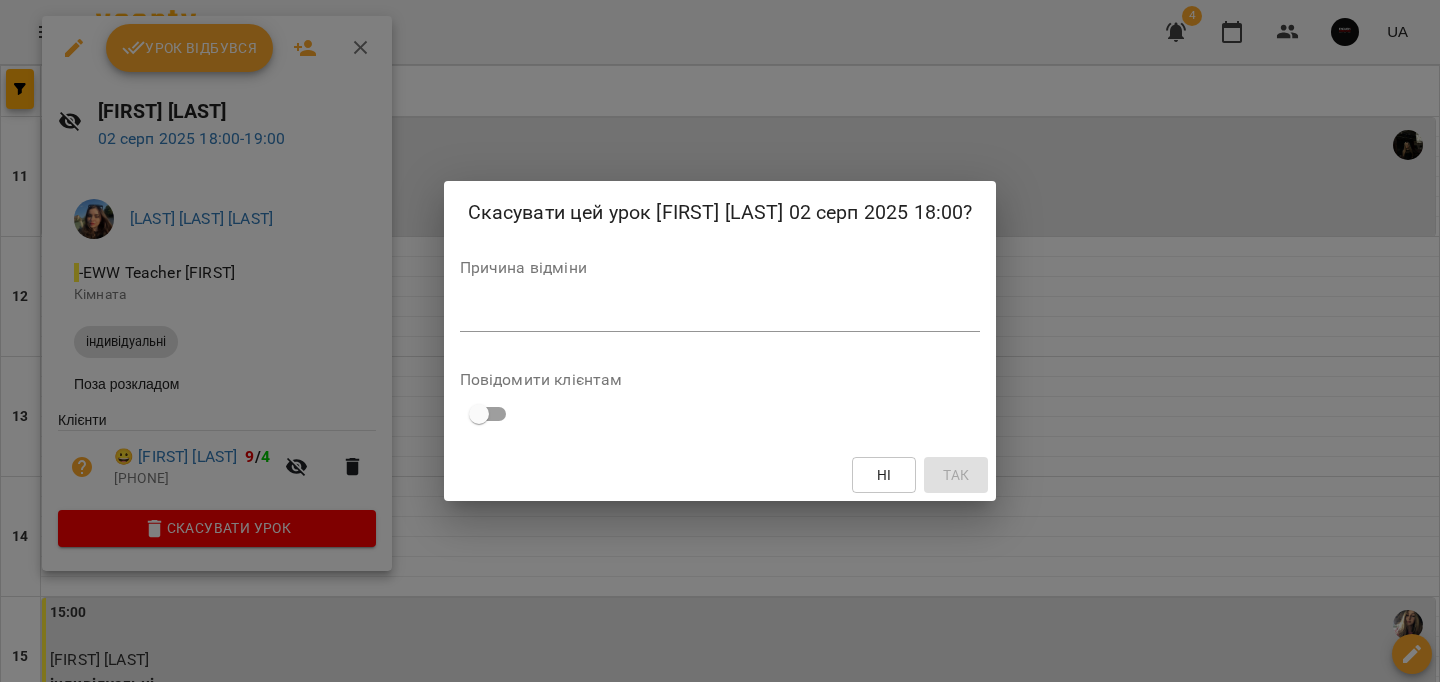 click on "Причина відміни *" at bounding box center (720, 300) 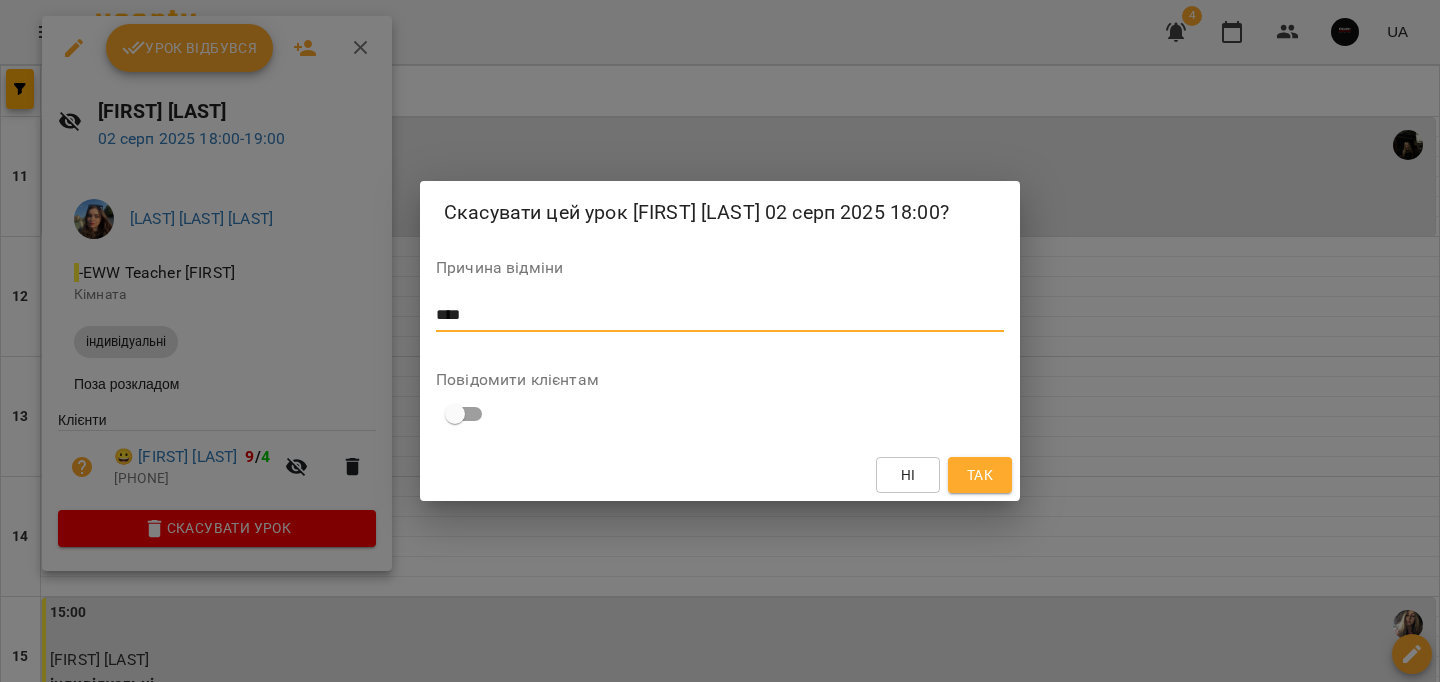 type on "****" 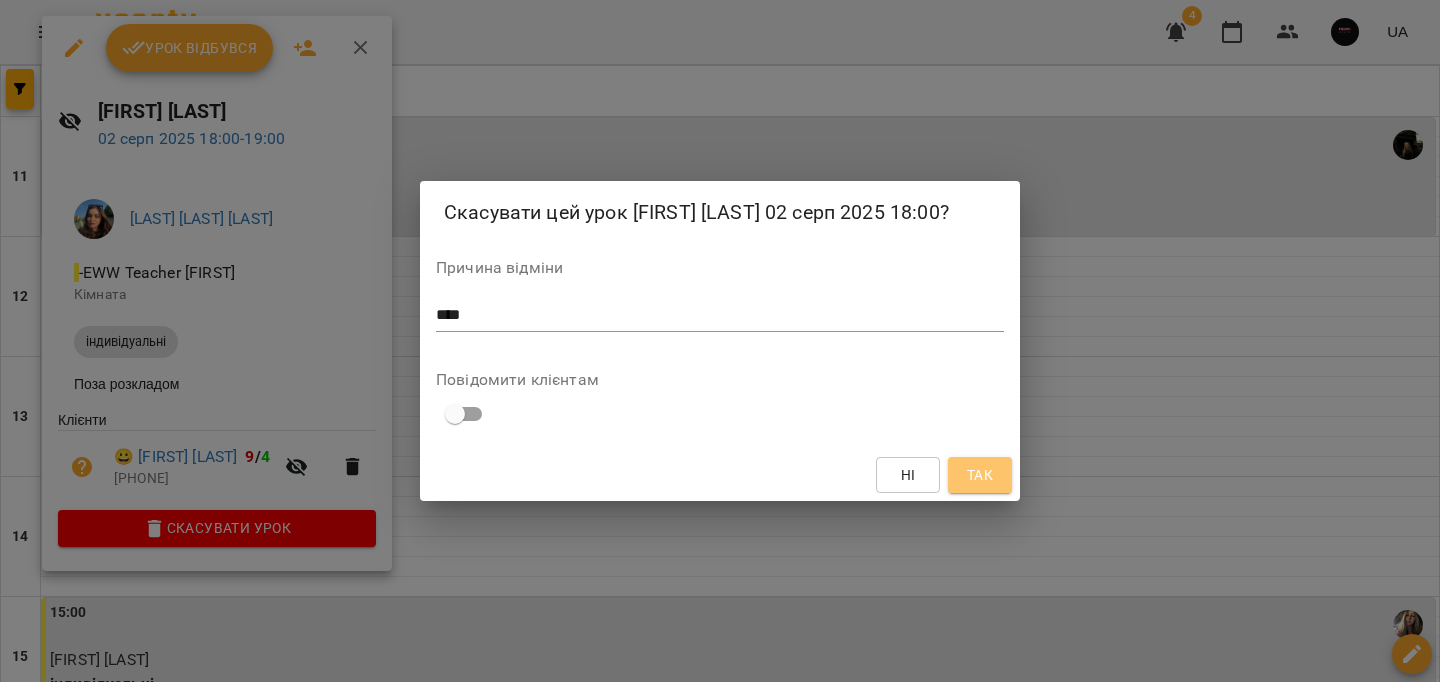 click on "Так" at bounding box center (980, 475) 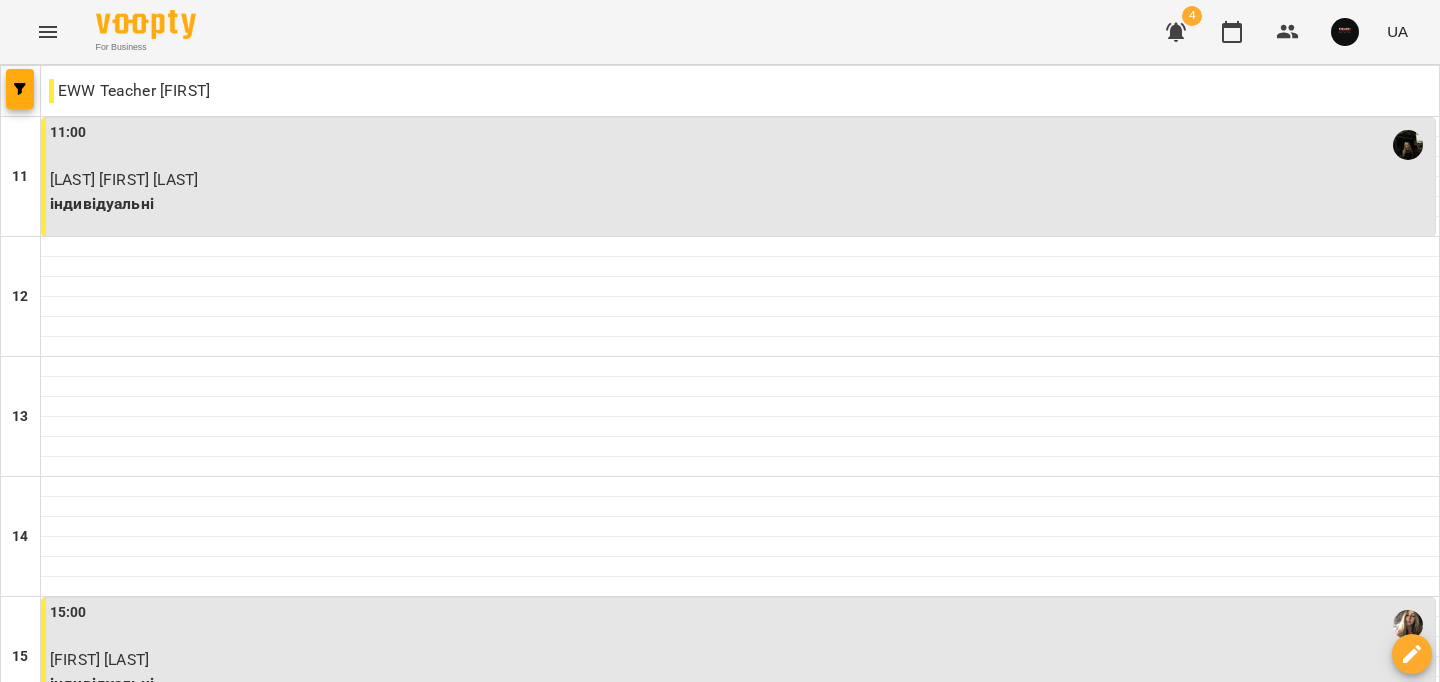 scroll, scrollTop: 1008, scrollLeft: 0, axis: vertical 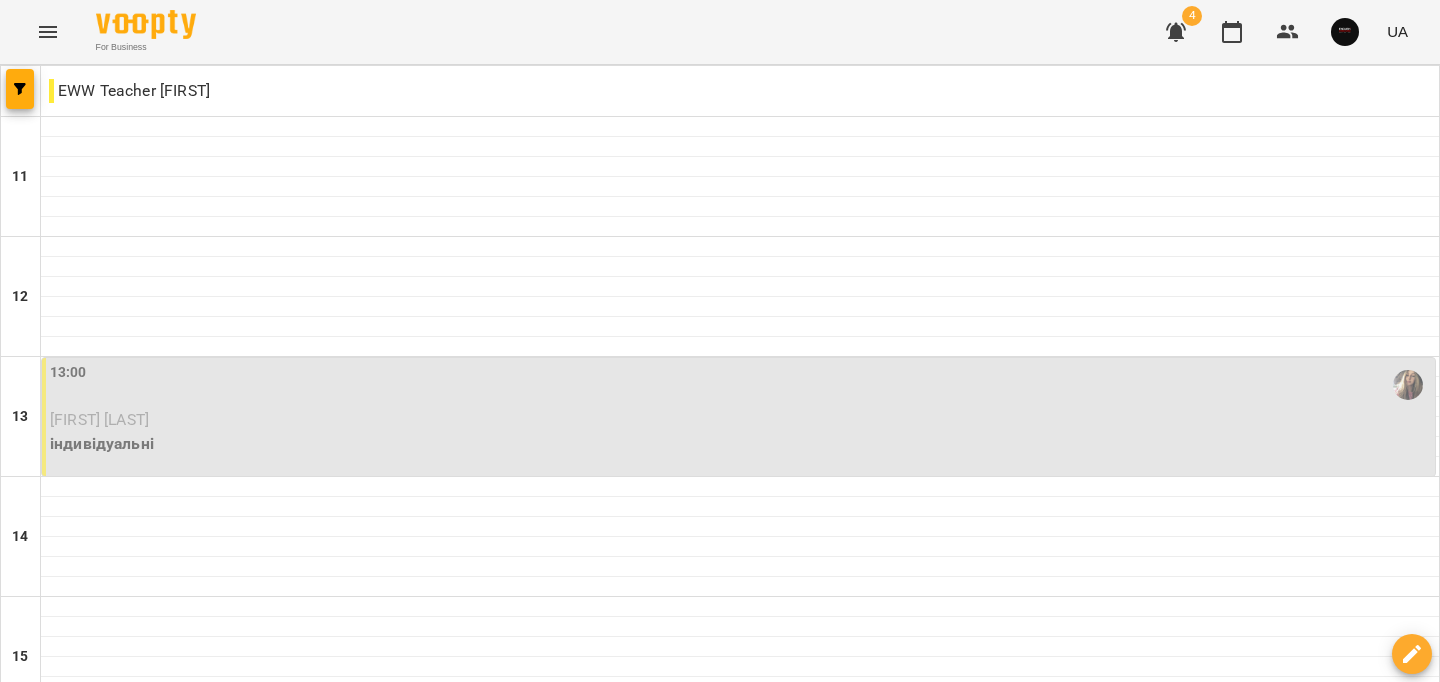 click at bounding box center [819, 1648] 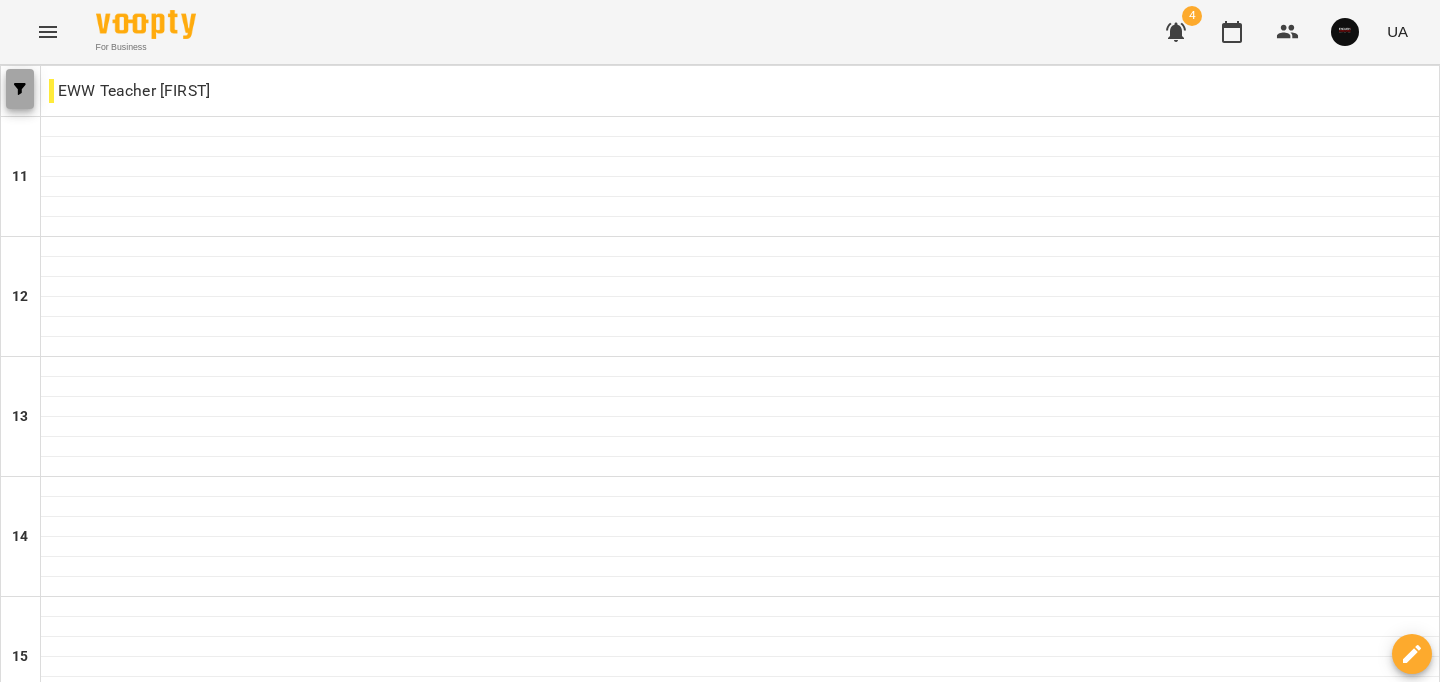 click at bounding box center [20, 89] 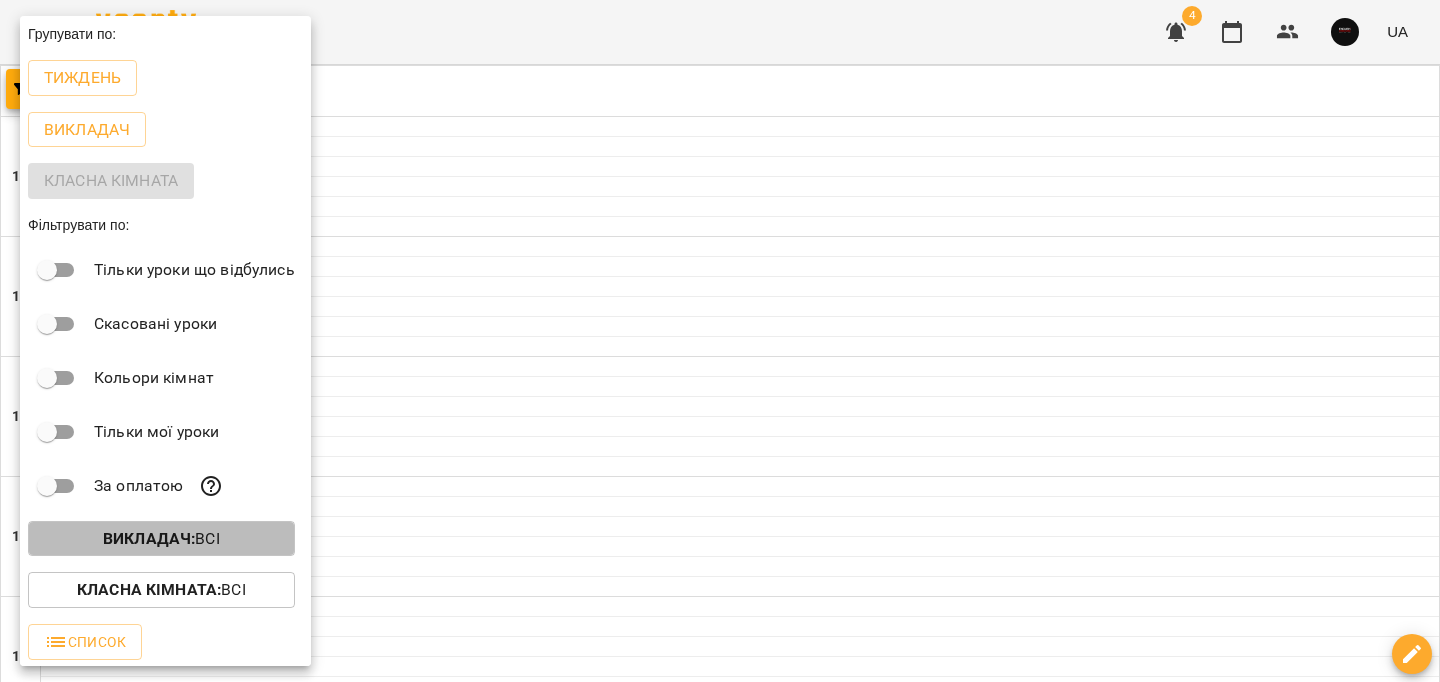 click on "Викладач :  Всі" at bounding box center (161, 539) 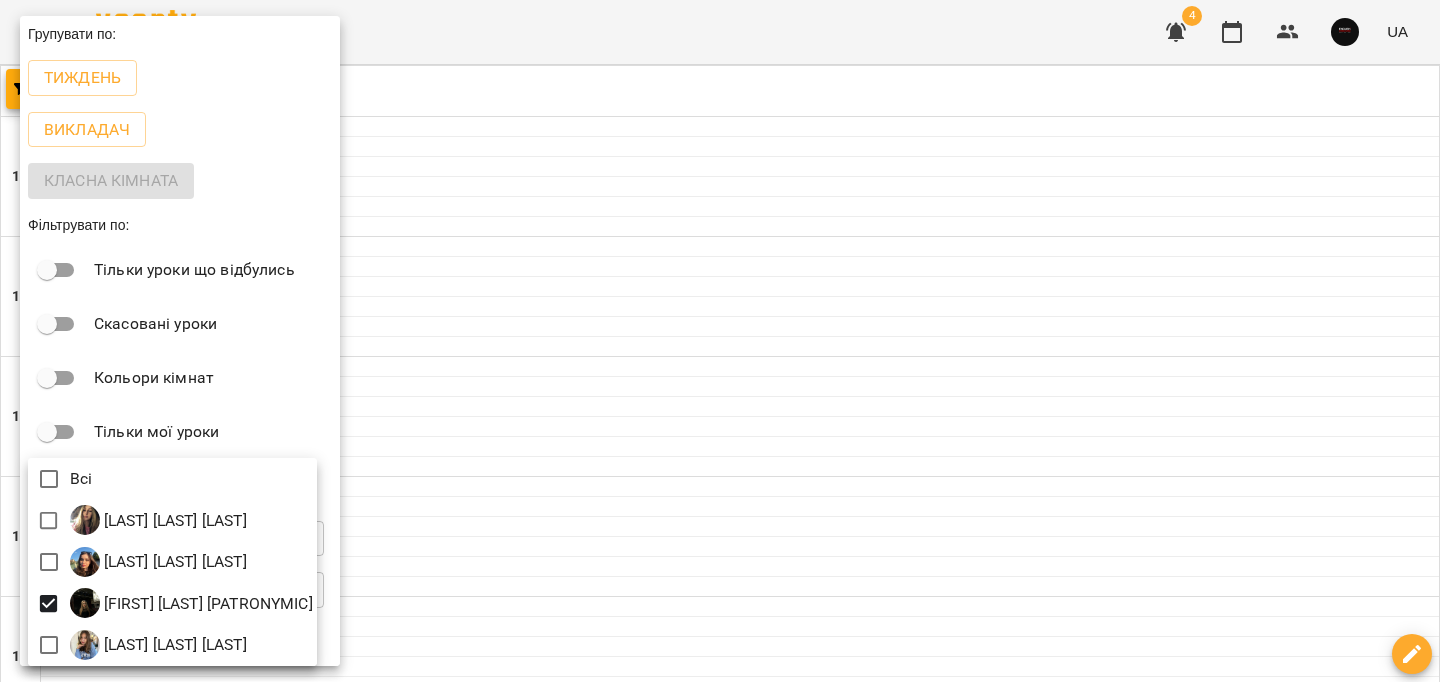 click at bounding box center (720, 341) 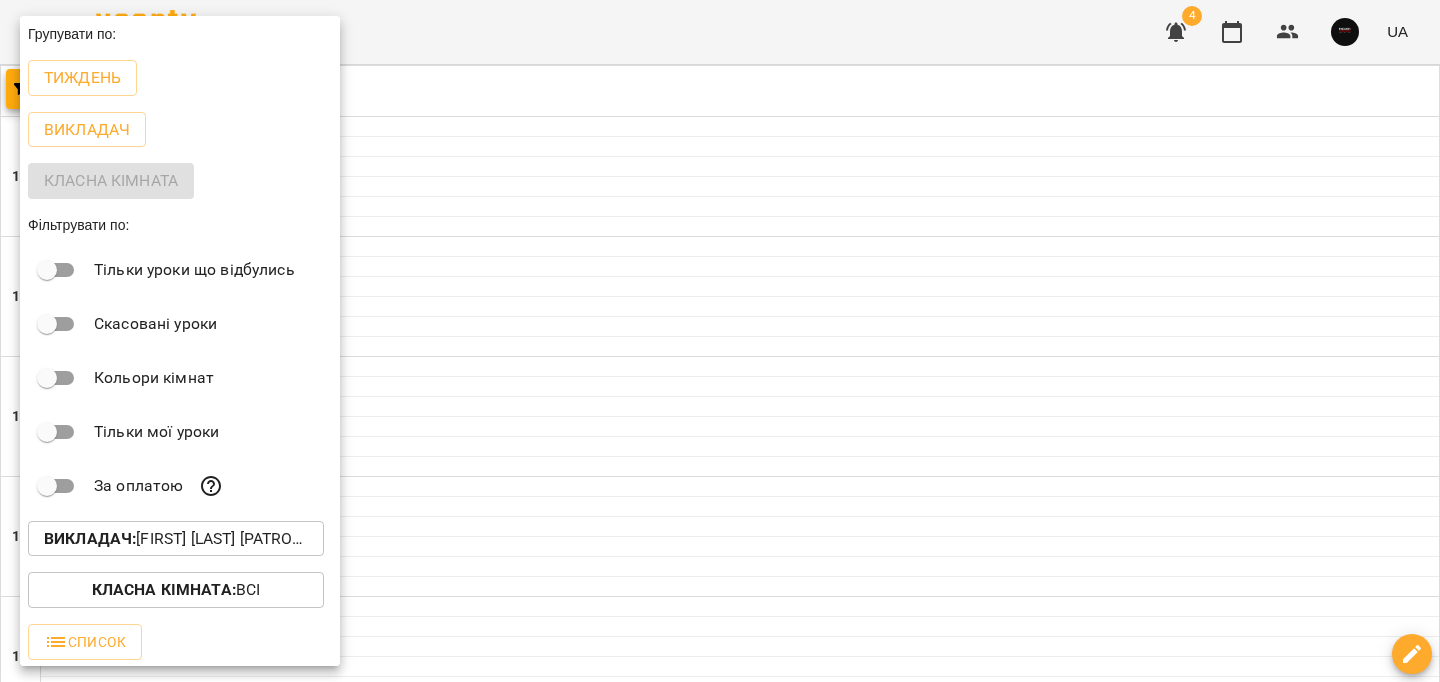 click at bounding box center (720, 341) 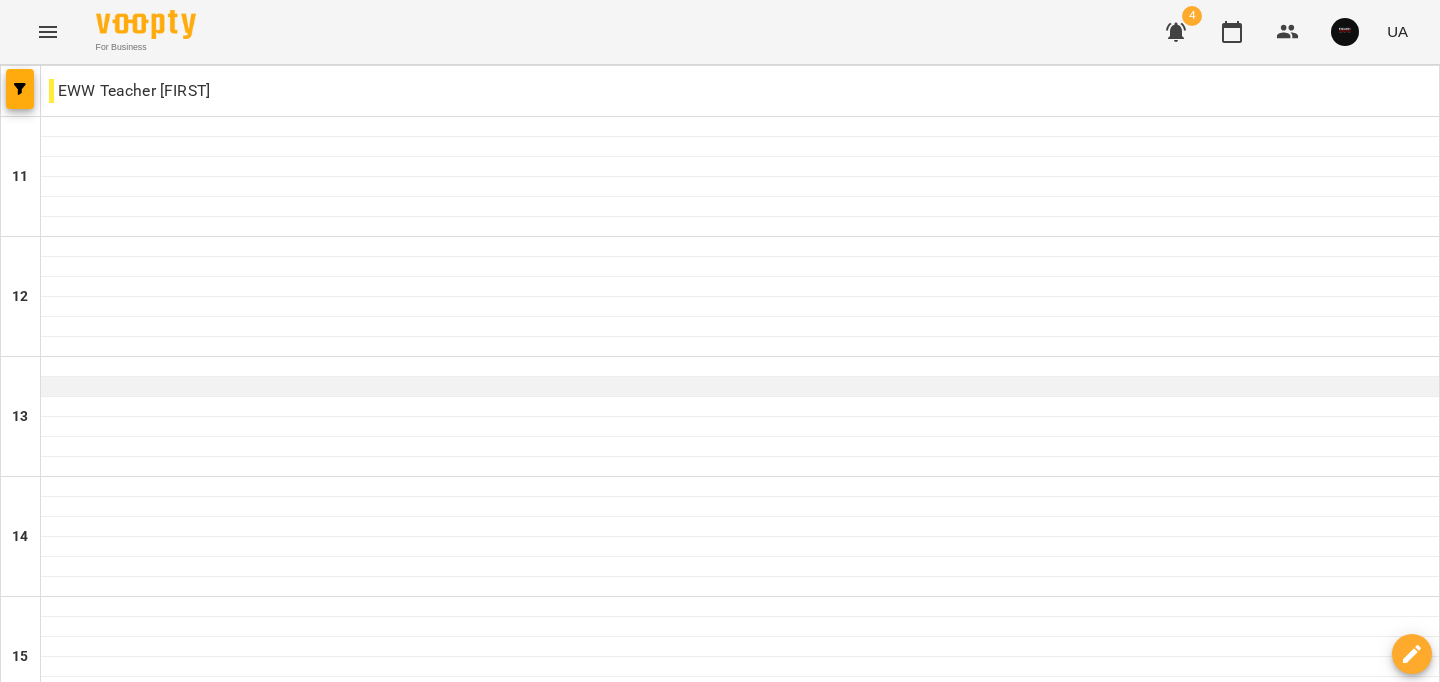 scroll, scrollTop: 607, scrollLeft: 0, axis: vertical 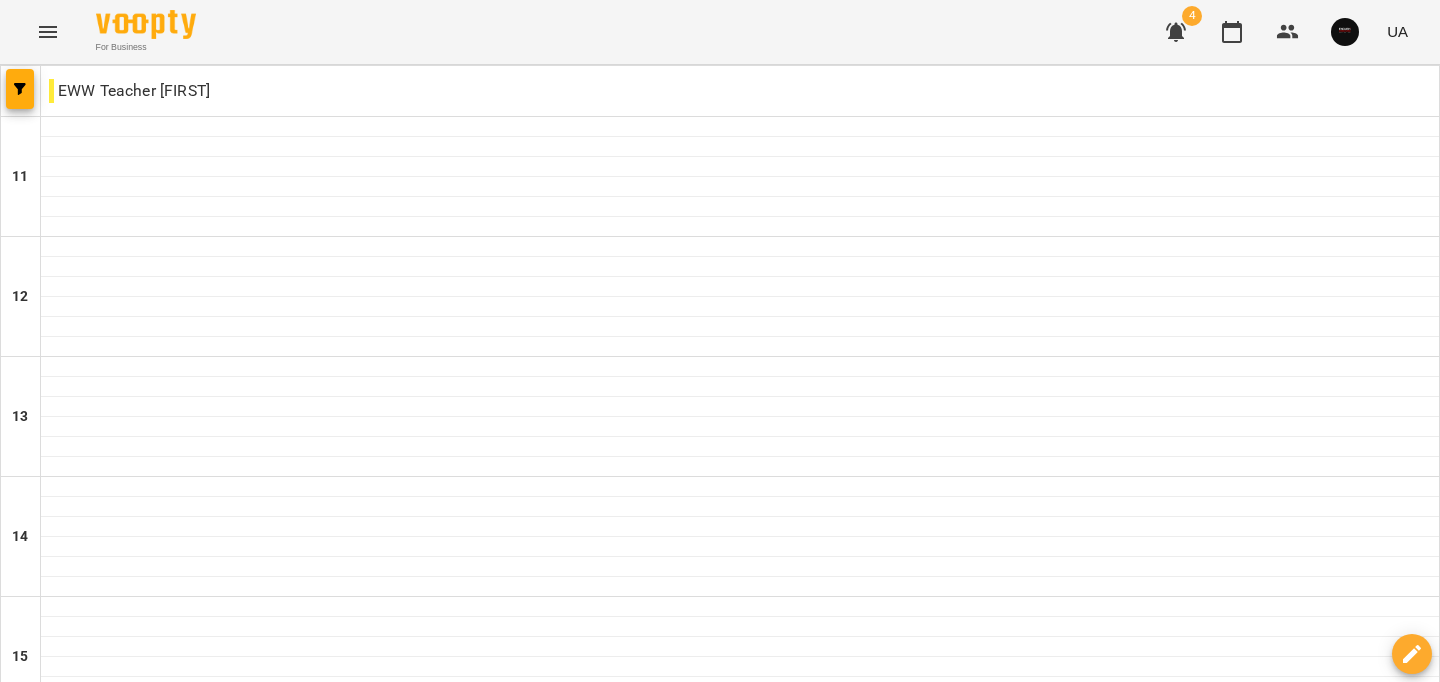 click at bounding box center [740, 967] 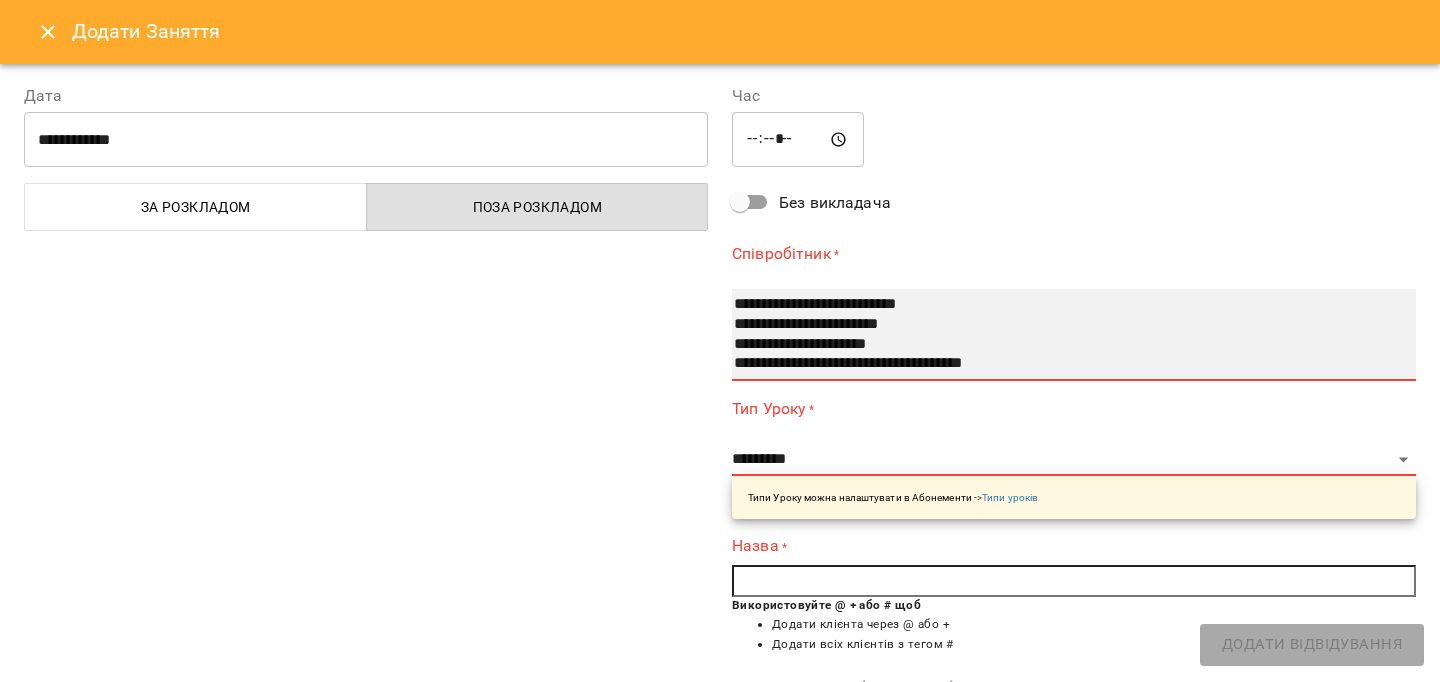 select on "**********" 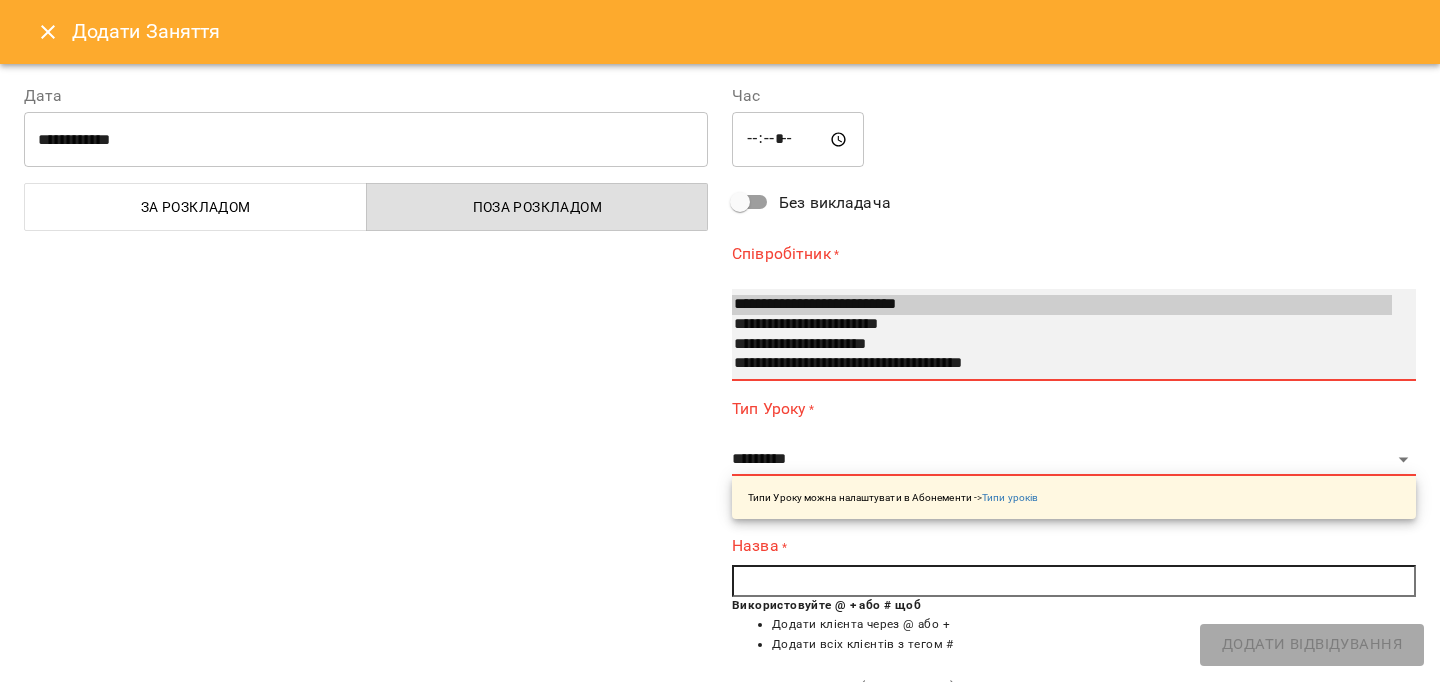 click on "**********" at bounding box center [1062, 345] 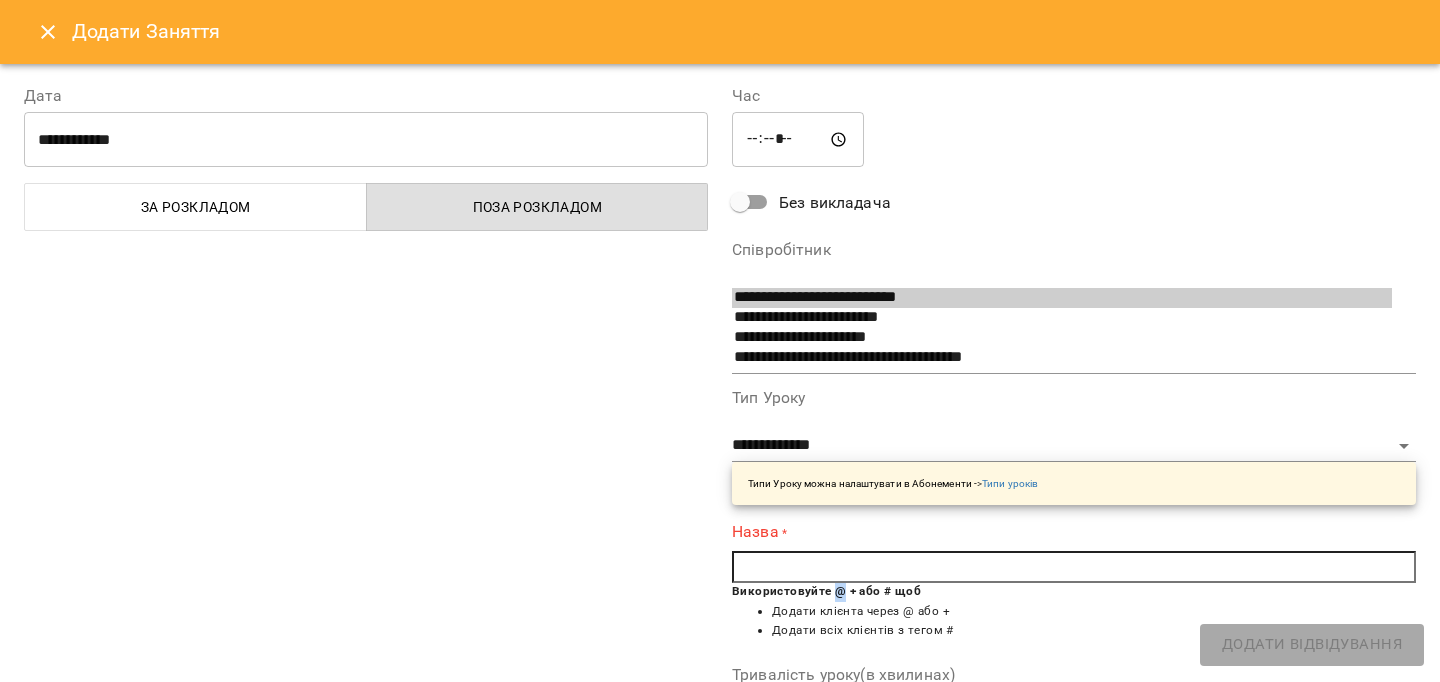 click on "Використовуйте @ + або # щоб" at bounding box center (826, 591) 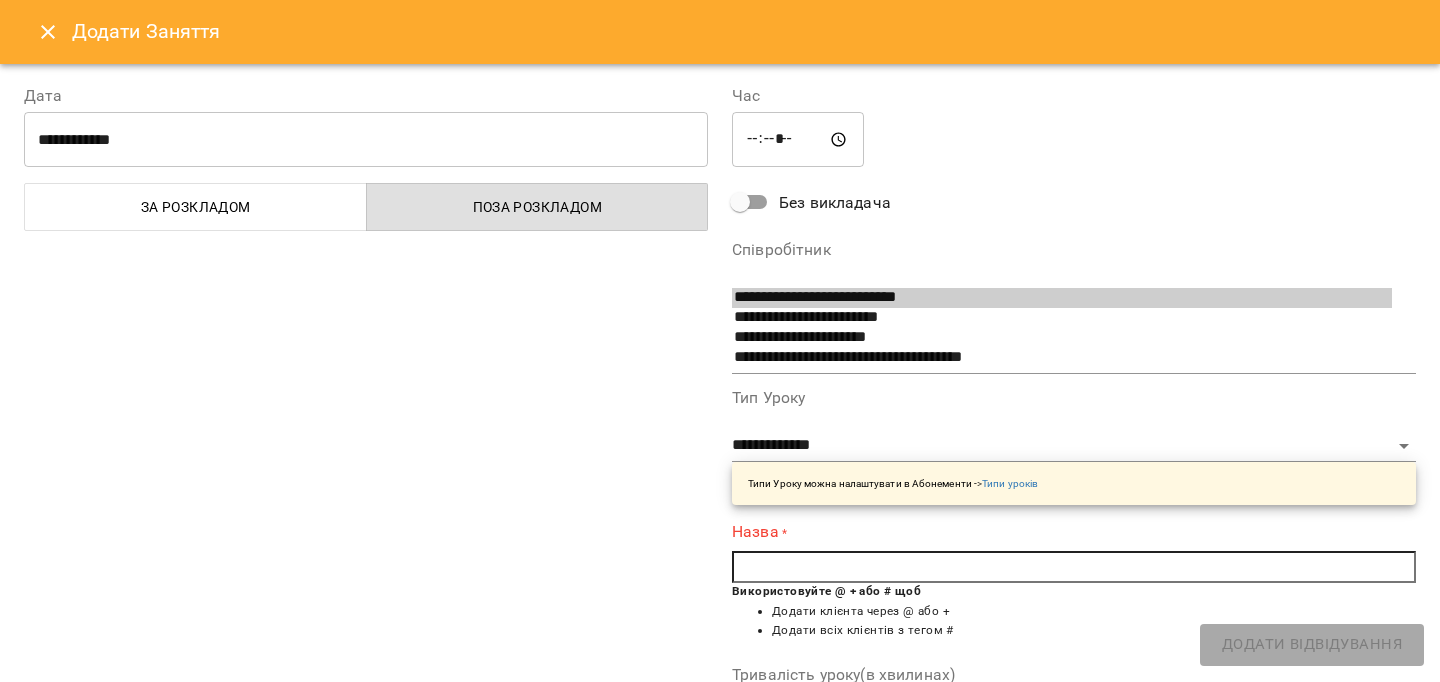 click at bounding box center (1074, 567) 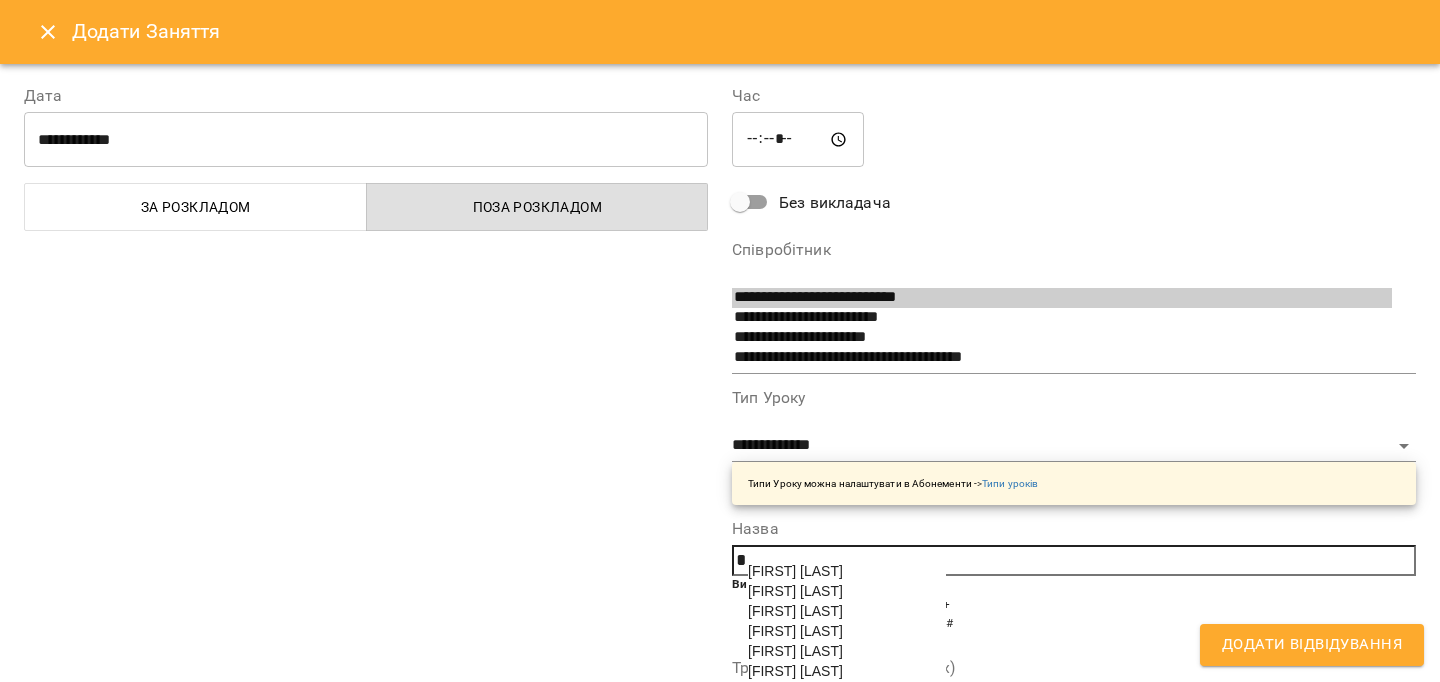 click on "[FIRST] [LAST]" at bounding box center [795, 571] 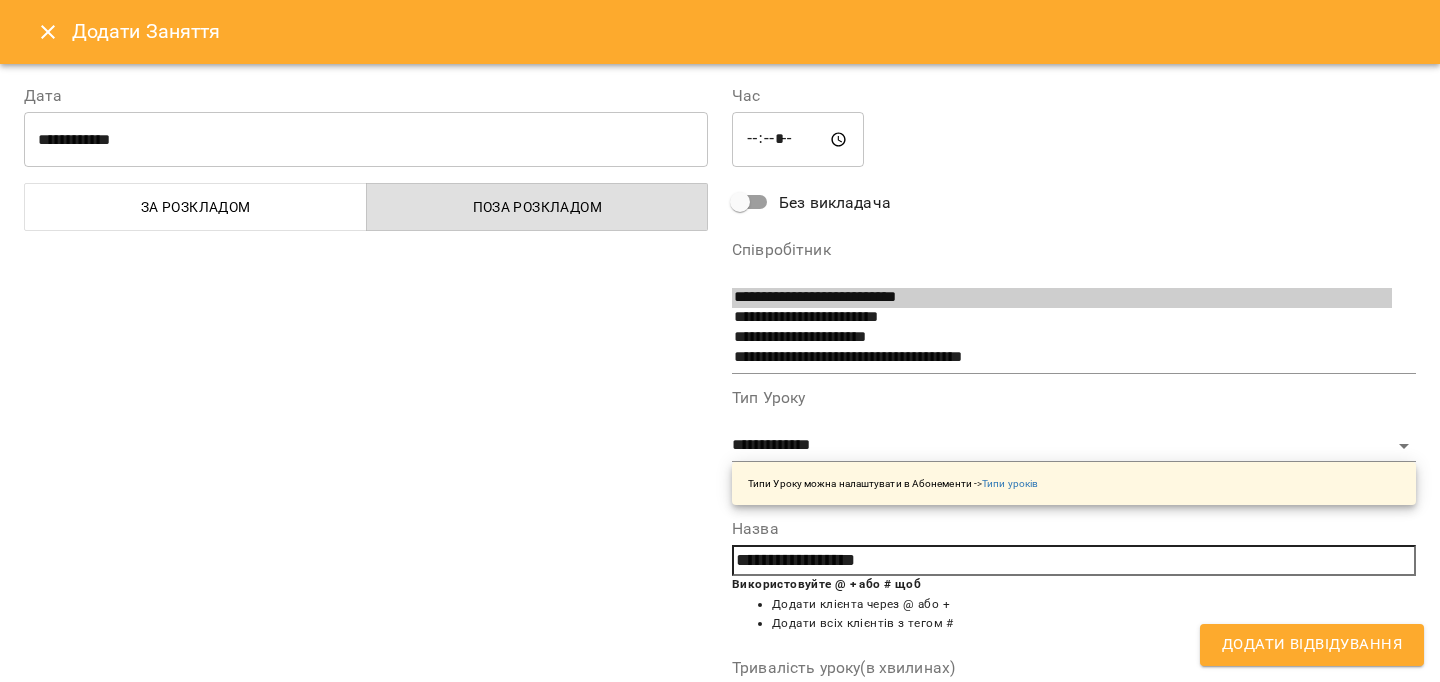 click on "Додати Відвідування" at bounding box center [1312, 645] 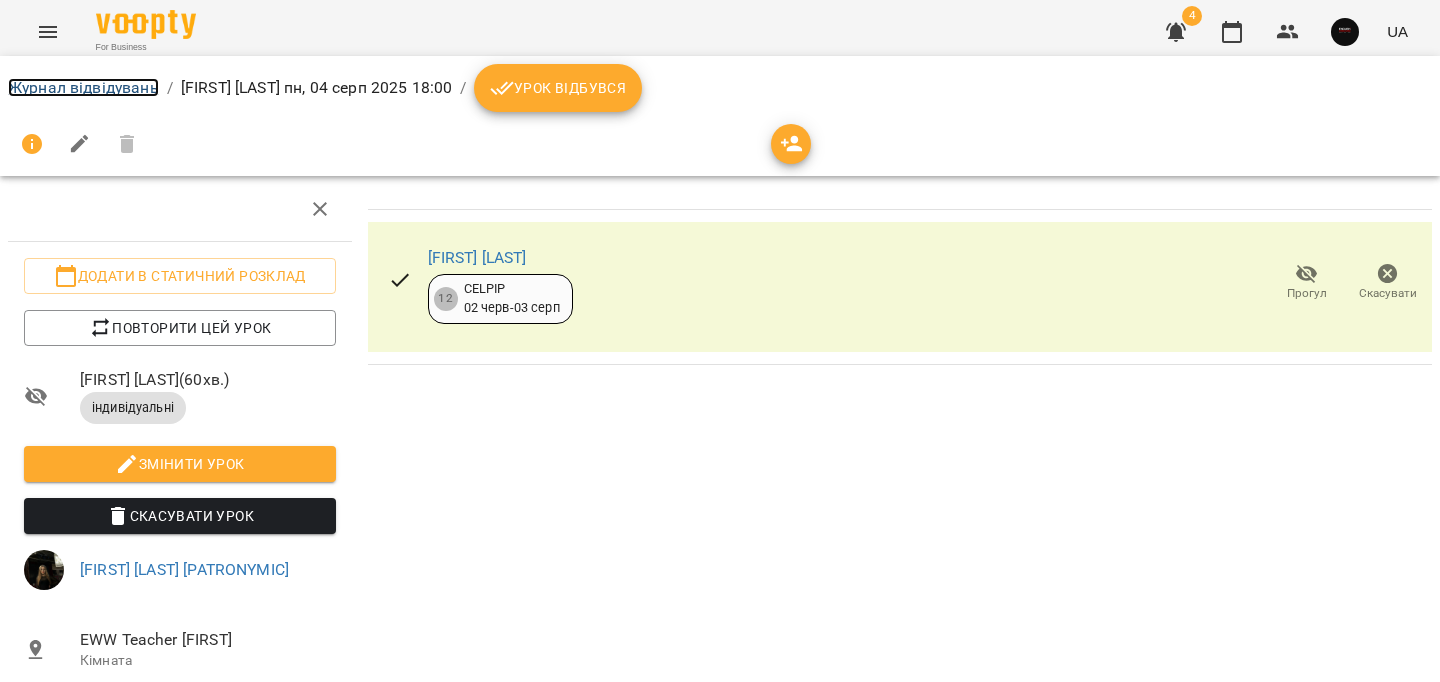 click on "Журнал відвідувань" at bounding box center (83, 87) 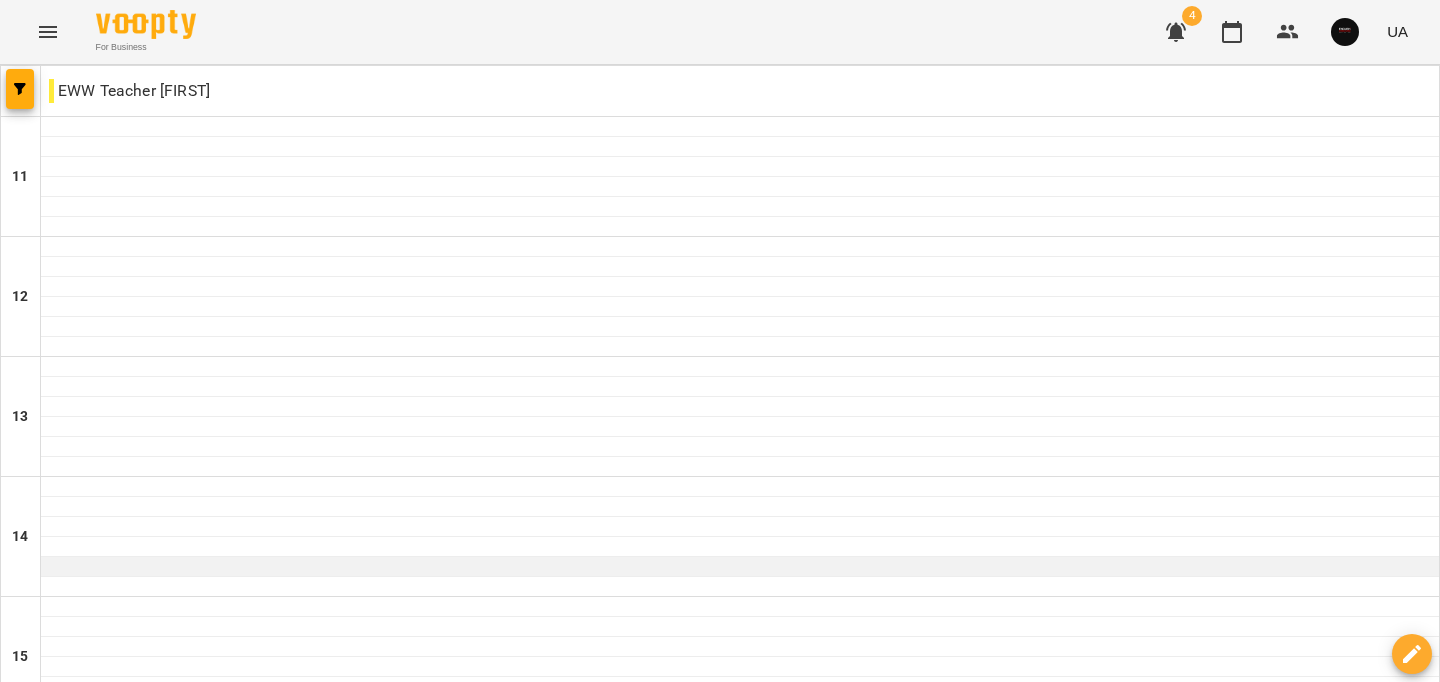 scroll, scrollTop: 855, scrollLeft: 0, axis: vertical 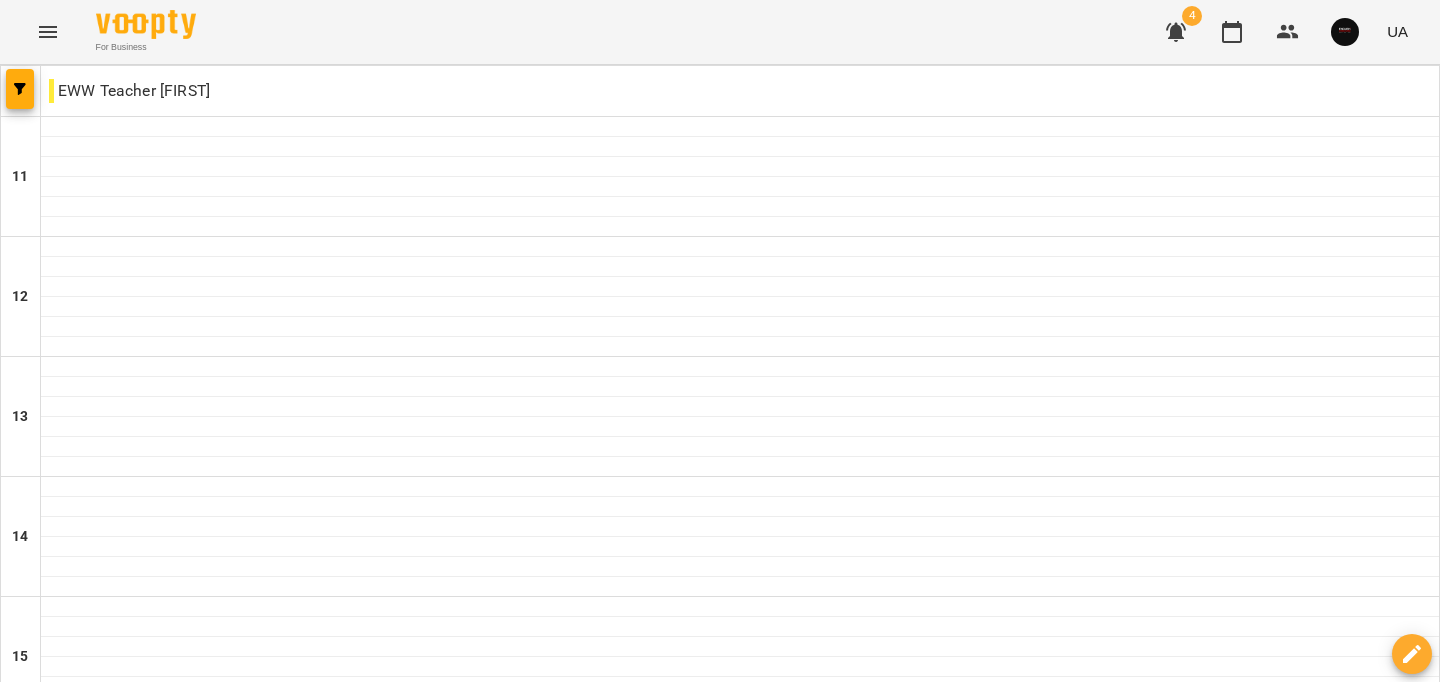click at bounding box center (740, 1087) 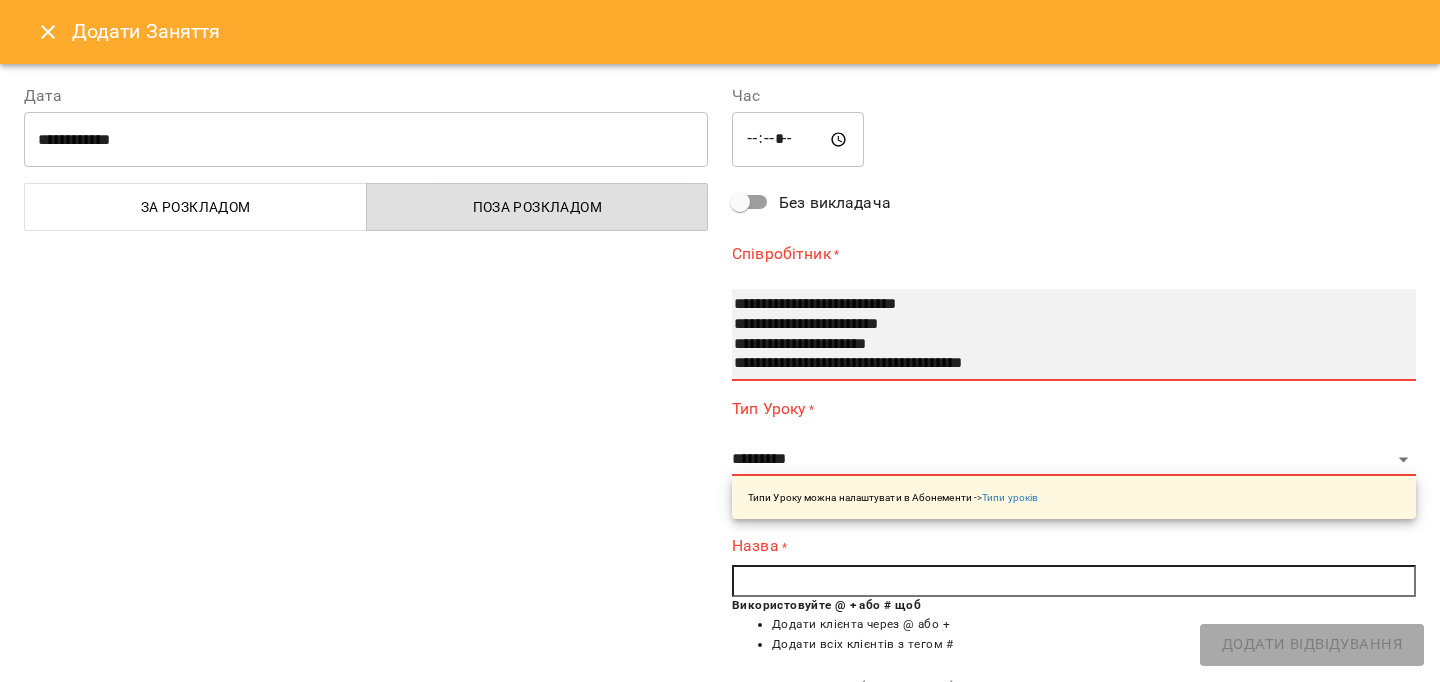 select on "**********" 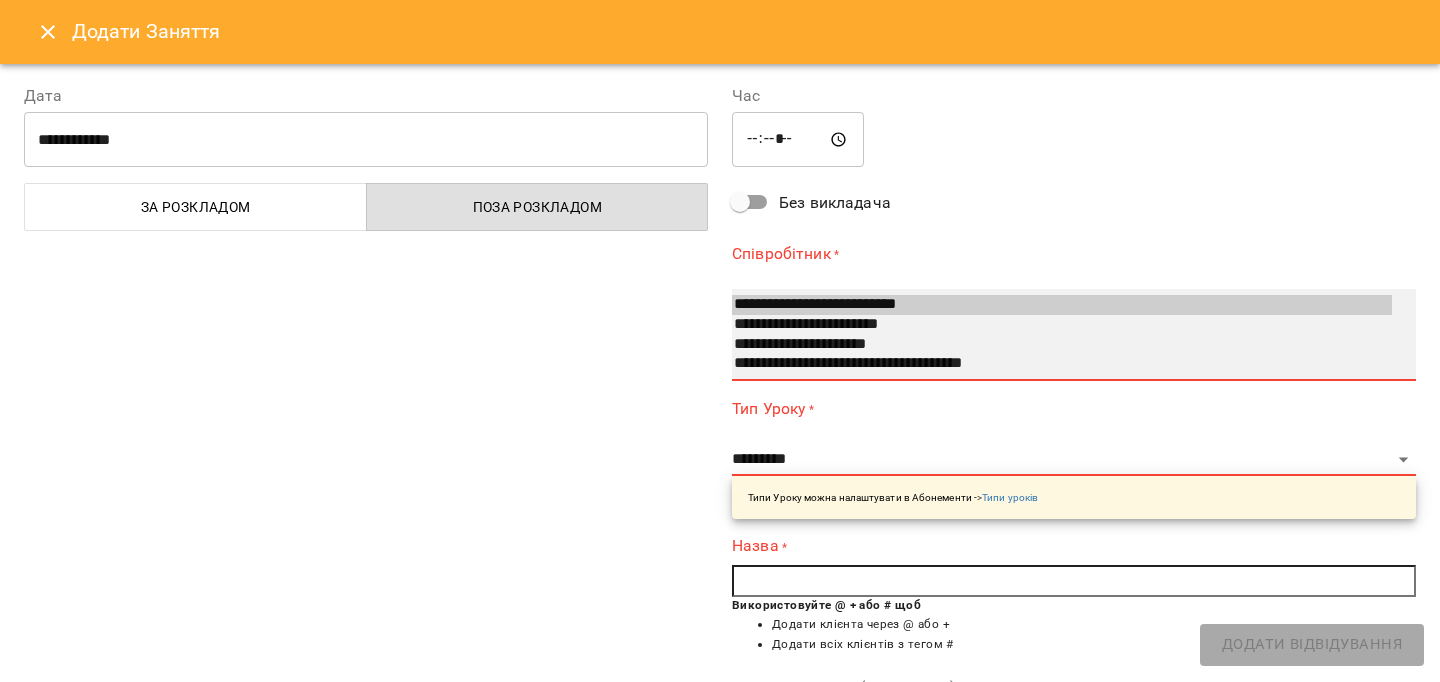 click on "**********" at bounding box center (1062, 345) 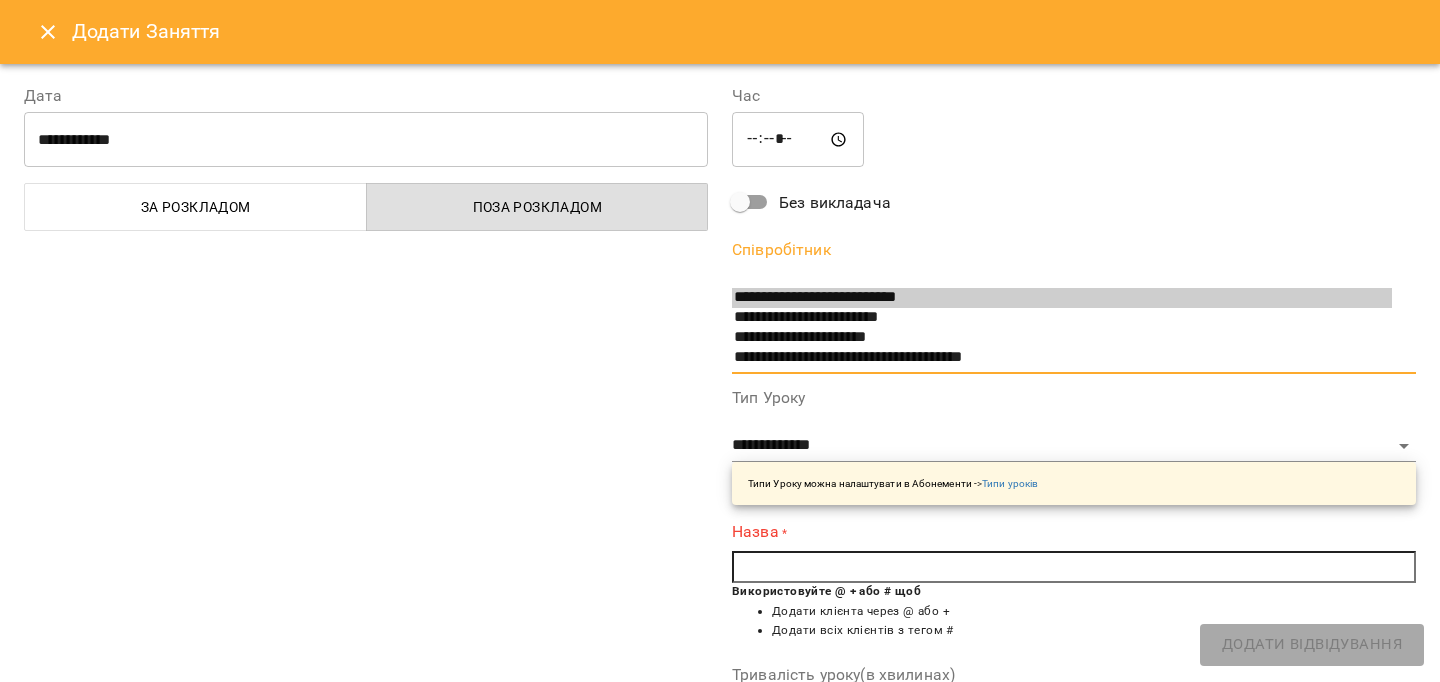 click at bounding box center [1074, 567] 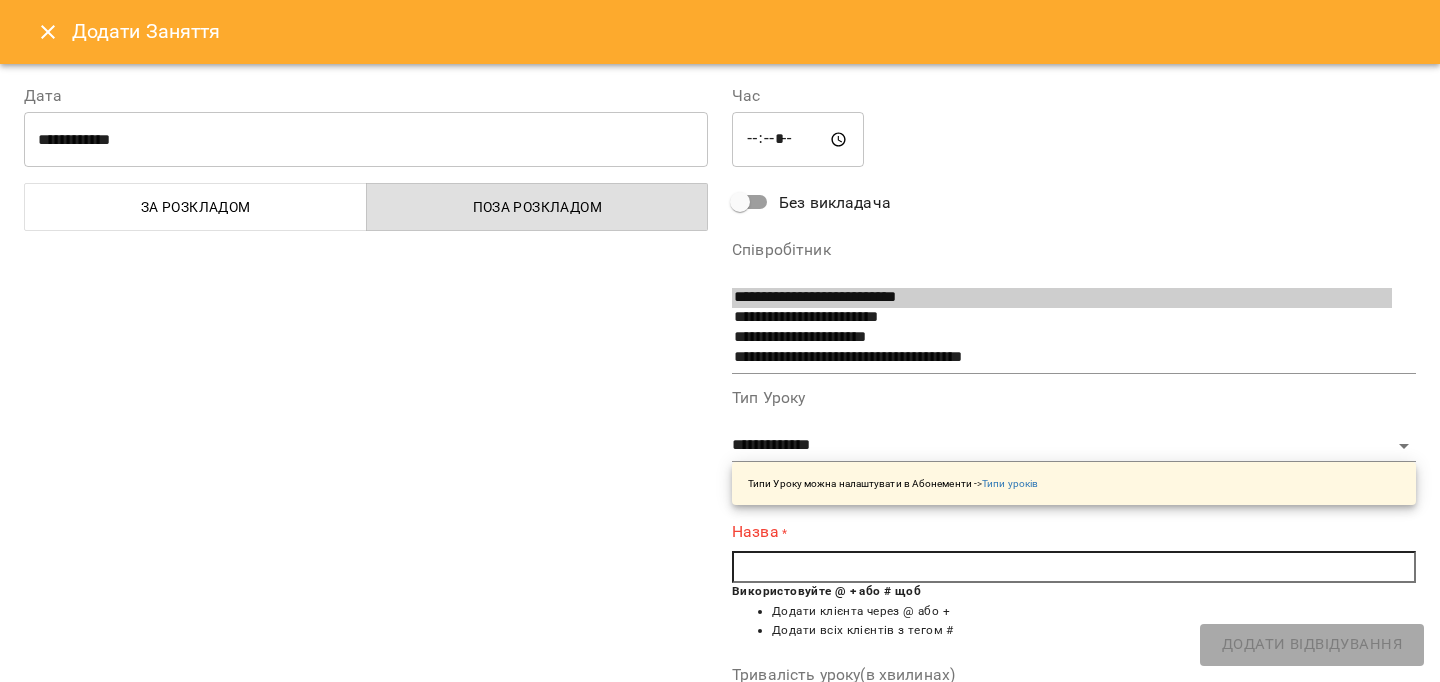 paste on "*" 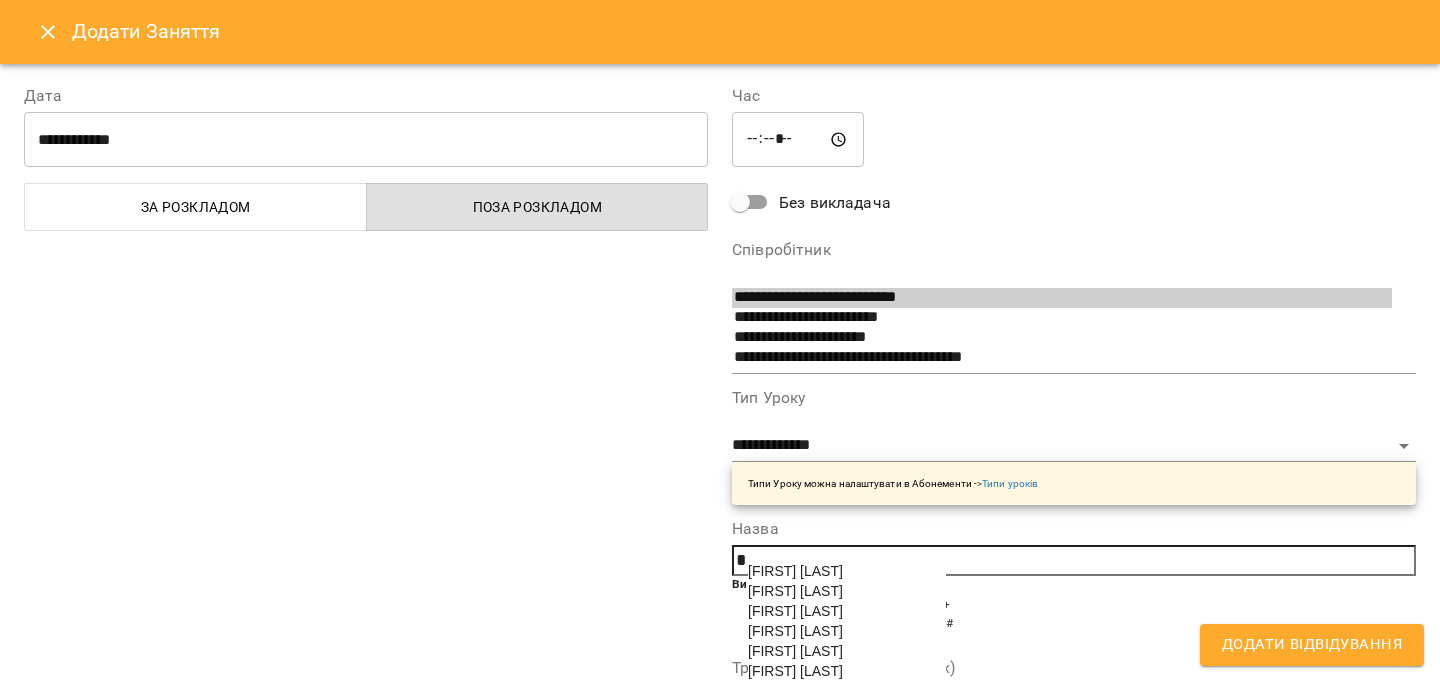 click on "[FIRST] [LAST]" at bounding box center [795, 571] 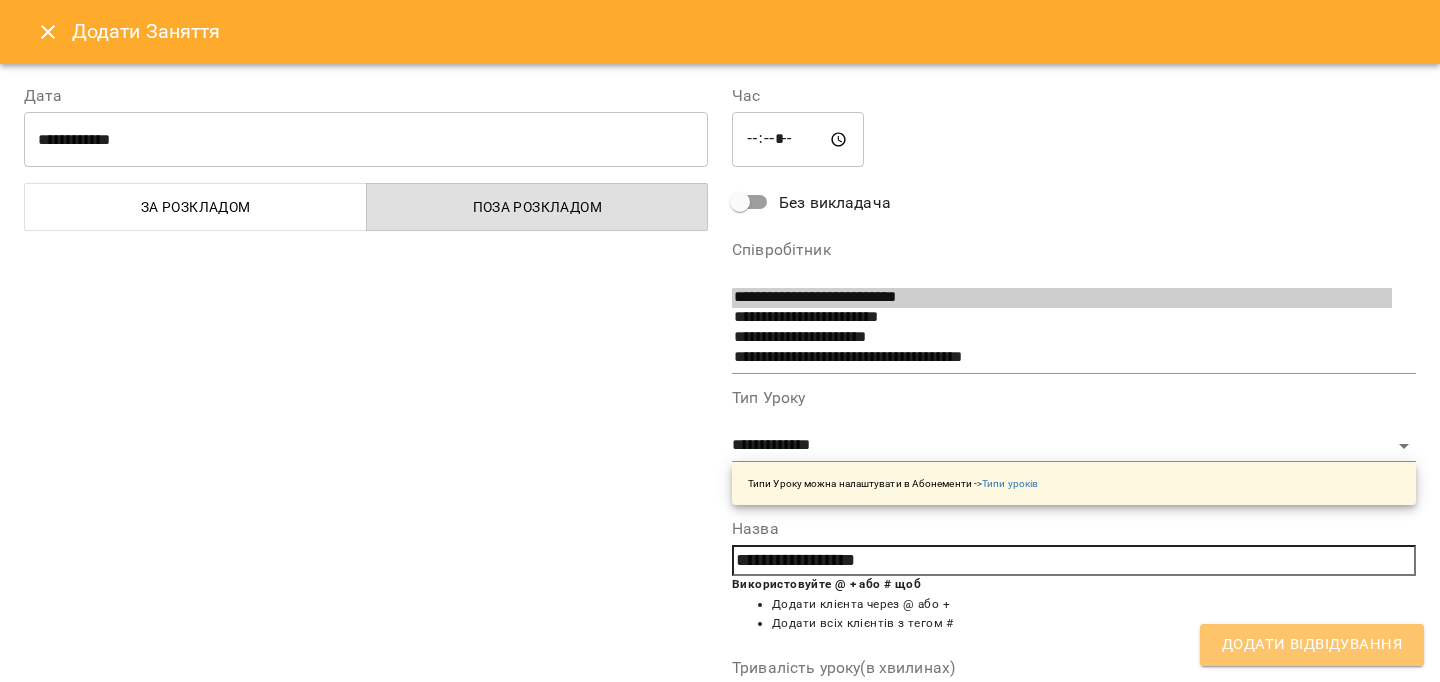 click on "Додати Відвідування" at bounding box center [1312, 645] 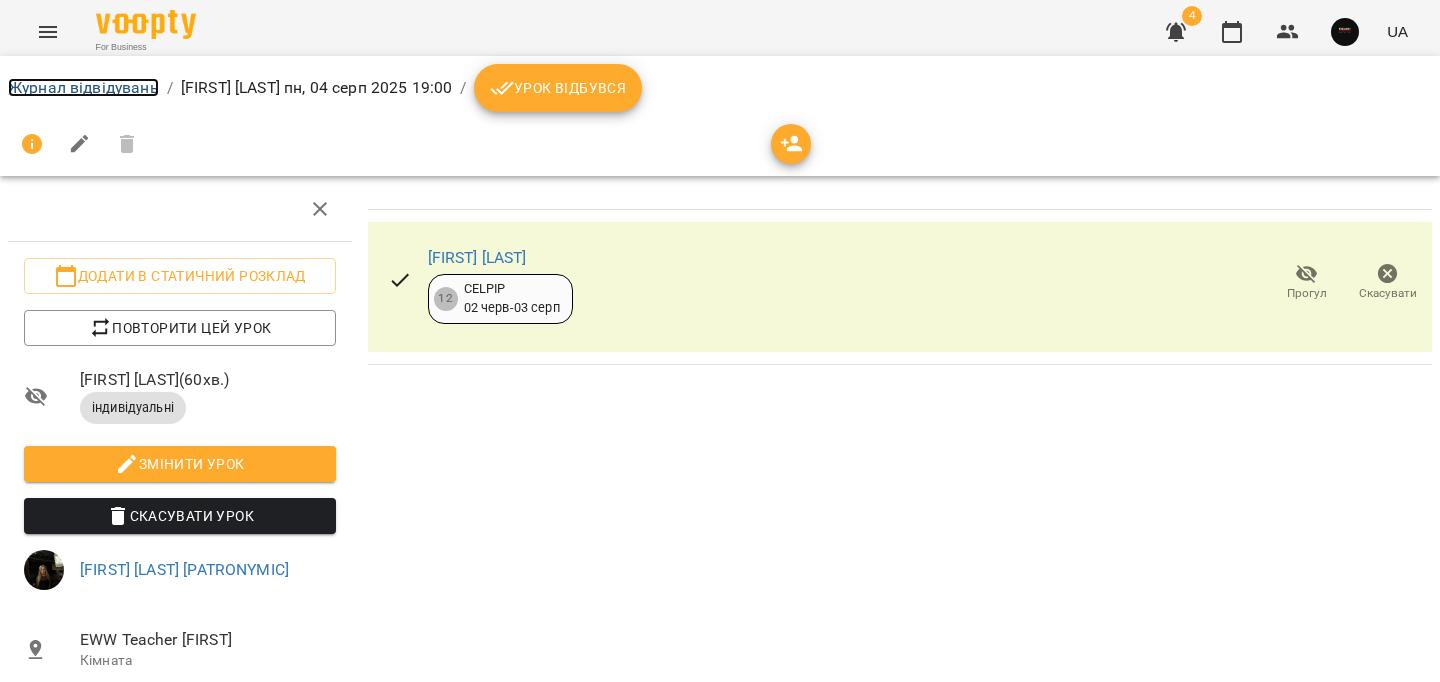 click on "Журнал відвідувань" at bounding box center [83, 87] 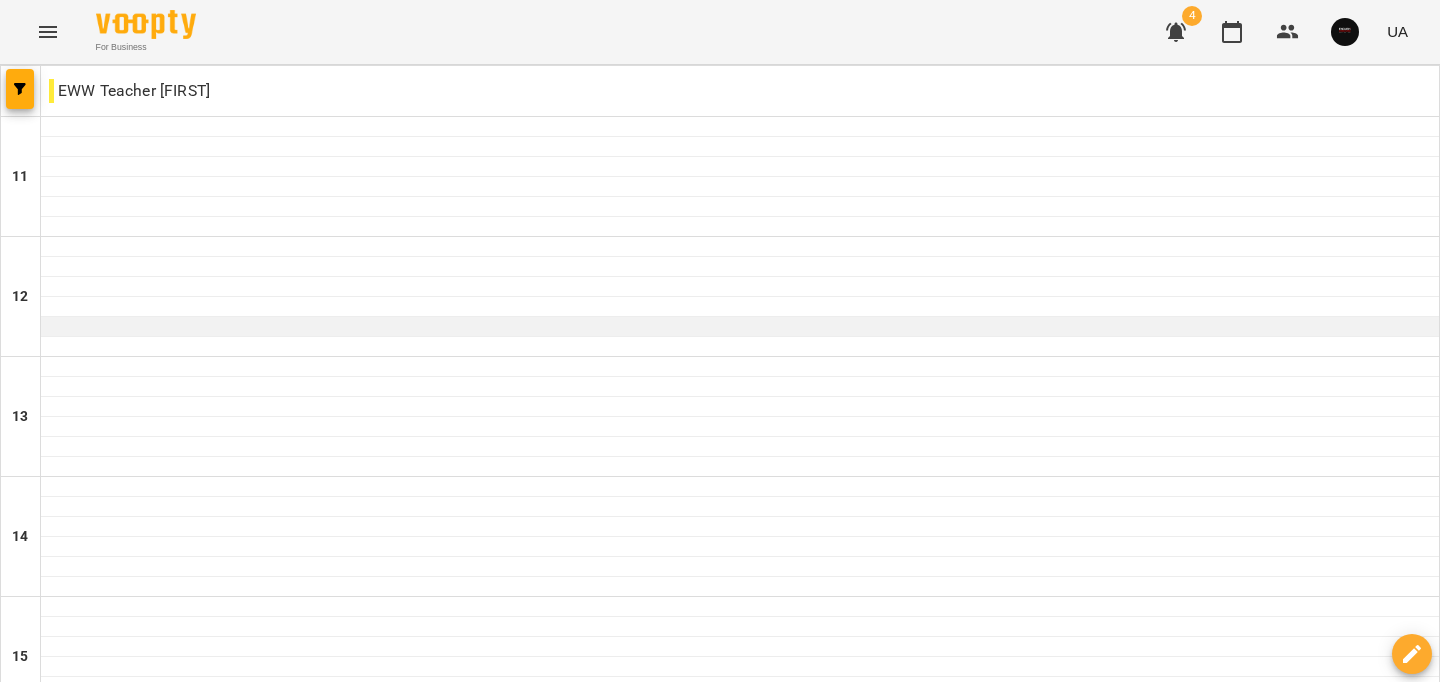 scroll, scrollTop: 1008, scrollLeft: 0, axis: vertical 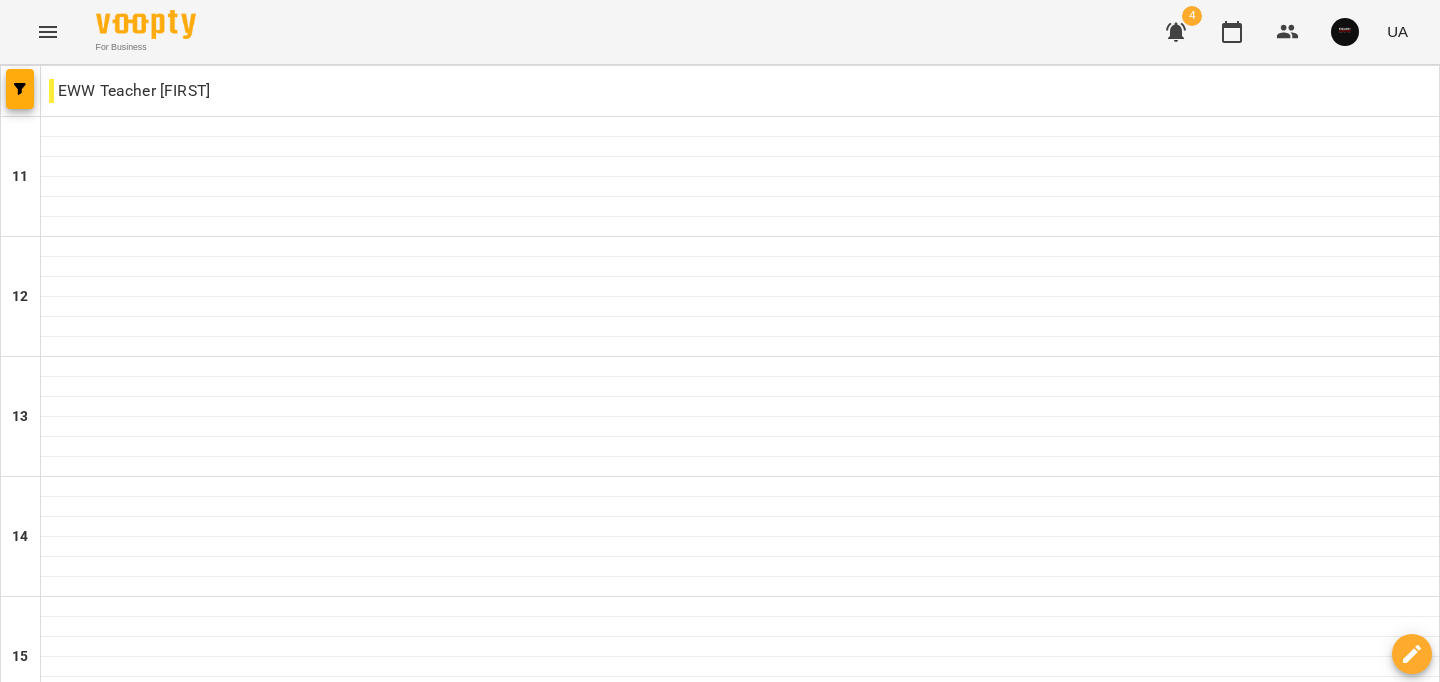 click on "вт" at bounding box center [414, 1583] 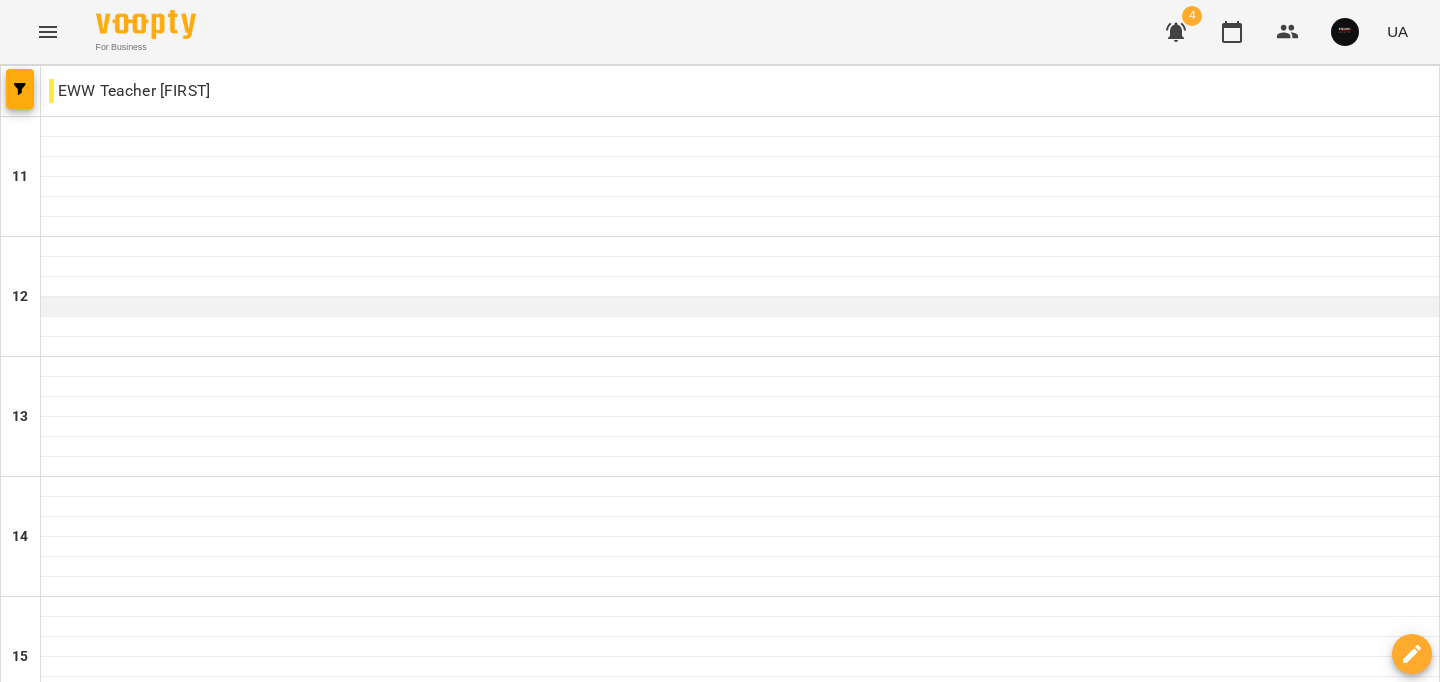 click at bounding box center [740, 307] 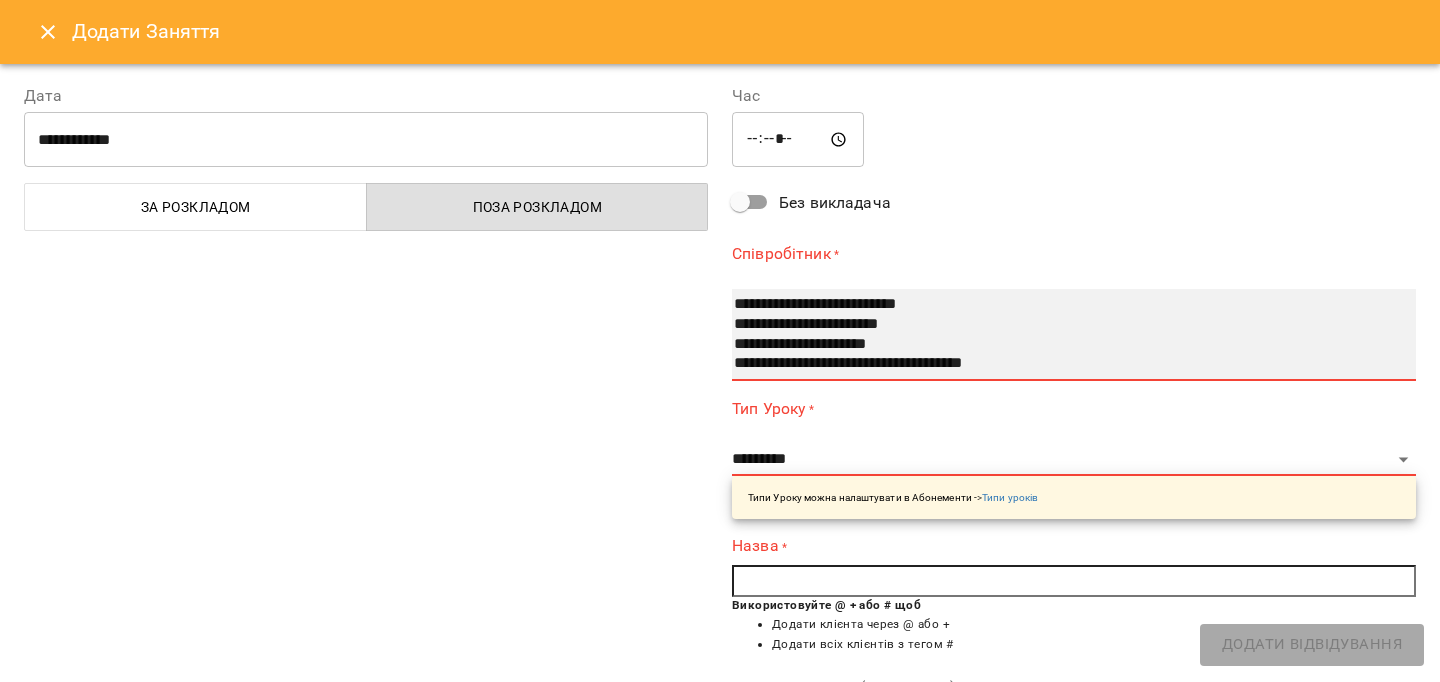 drag, startPoint x: 922, startPoint y: 343, endPoint x: 879, endPoint y: 421, distance: 89.06739 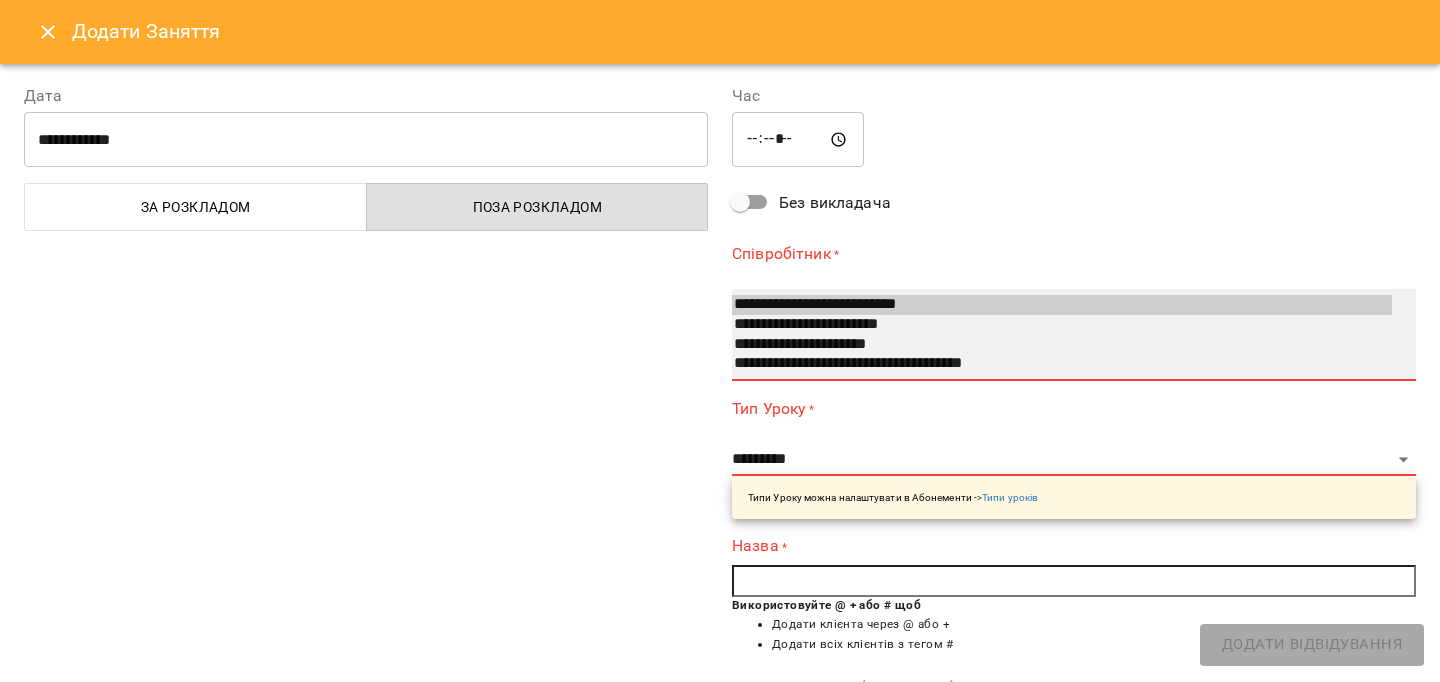 click on "**********" at bounding box center [1062, 345] 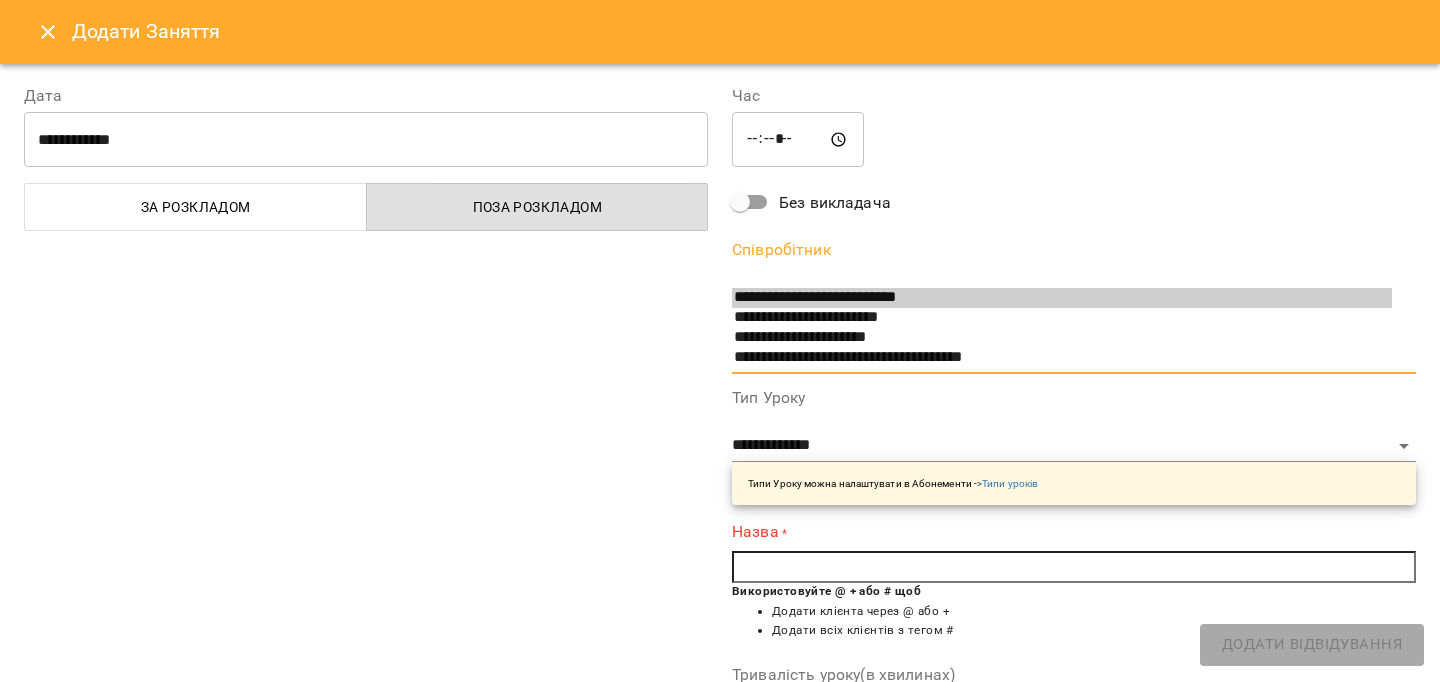 click at bounding box center (1074, 567) 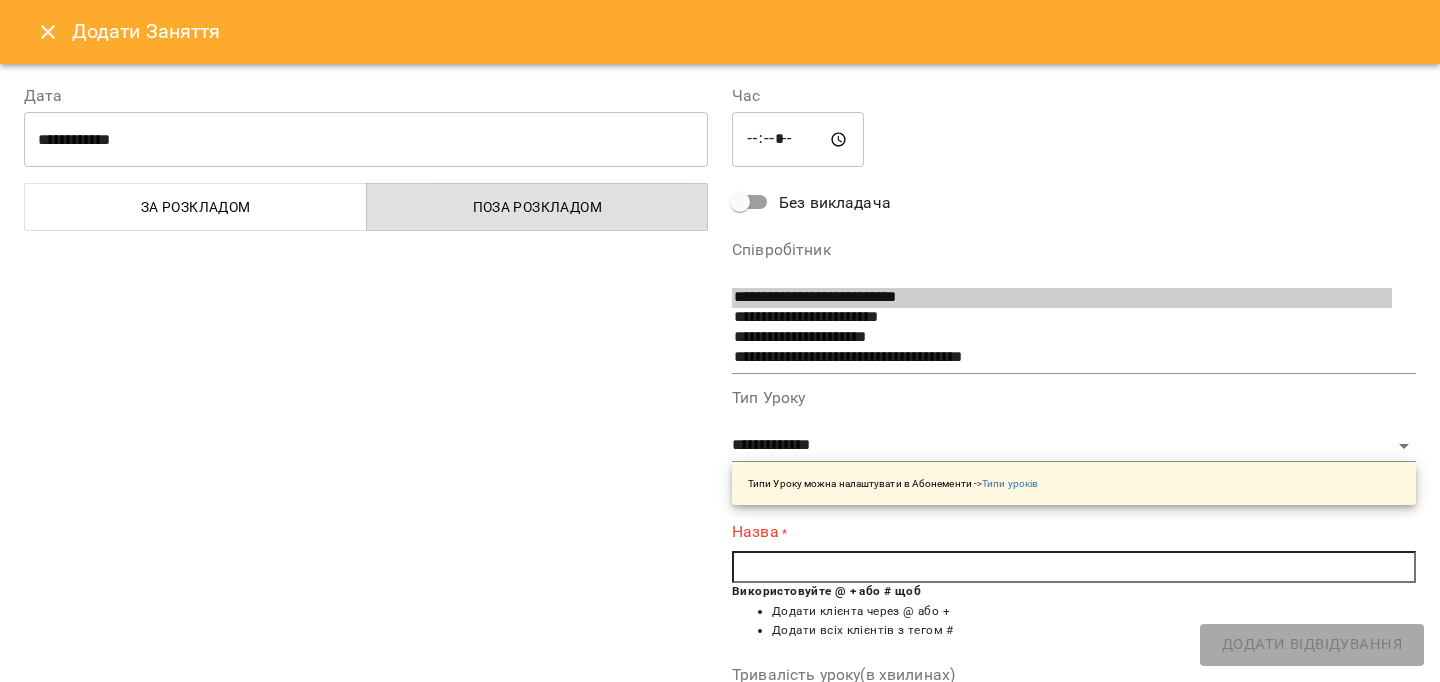 paste on "*" 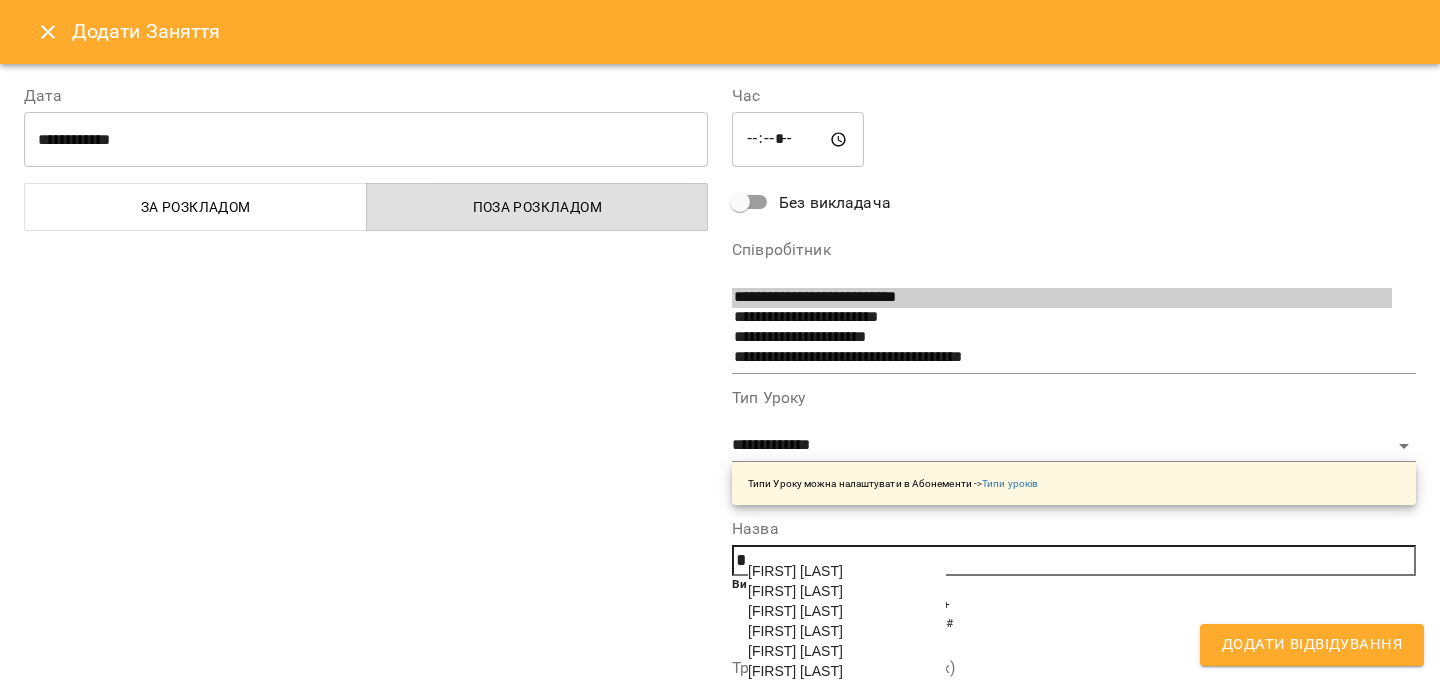 click on "[FIRST] [LAST]" at bounding box center (795, 631) 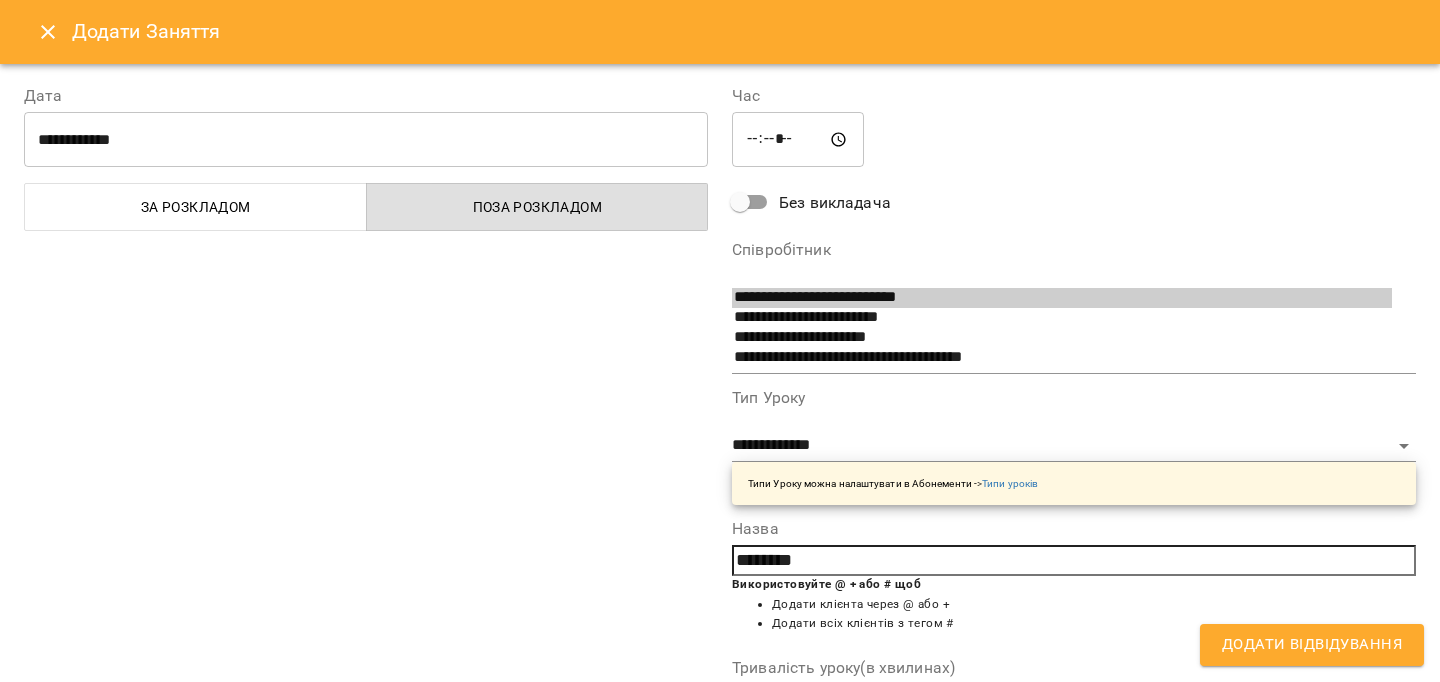 click on "Додати Відвідування" at bounding box center (1312, 645) 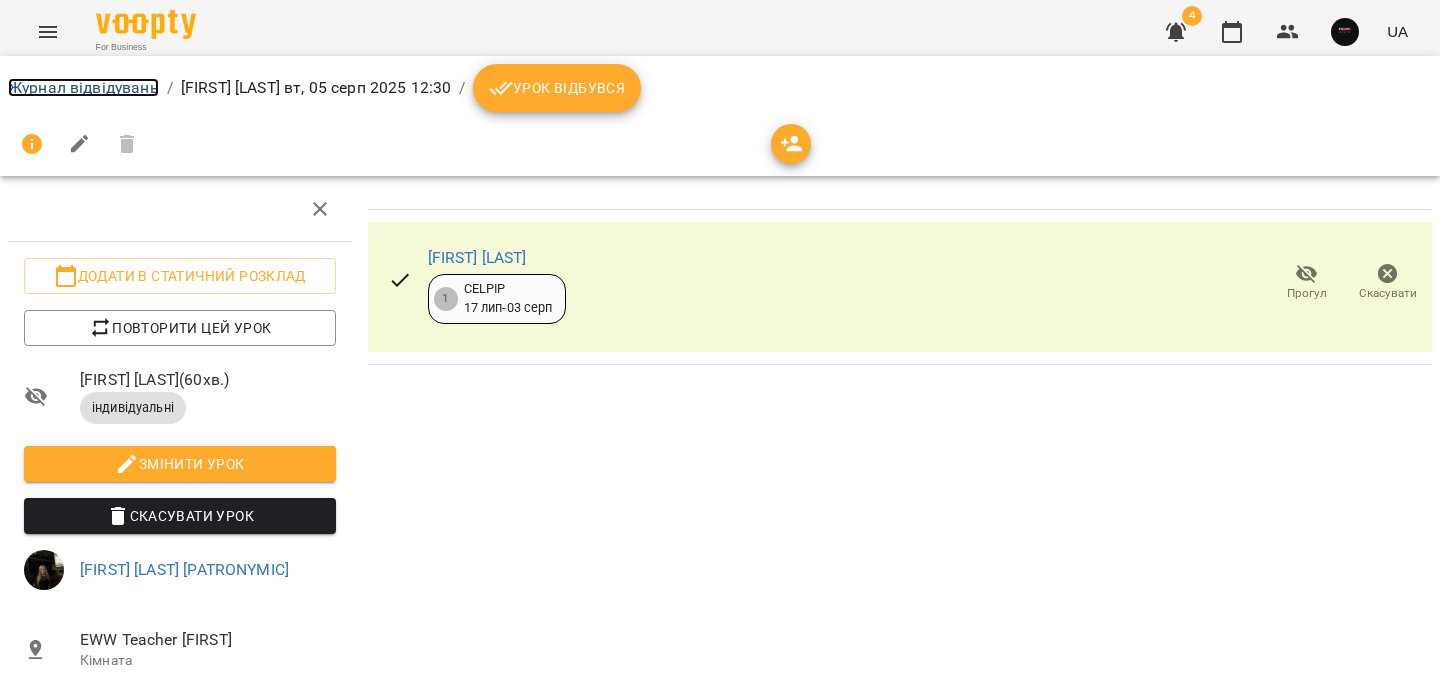 click on "Журнал відвідувань" at bounding box center (83, 87) 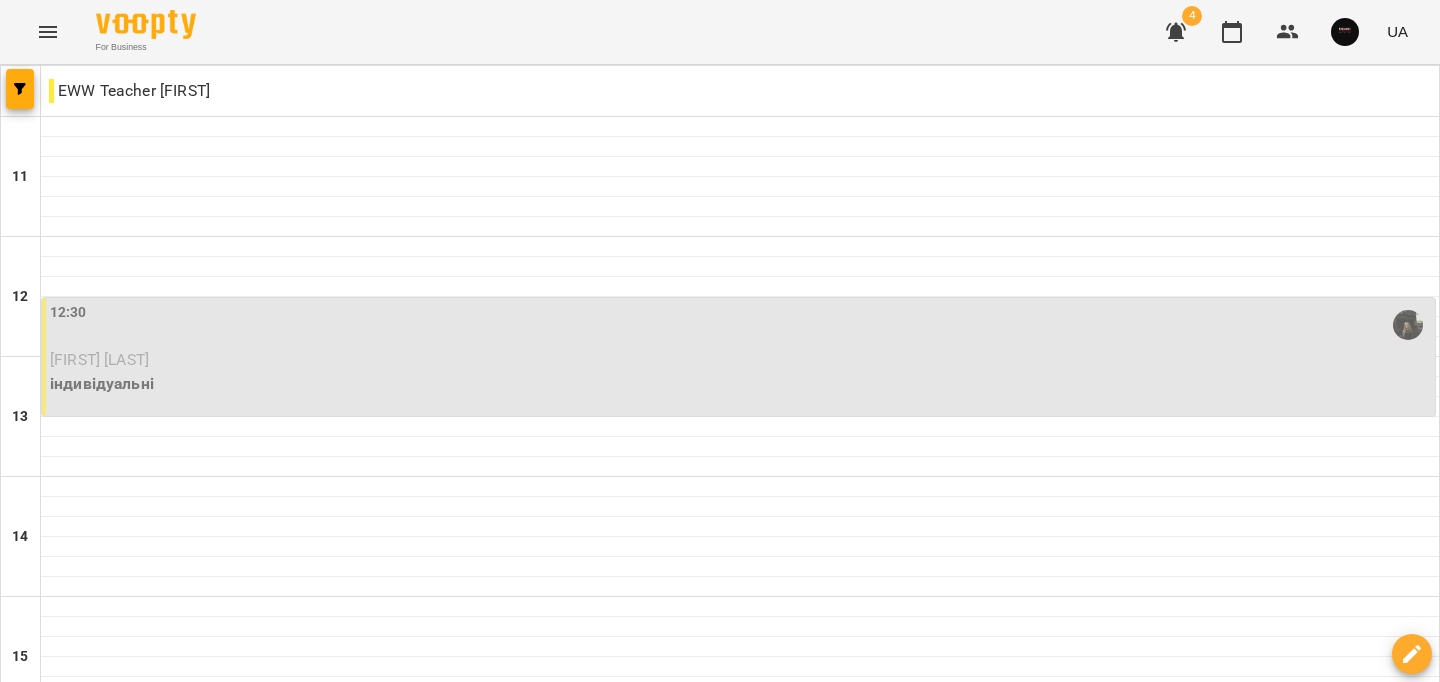 scroll, scrollTop: 913, scrollLeft: 0, axis: vertical 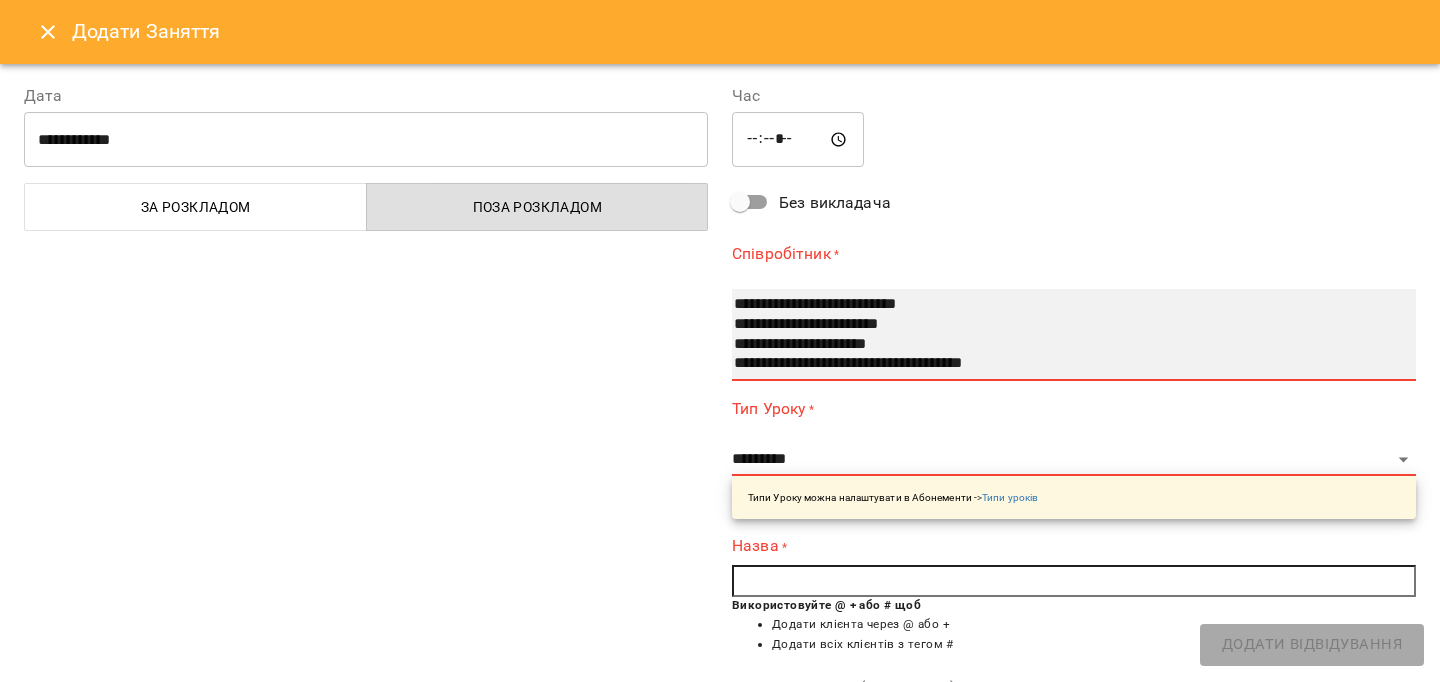 select on "**********" 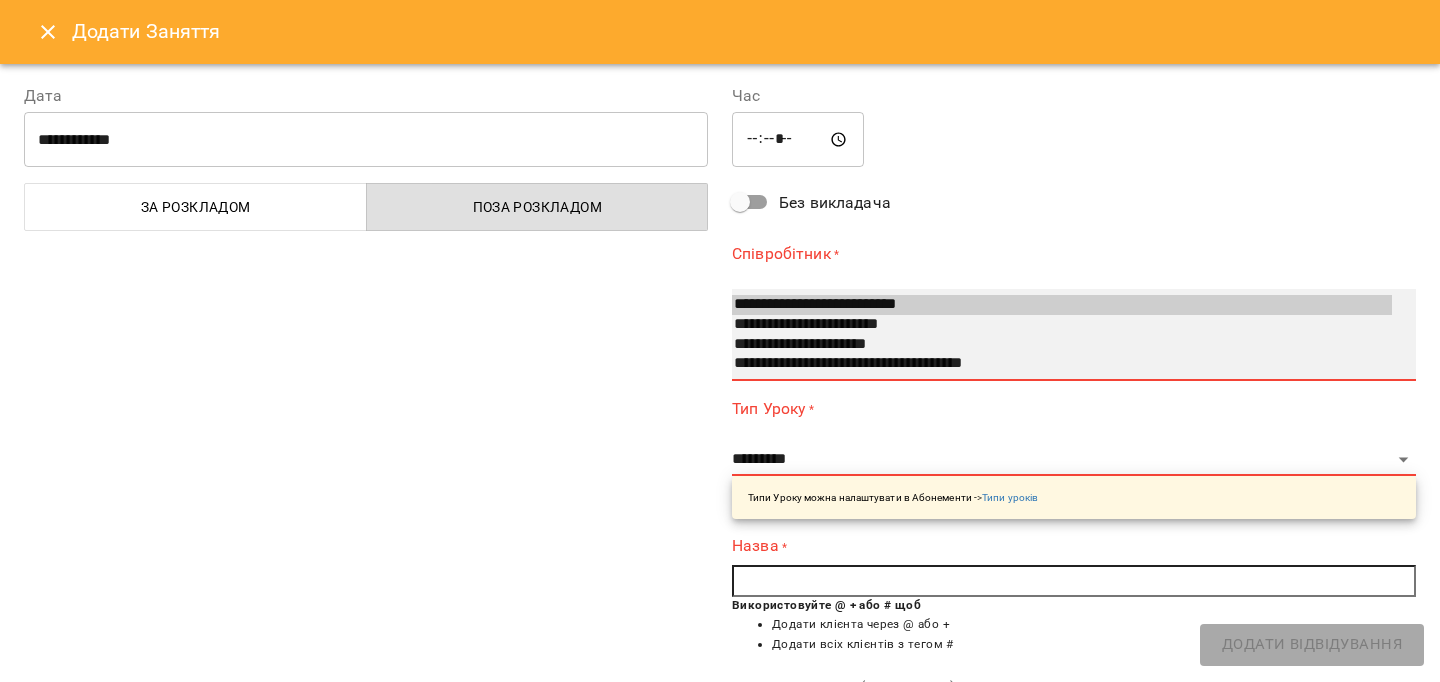 click on "**********" at bounding box center (1062, 345) 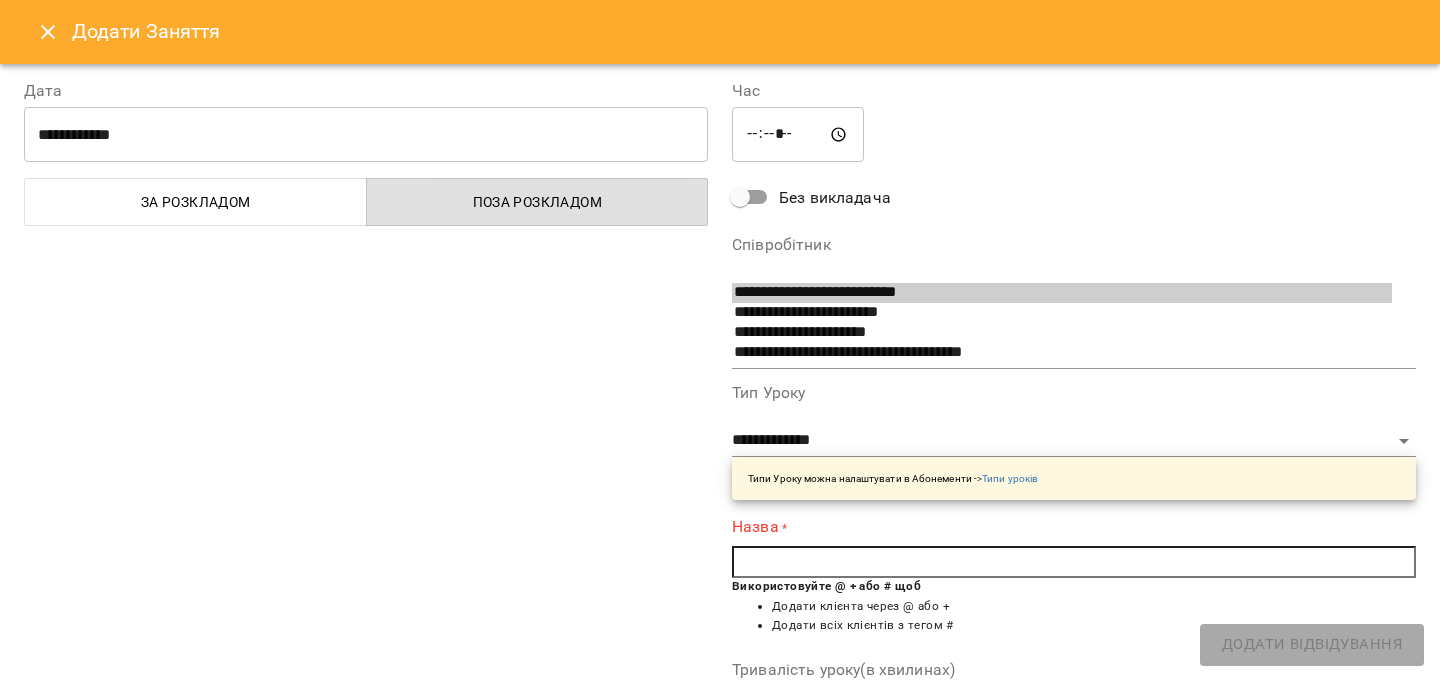click at bounding box center (1074, 562) 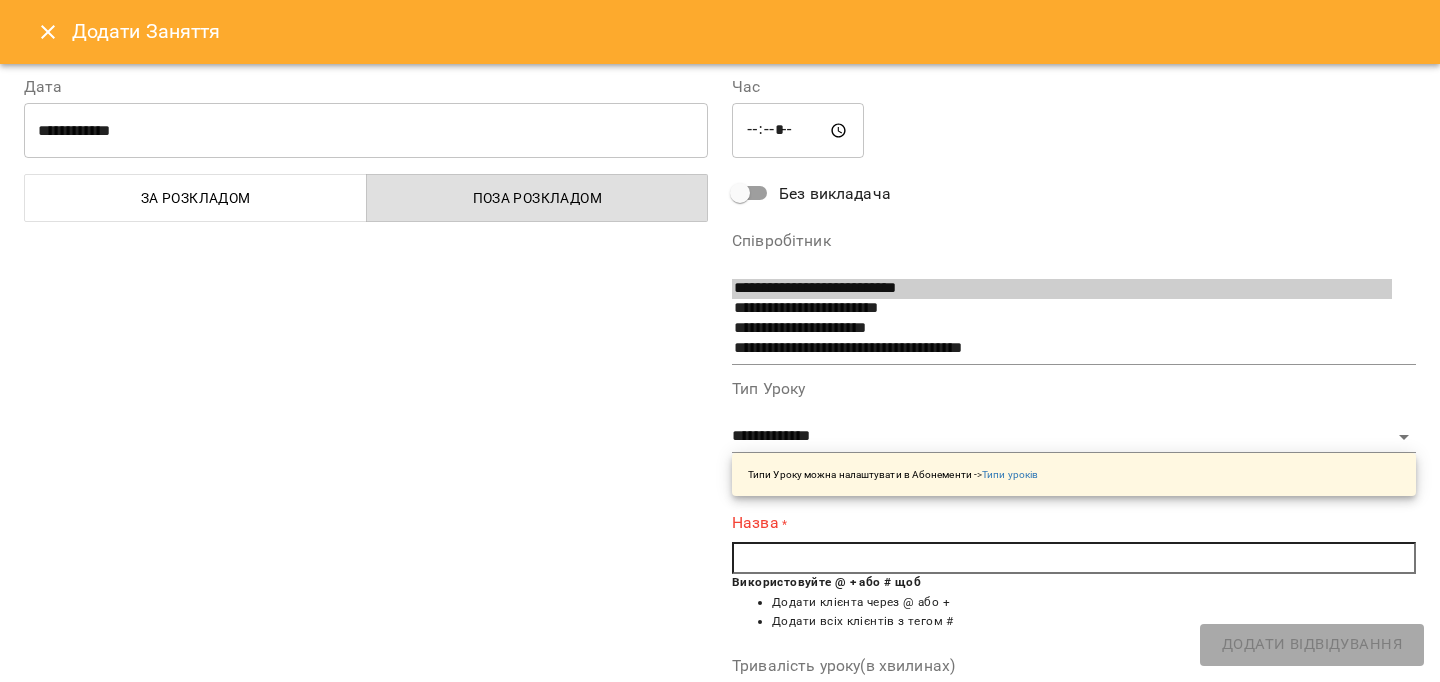 scroll, scrollTop: 7, scrollLeft: 0, axis: vertical 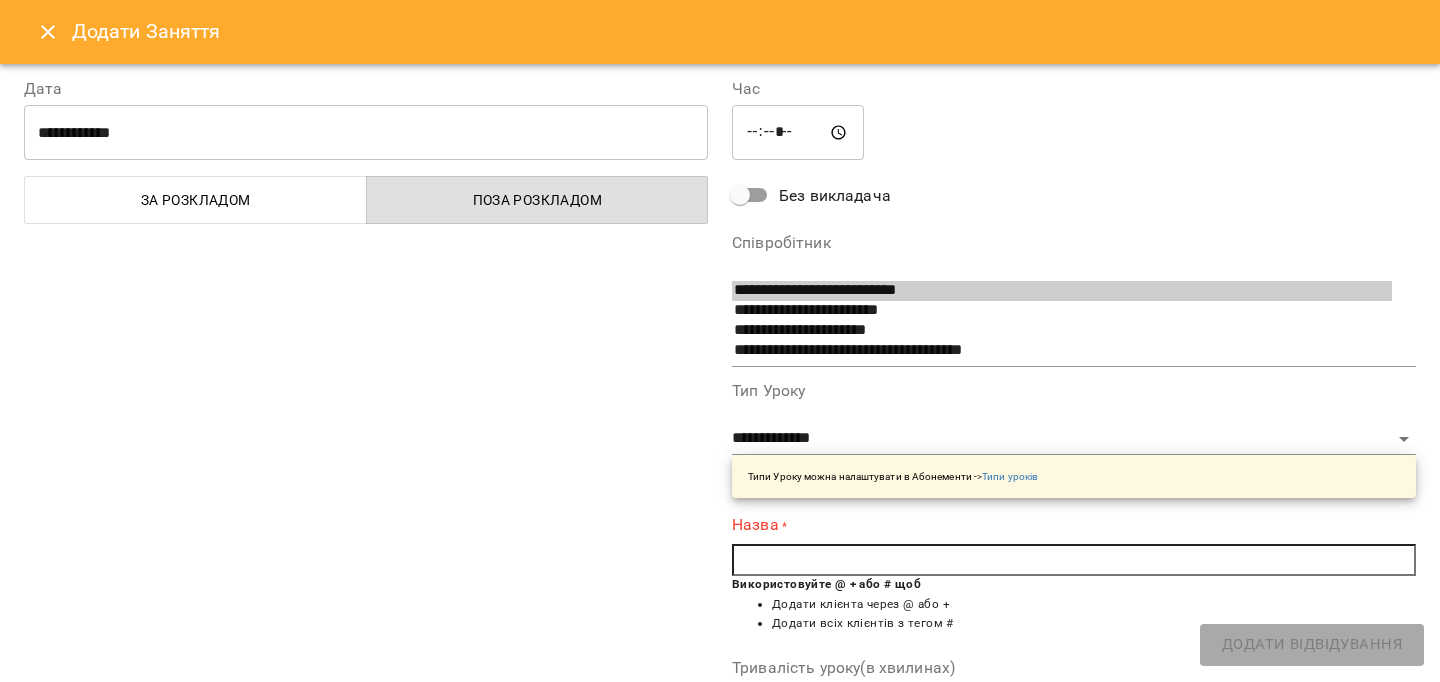paste on "*" 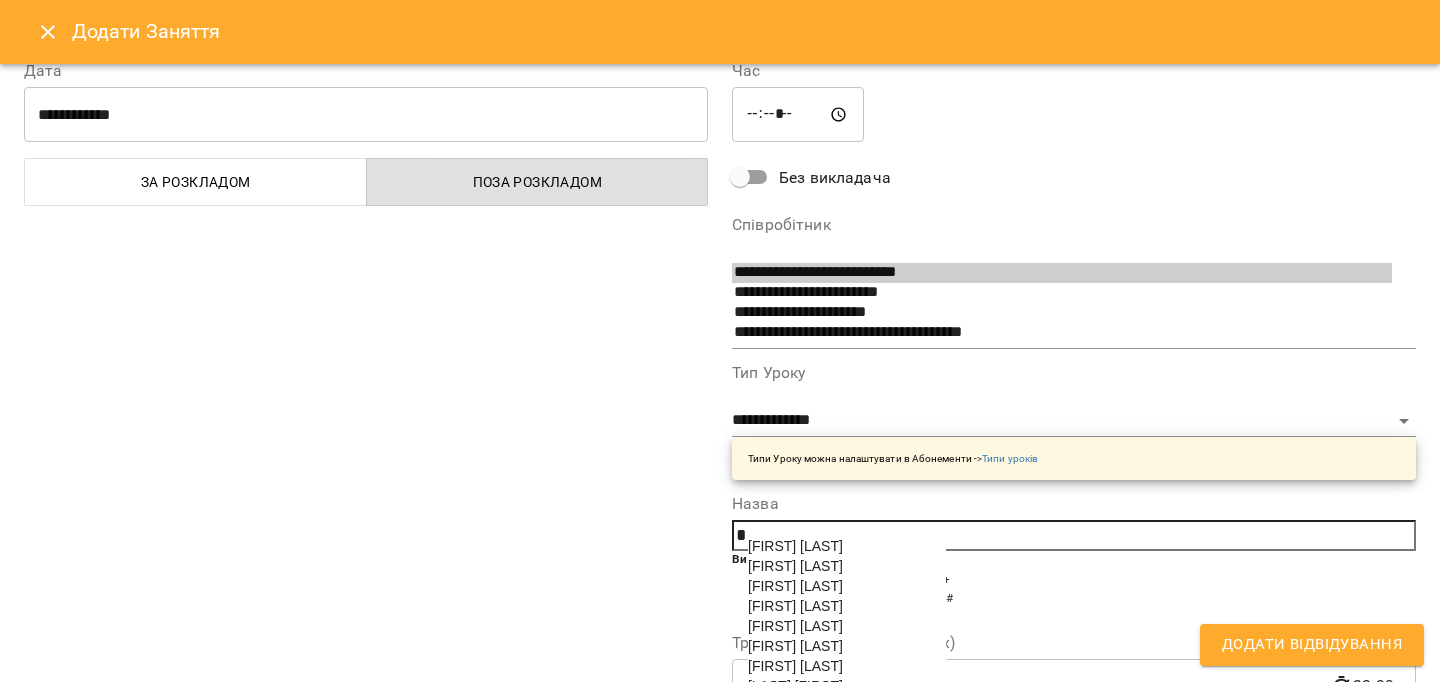 scroll, scrollTop: 404, scrollLeft: 0, axis: vertical 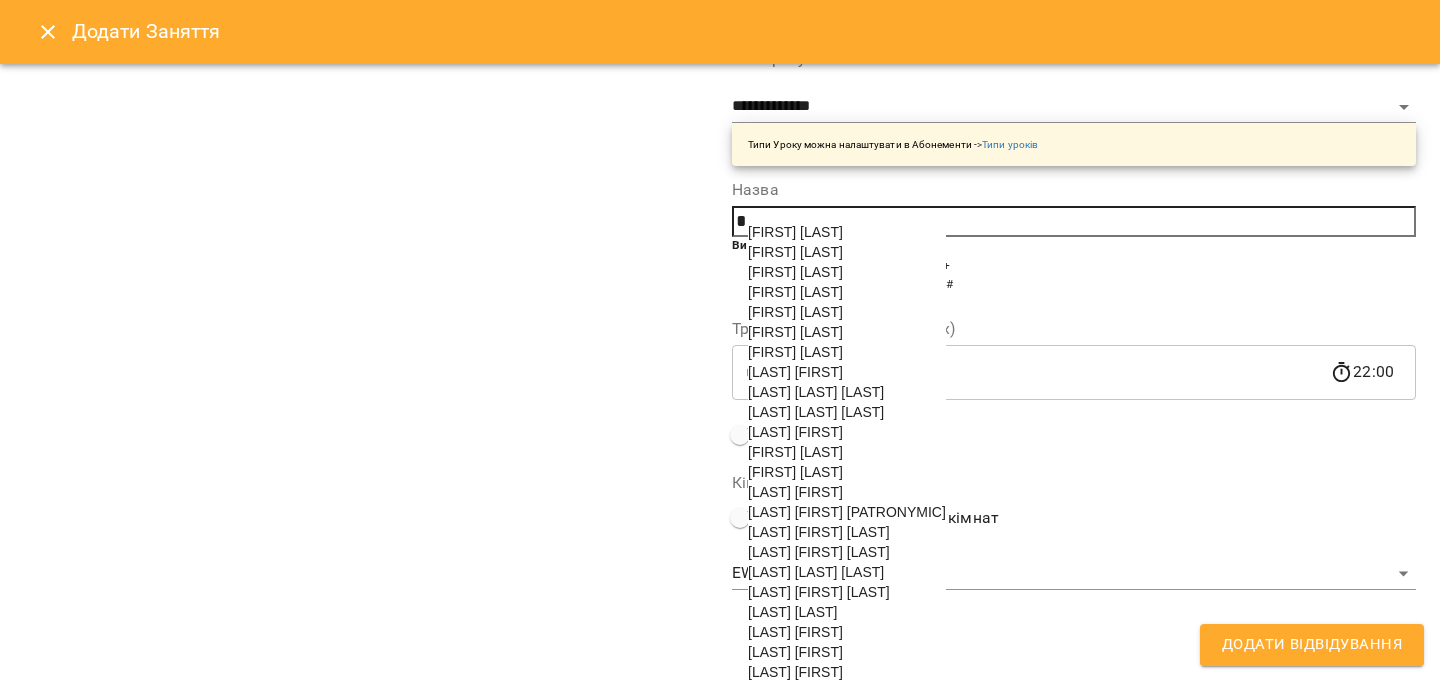 click on "[LAST] [FIRST] [LAST]" at bounding box center (819, 552) 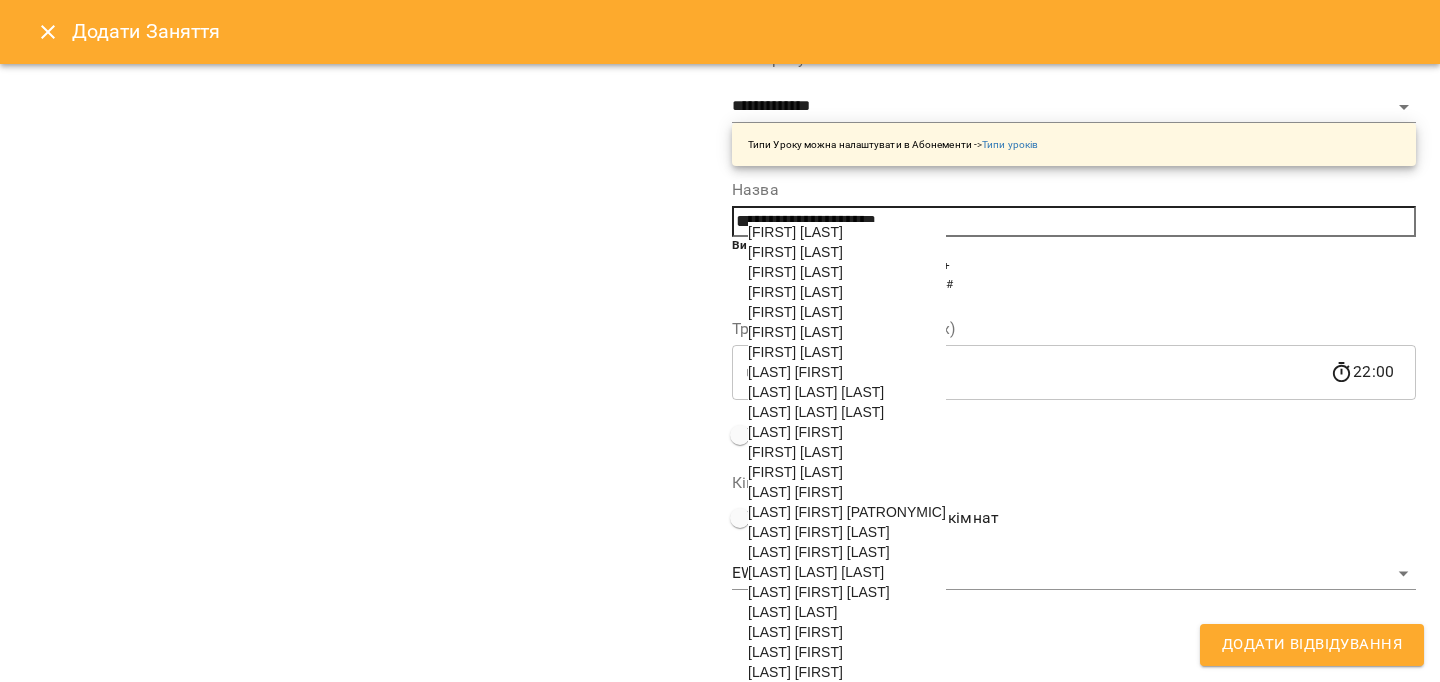 scroll, scrollTop: 314, scrollLeft: 0, axis: vertical 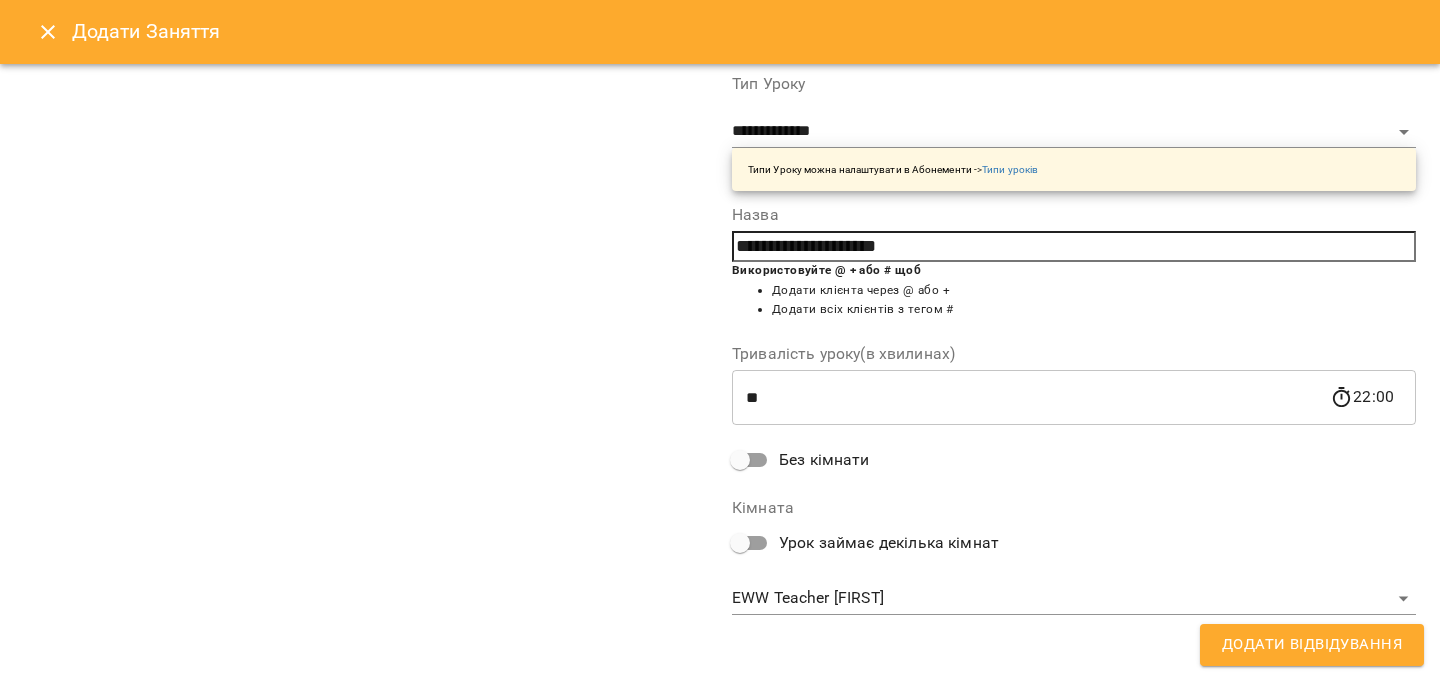 click on "Додати Відвідування" at bounding box center (1312, 645) 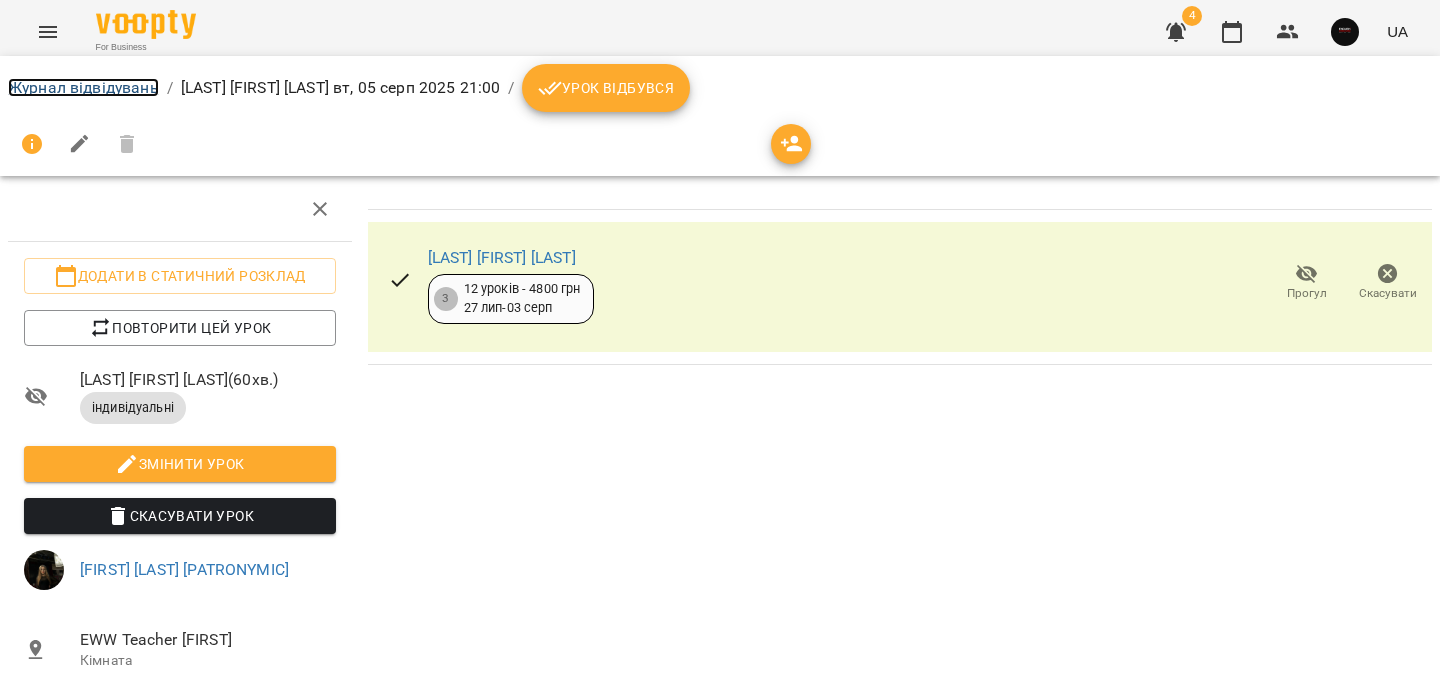 click on "Журнал відвідувань" at bounding box center [83, 87] 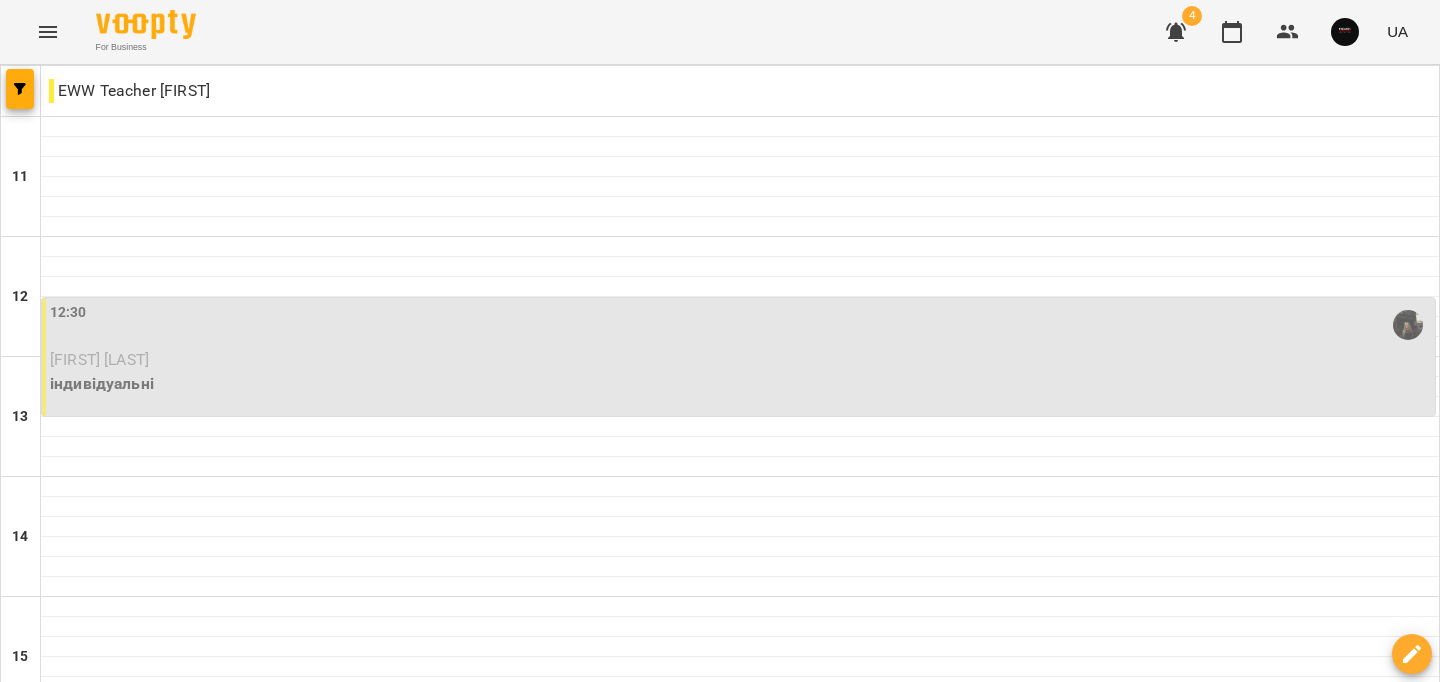 scroll, scrollTop: 1008, scrollLeft: 0, axis: vertical 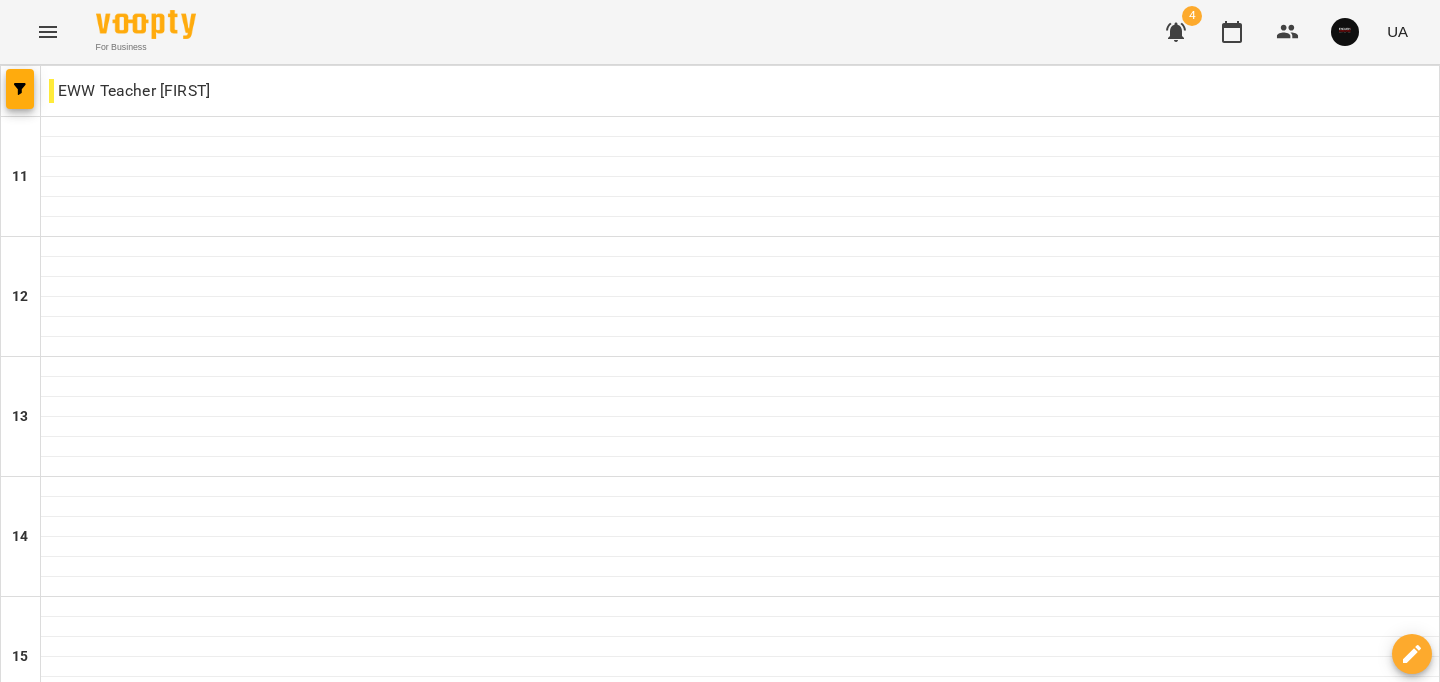 click at bounding box center (740, 1087) 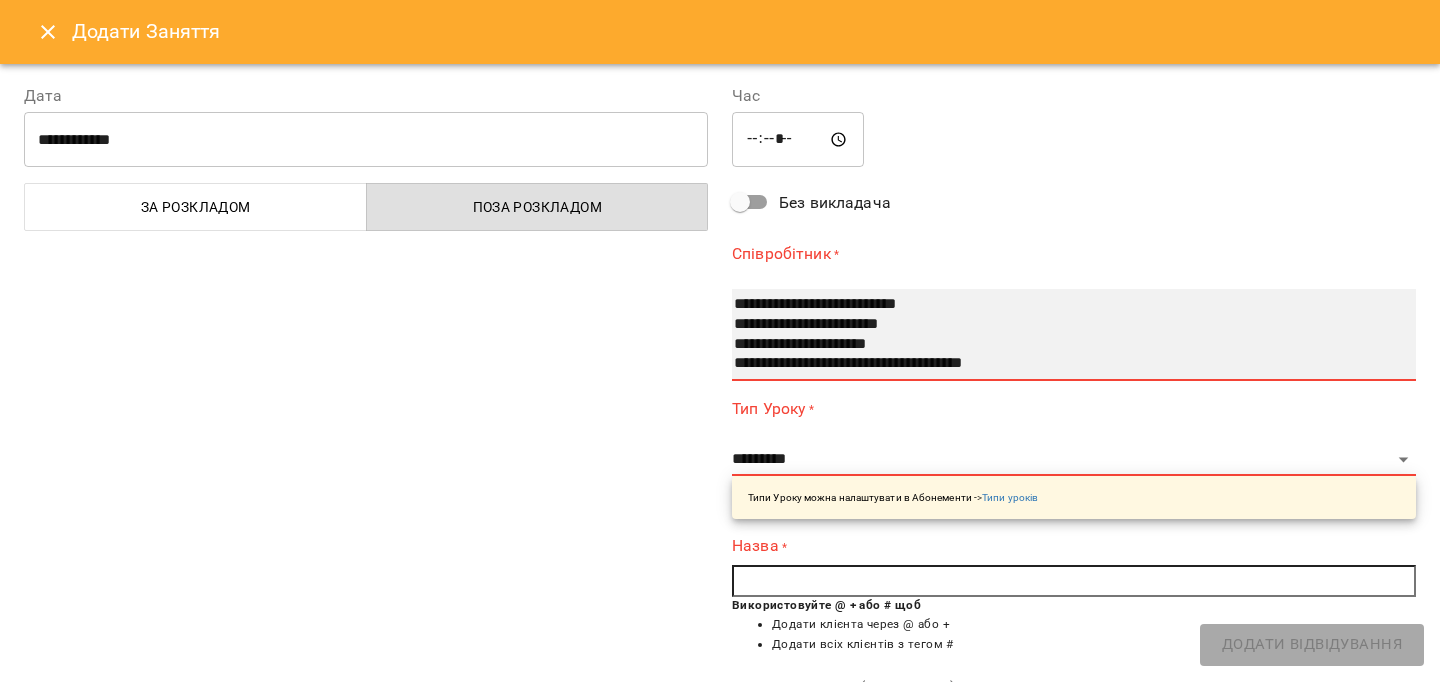 select on "**********" 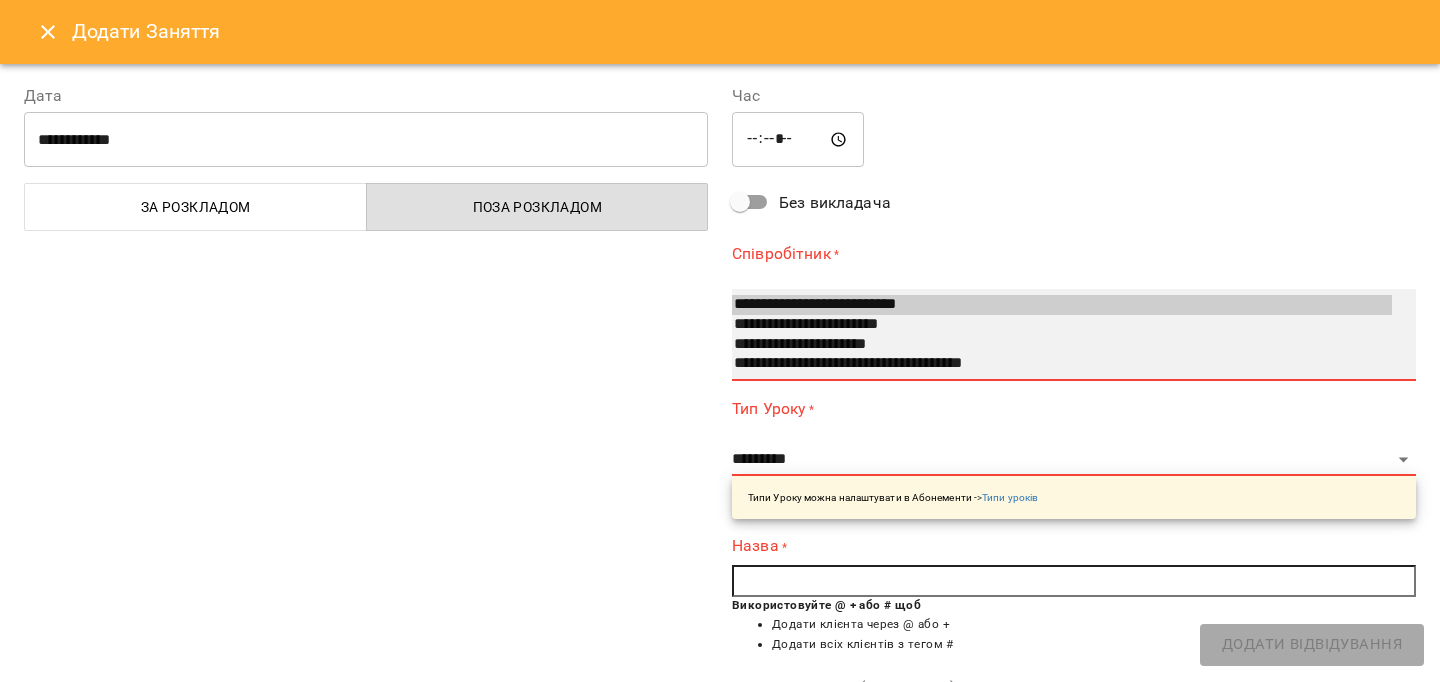 click on "**********" at bounding box center [1062, 345] 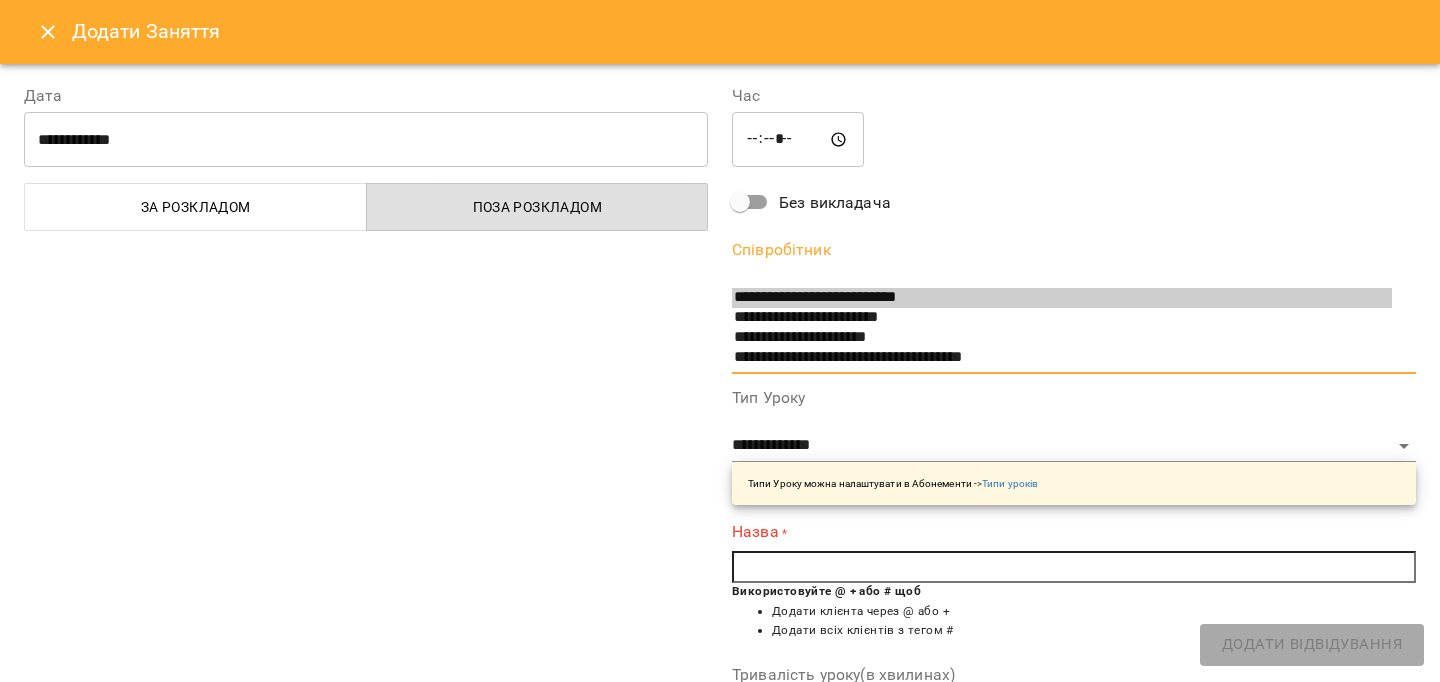 scroll, scrollTop: 4, scrollLeft: 0, axis: vertical 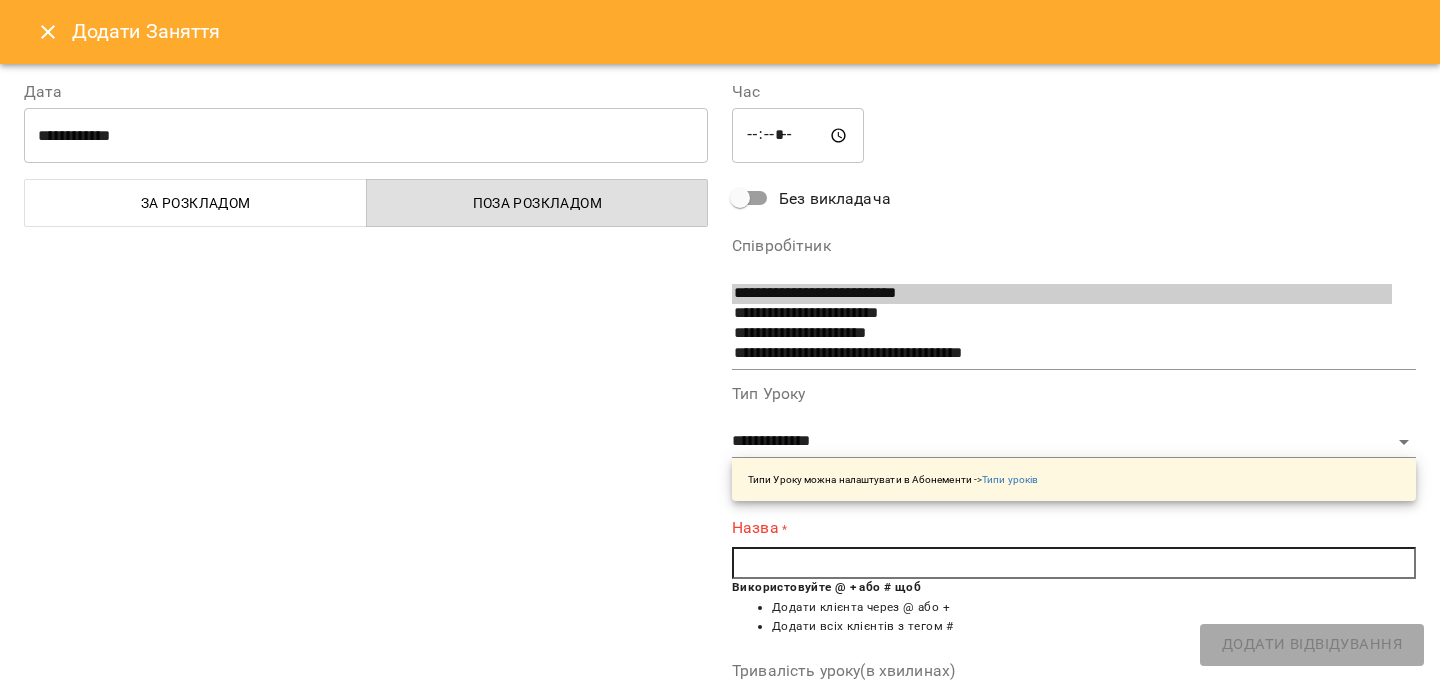 click at bounding box center (1074, 563) 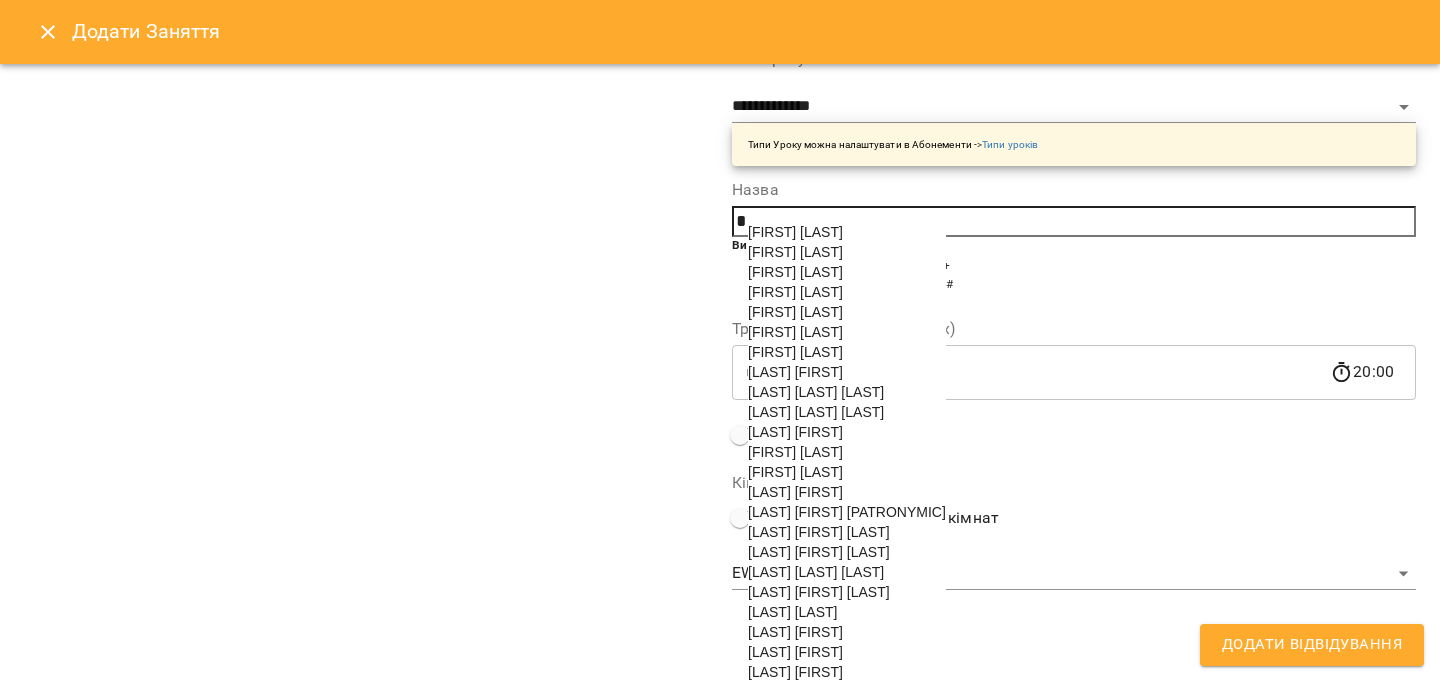 scroll, scrollTop: 404, scrollLeft: 0, axis: vertical 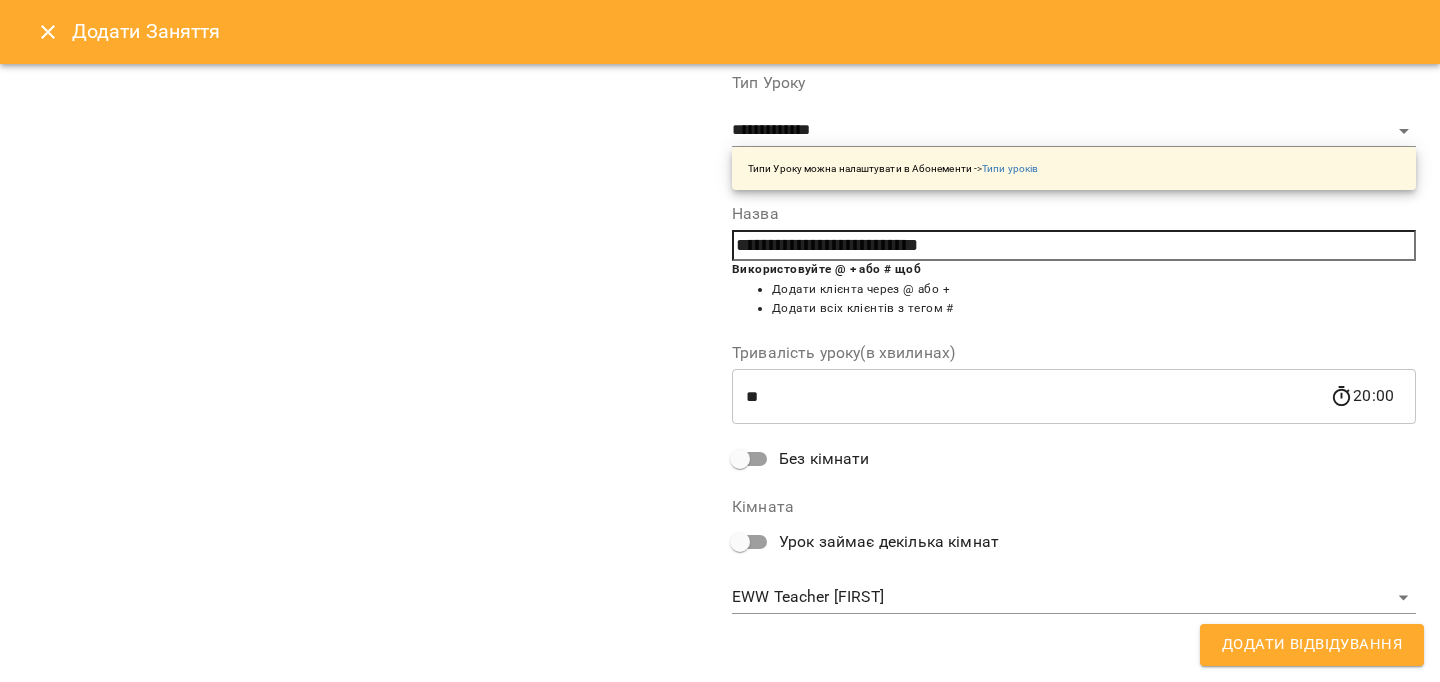 type on "**********" 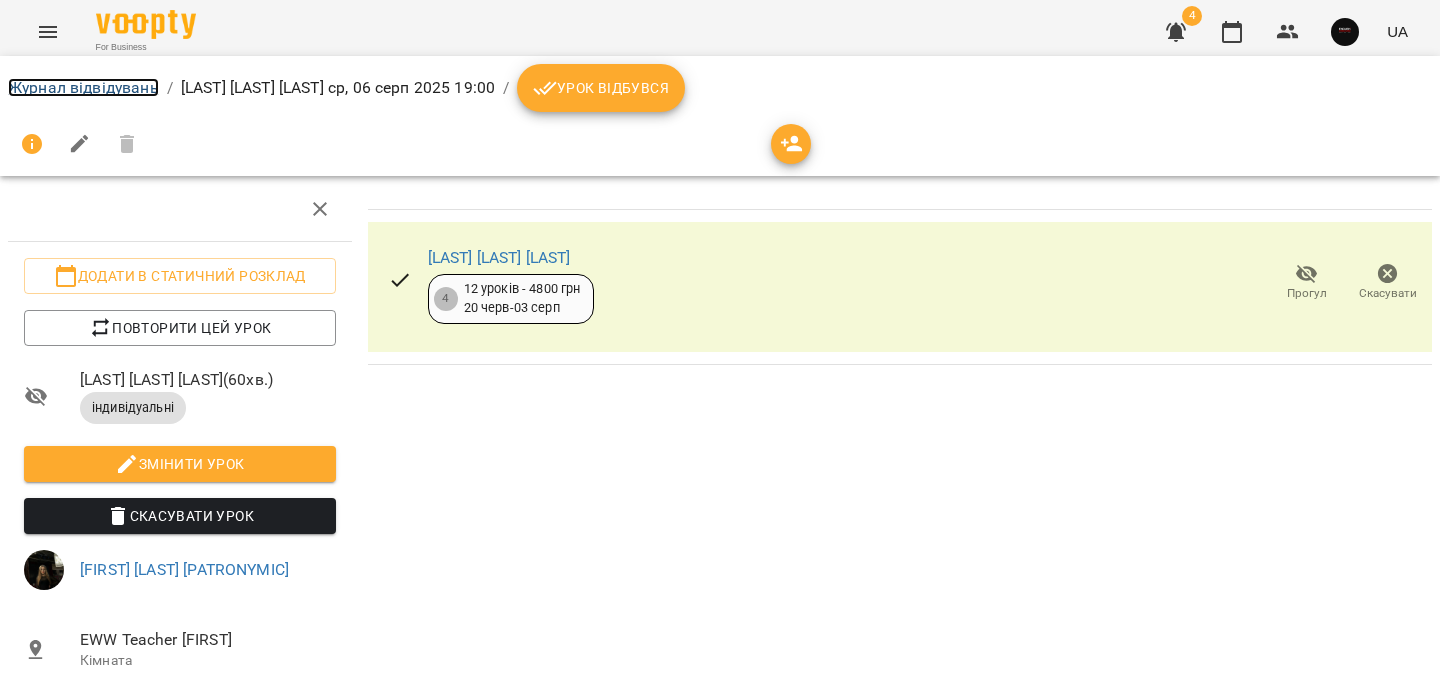 click on "Журнал відвідувань" at bounding box center [83, 87] 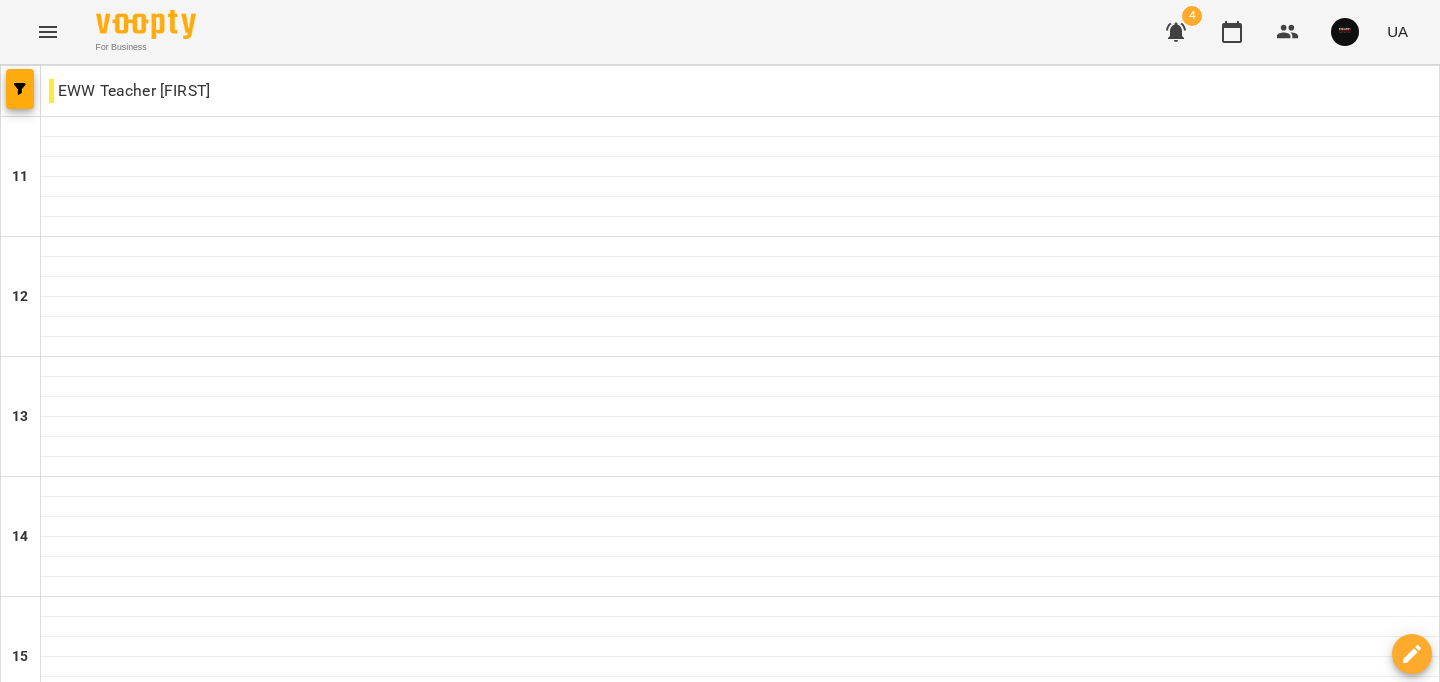 scroll, scrollTop: 1008, scrollLeft: 0, axis: vertical 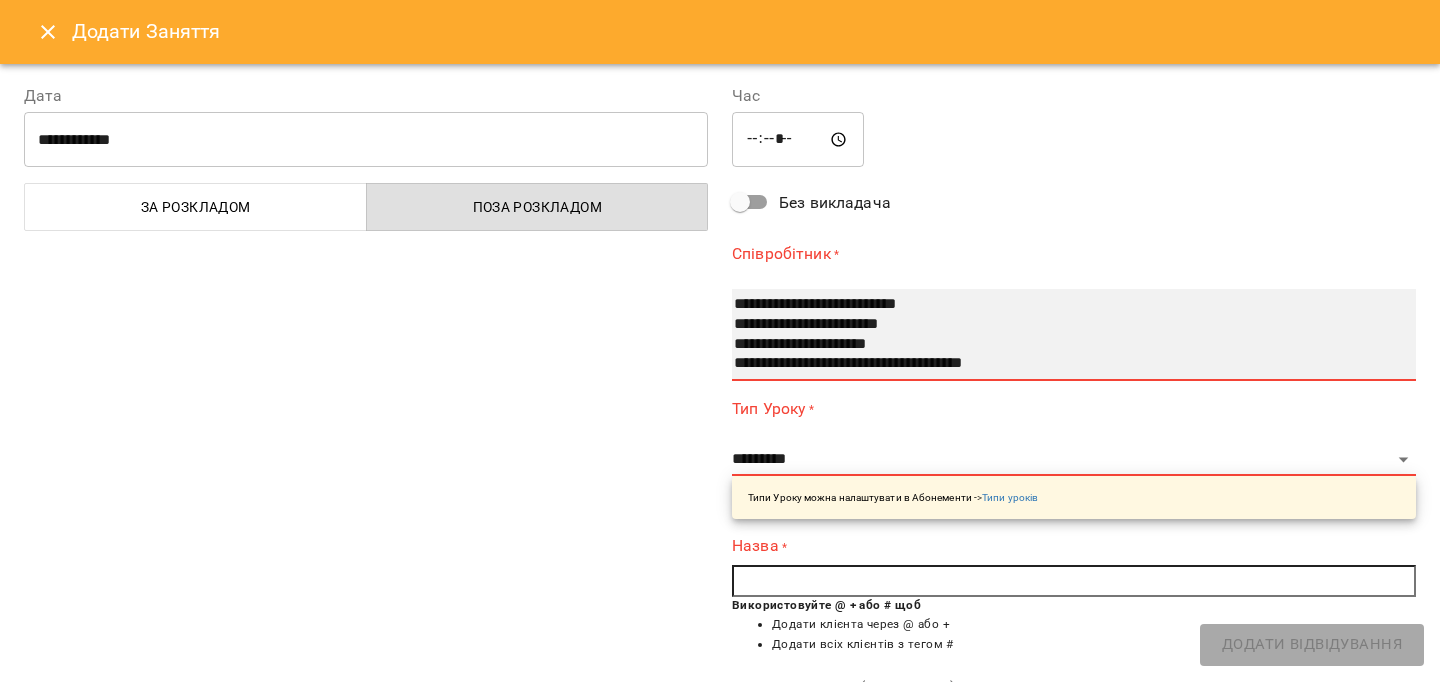 select on "**********" 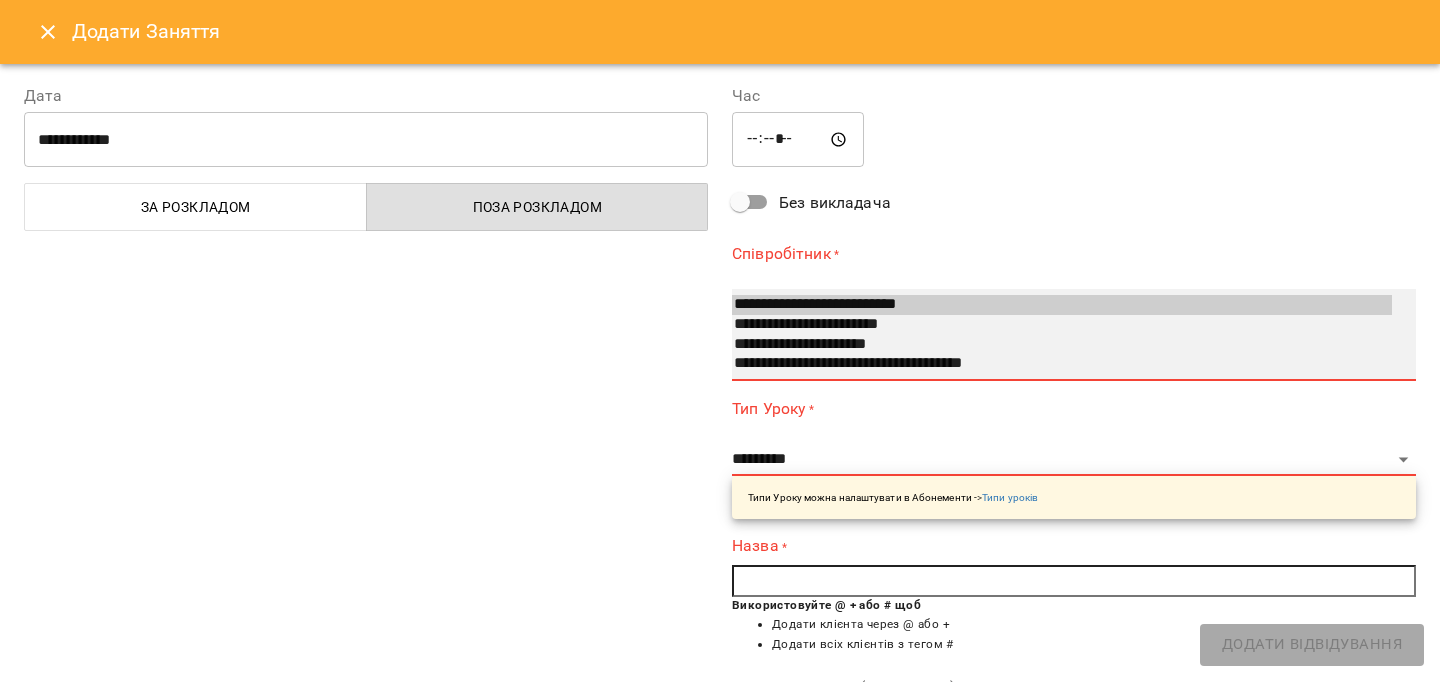 click on "**********" at bounding box center [1062, 345] 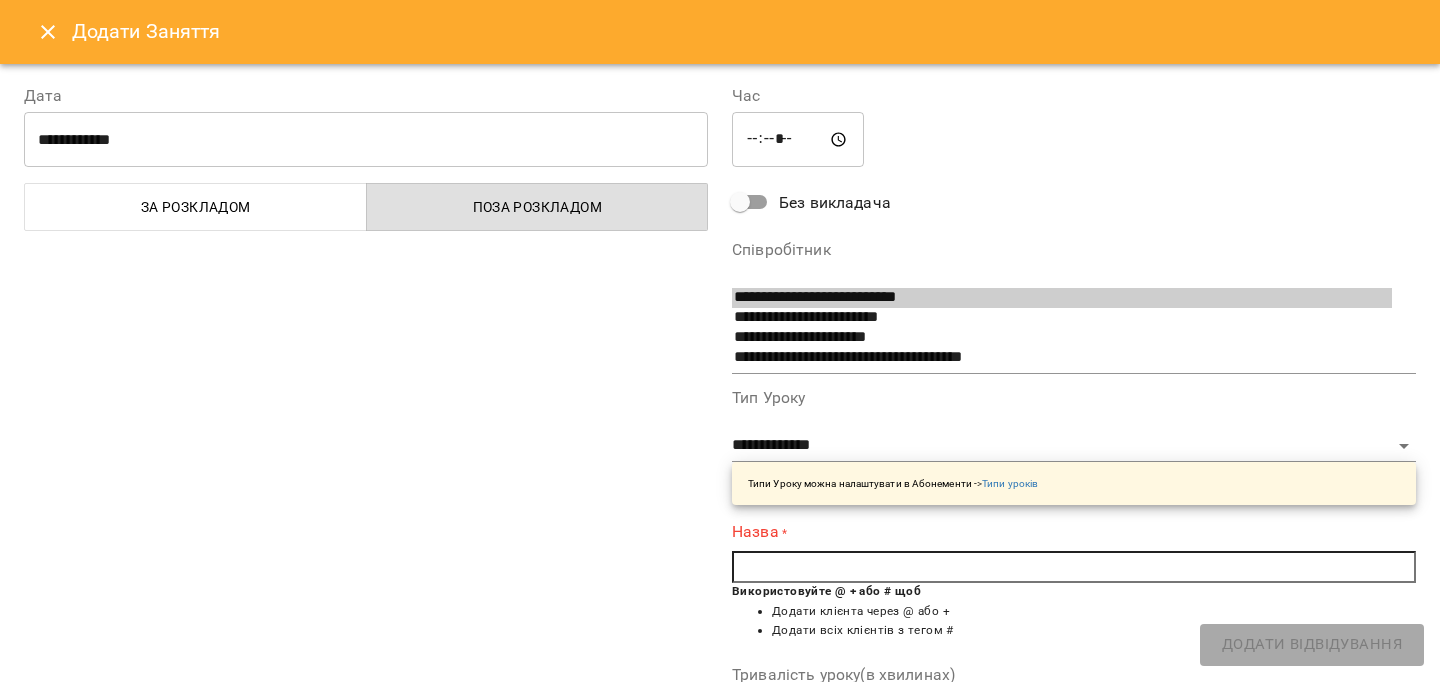 click at bounding box center (1074, 567) 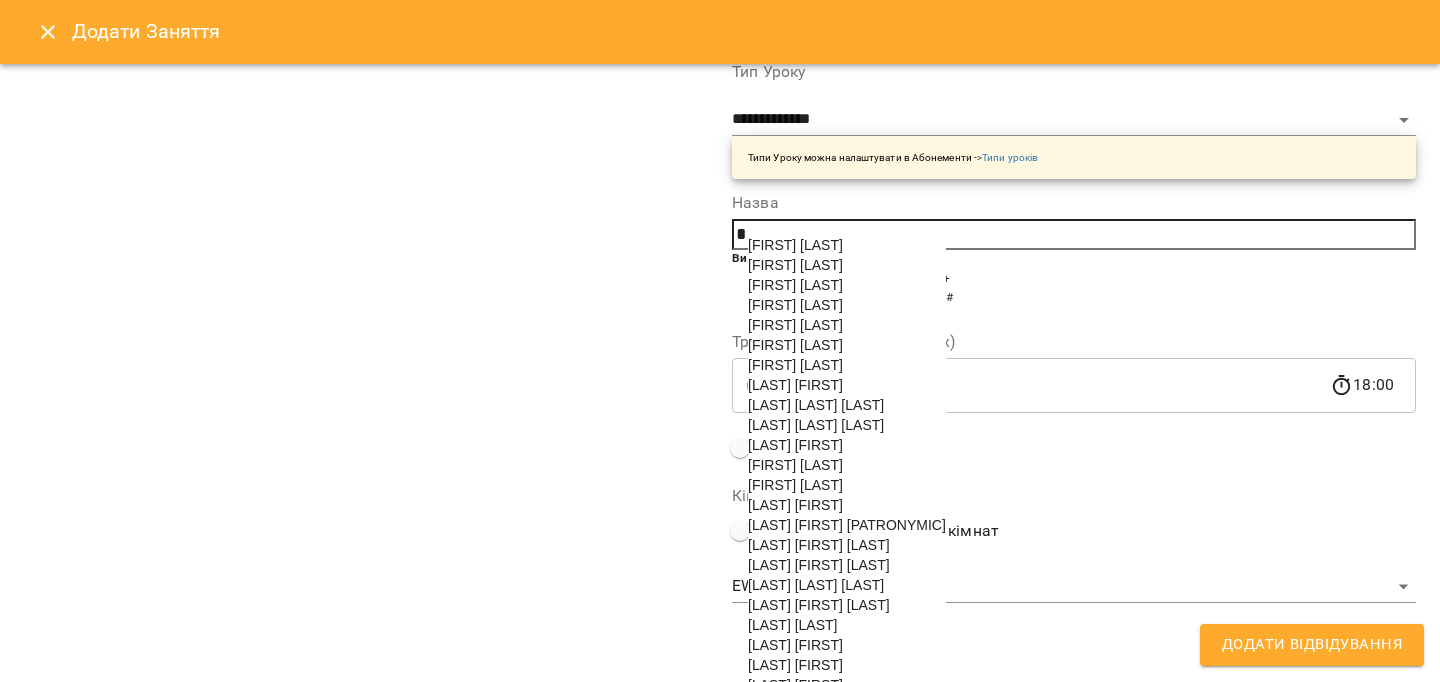 scroll, scrollTop: 404, scrollLeft: 0, axis: vertical 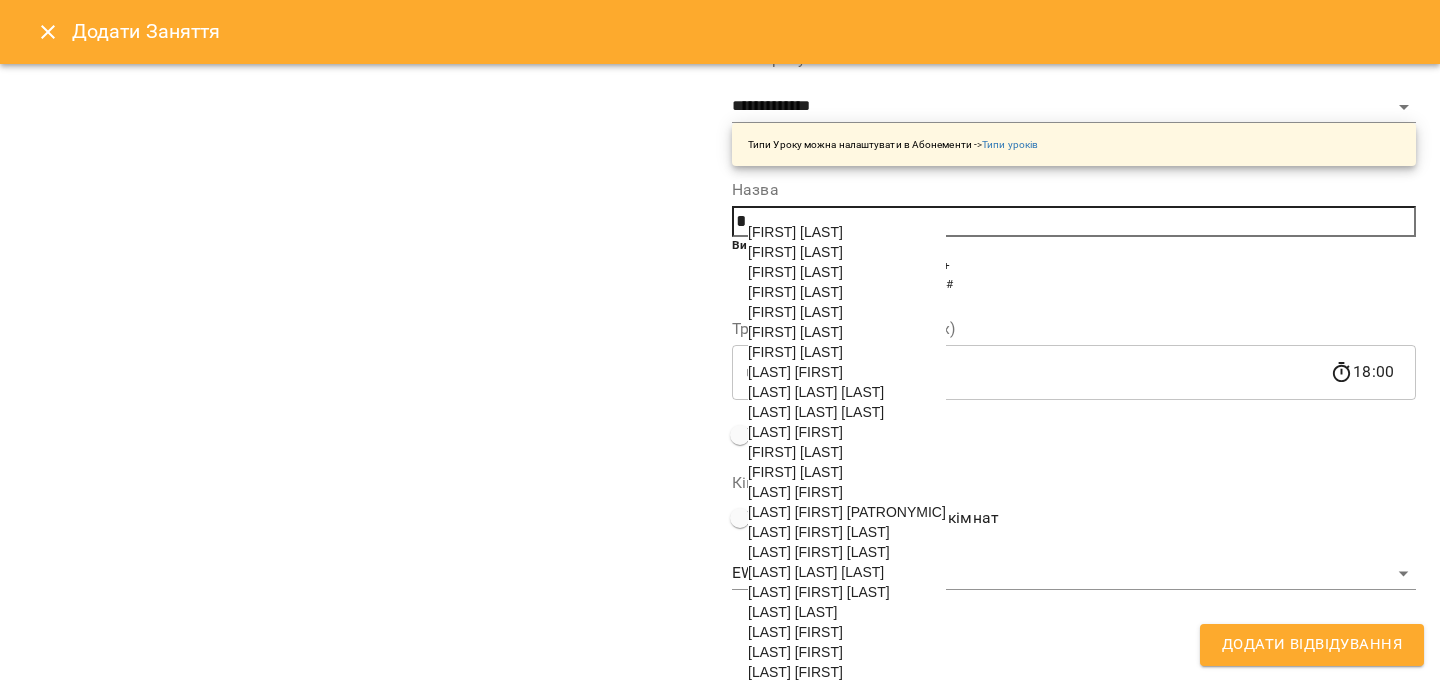 type on "*" 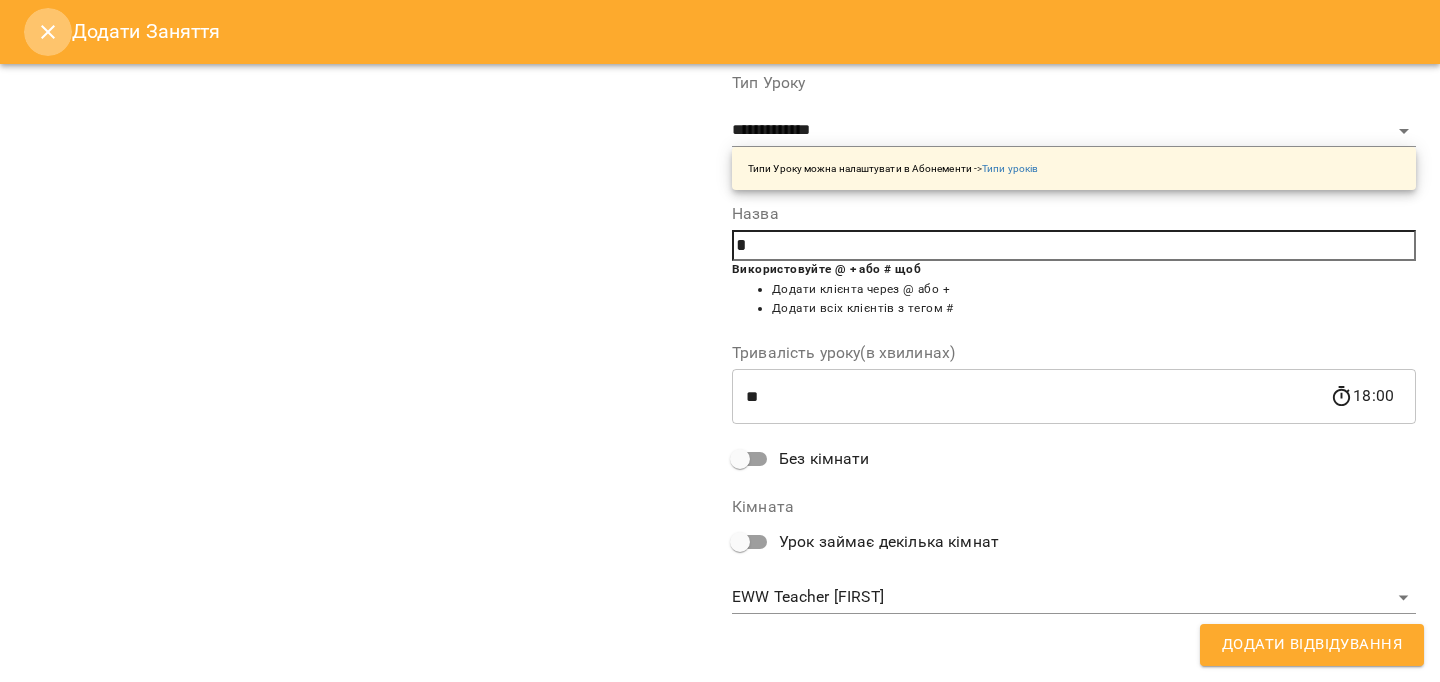 click 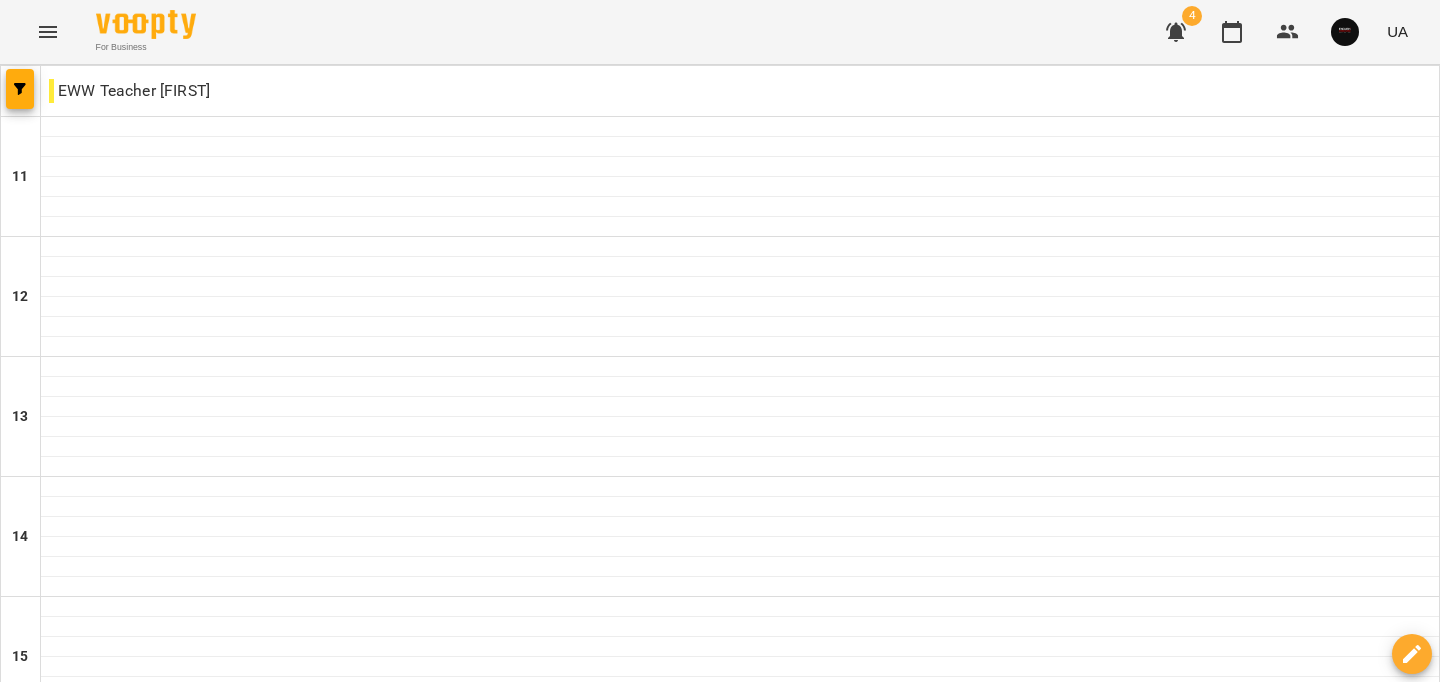 scroll, scrollTop: 929, scrollLeft: 0, axis: vertical 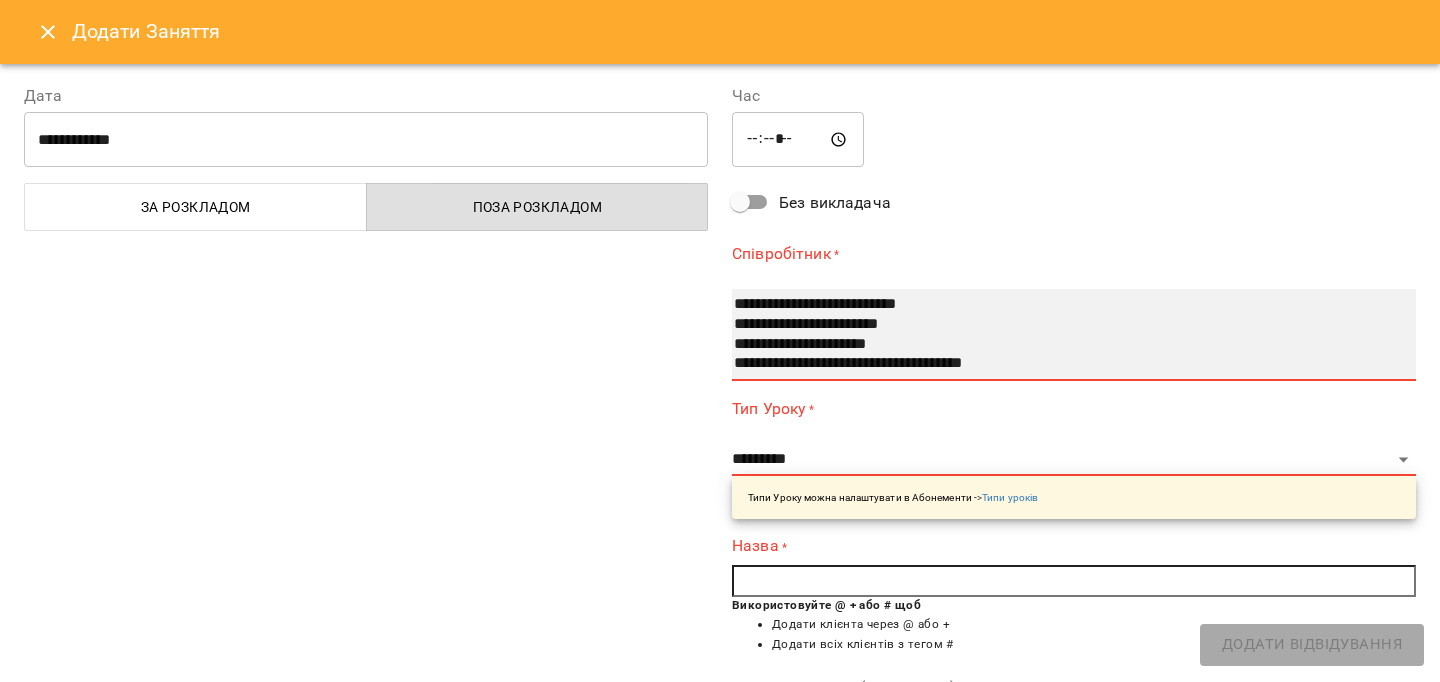 select on "**********" 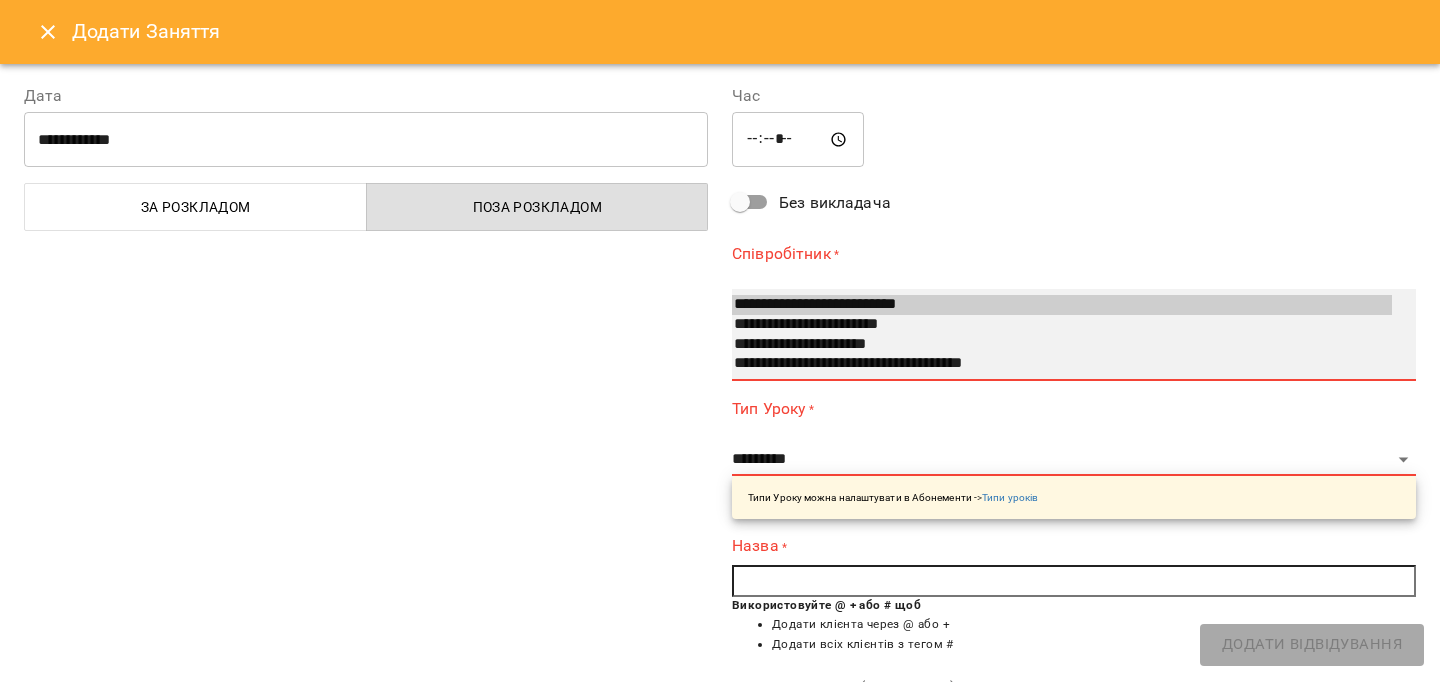 click on "**********" at bounding box center (1062, 345) 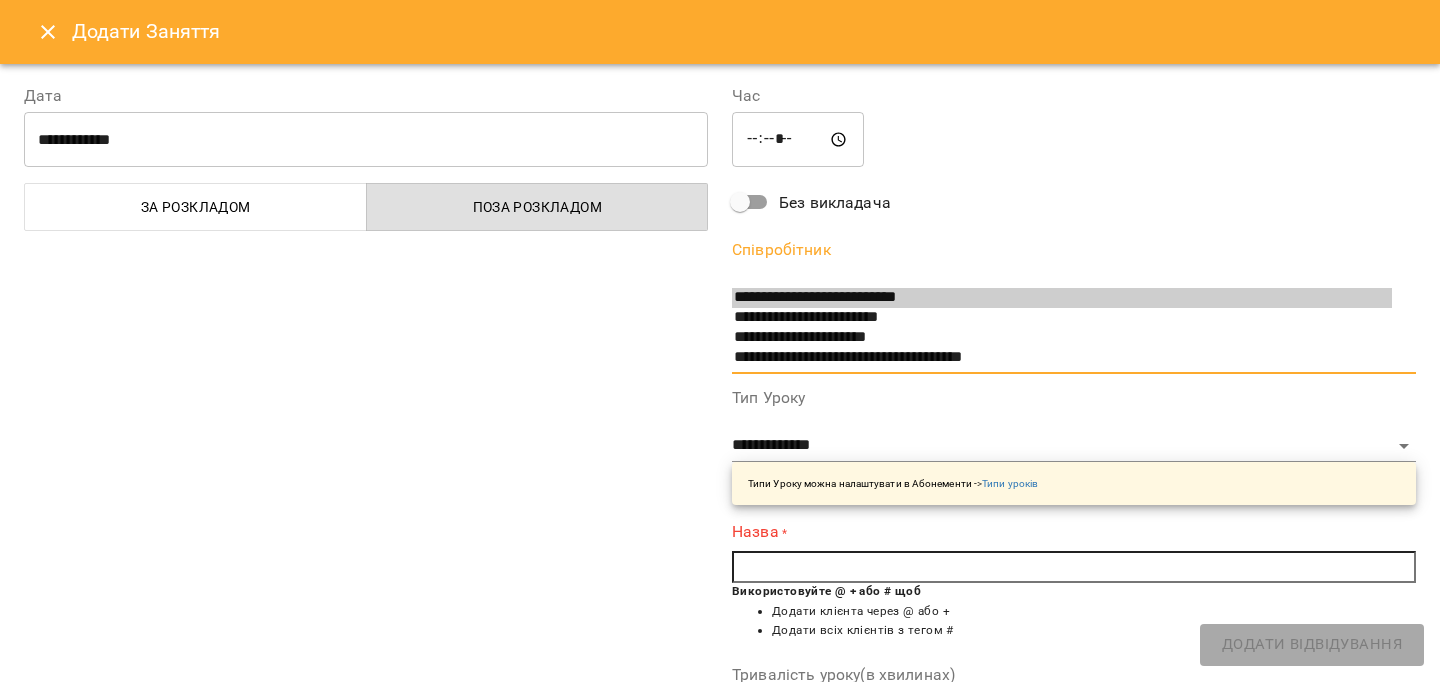 scroll, scrollTop: 5, scrollLeft: 0, axis: vertical 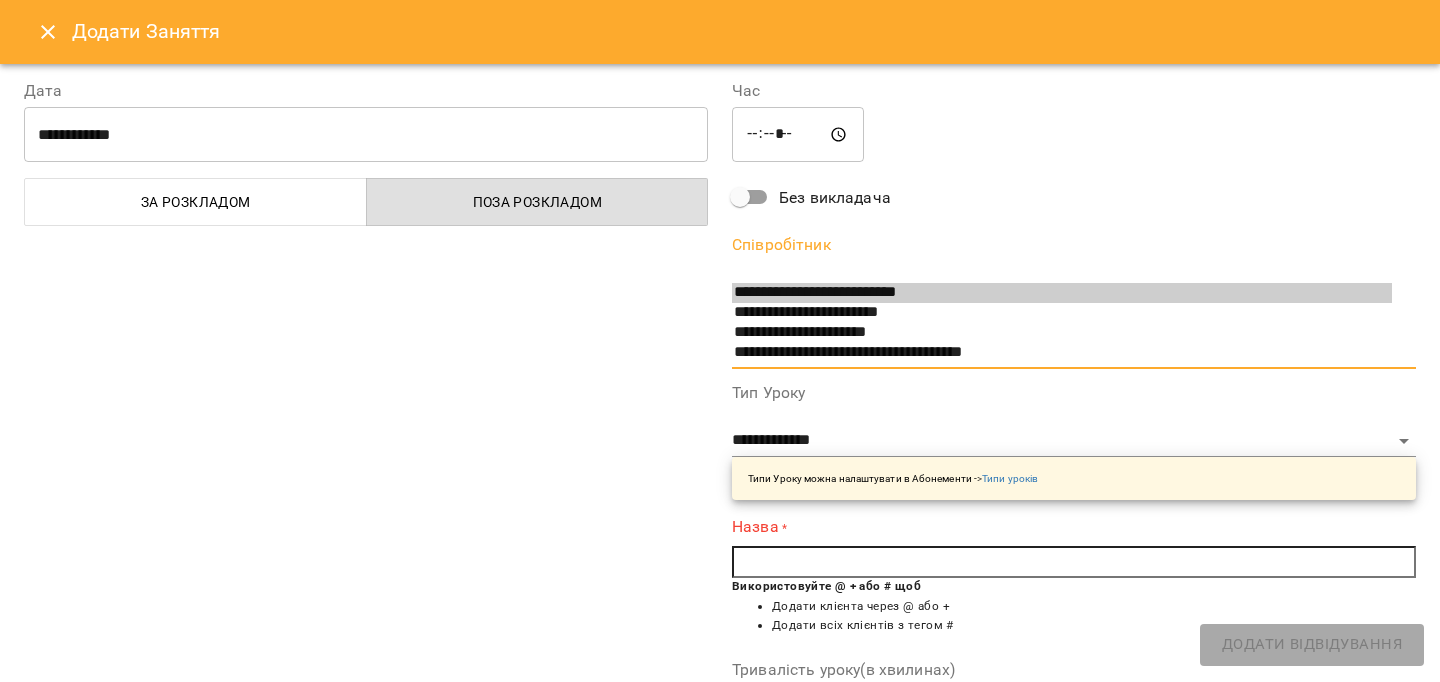 click at bounding box center [1074, 562] 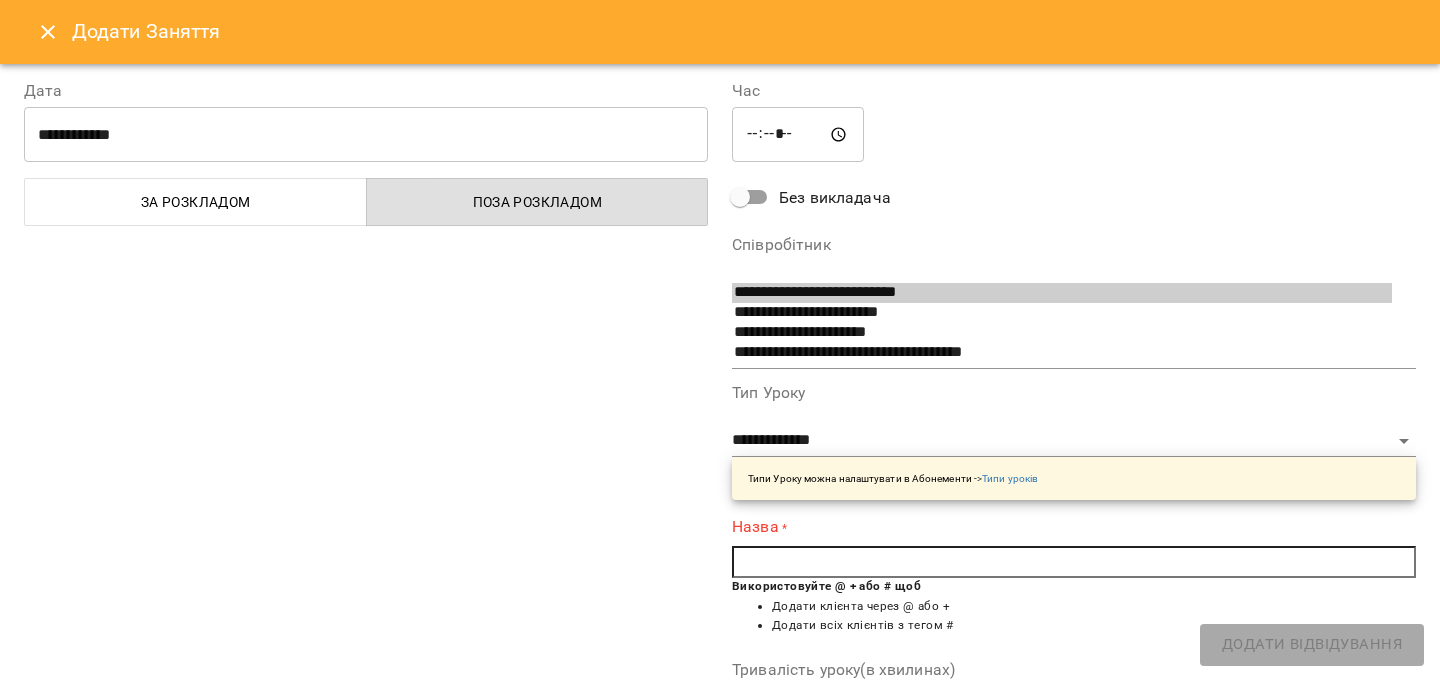 paste on "*" 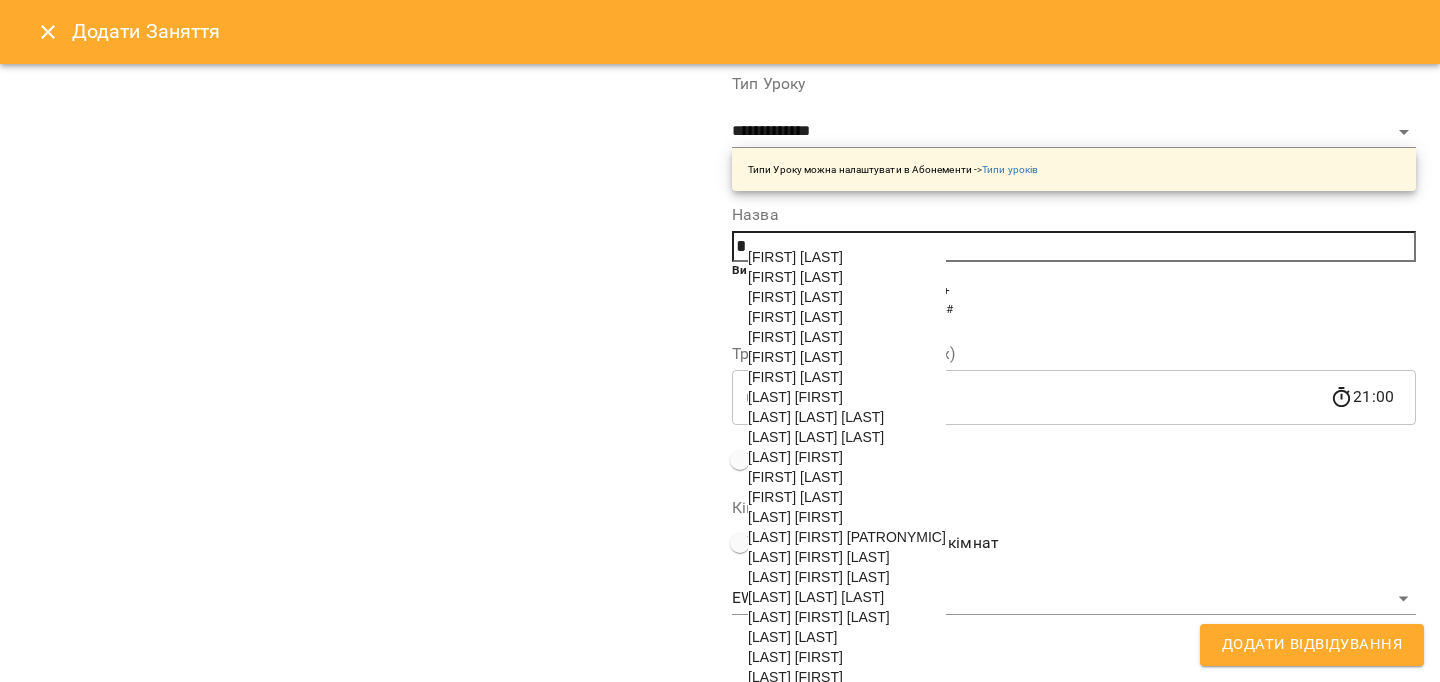 scroll, scrollTop: 404, scrollLeft: 0, axis: vertical 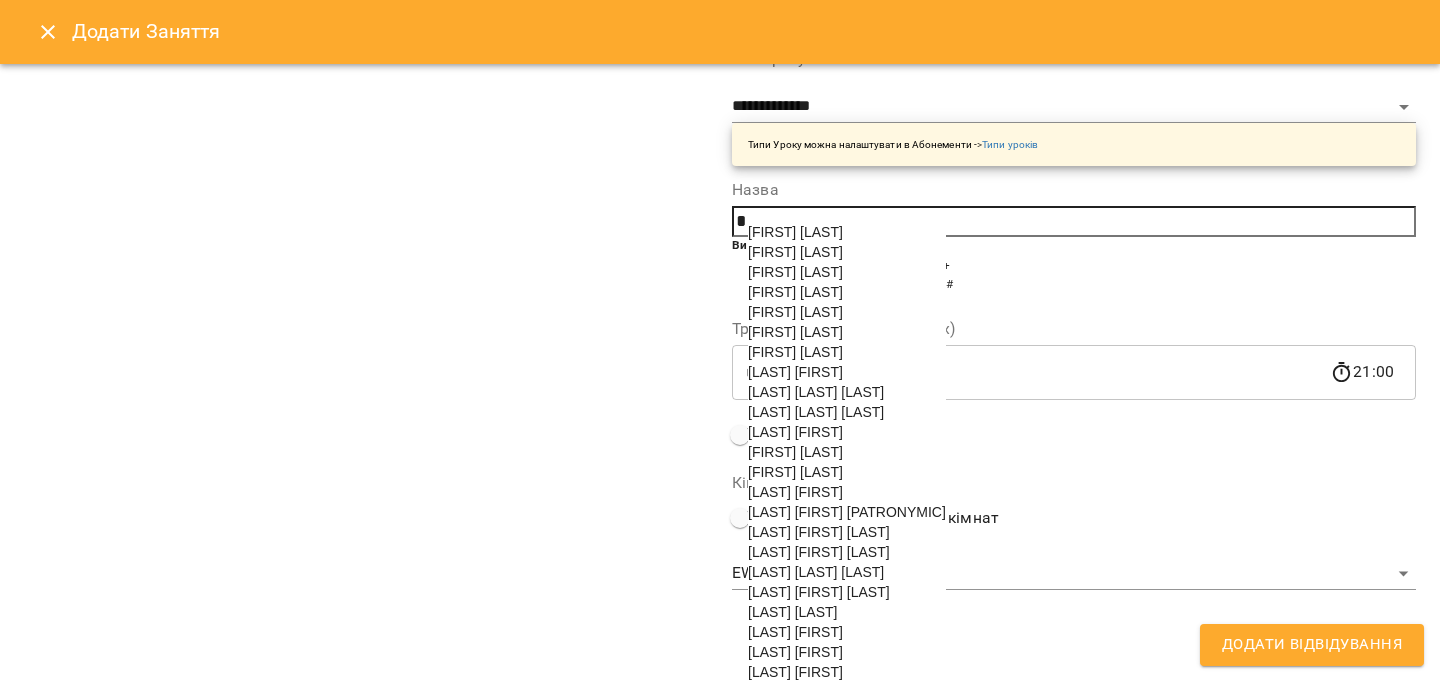 click on "[LAST] [FIRST] [LAST]" at bounding box center [819, 552] 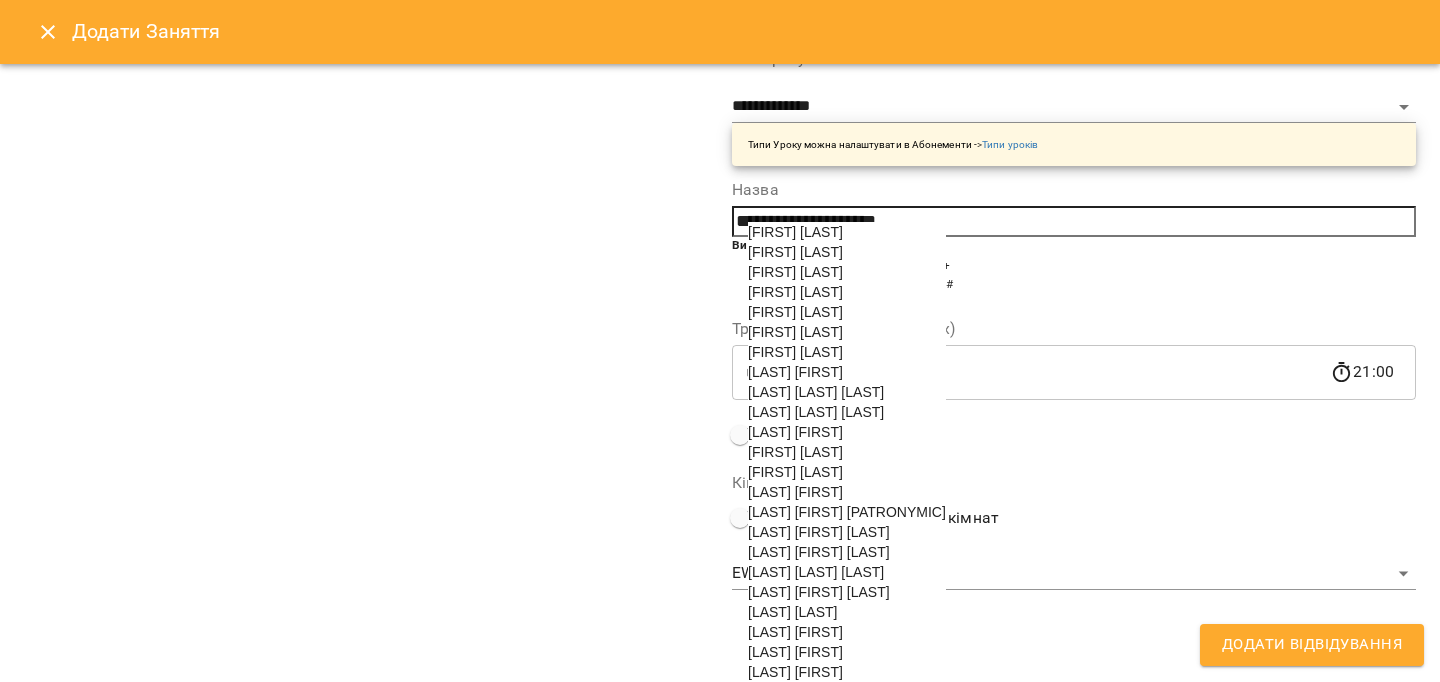 scroll, scrollTop: 314, scrollLeft: 0, axis: vertical 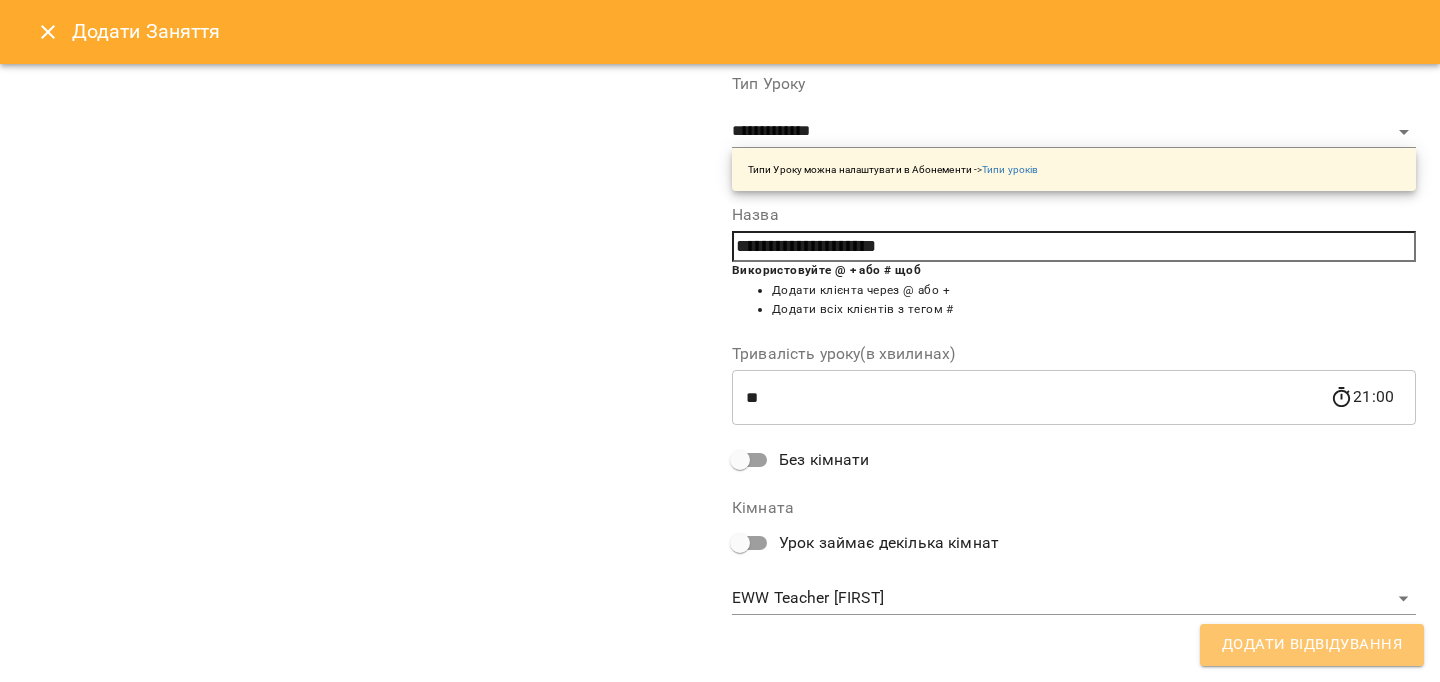 click on "Додати Відвідування" at bounding box center [1312, 645] 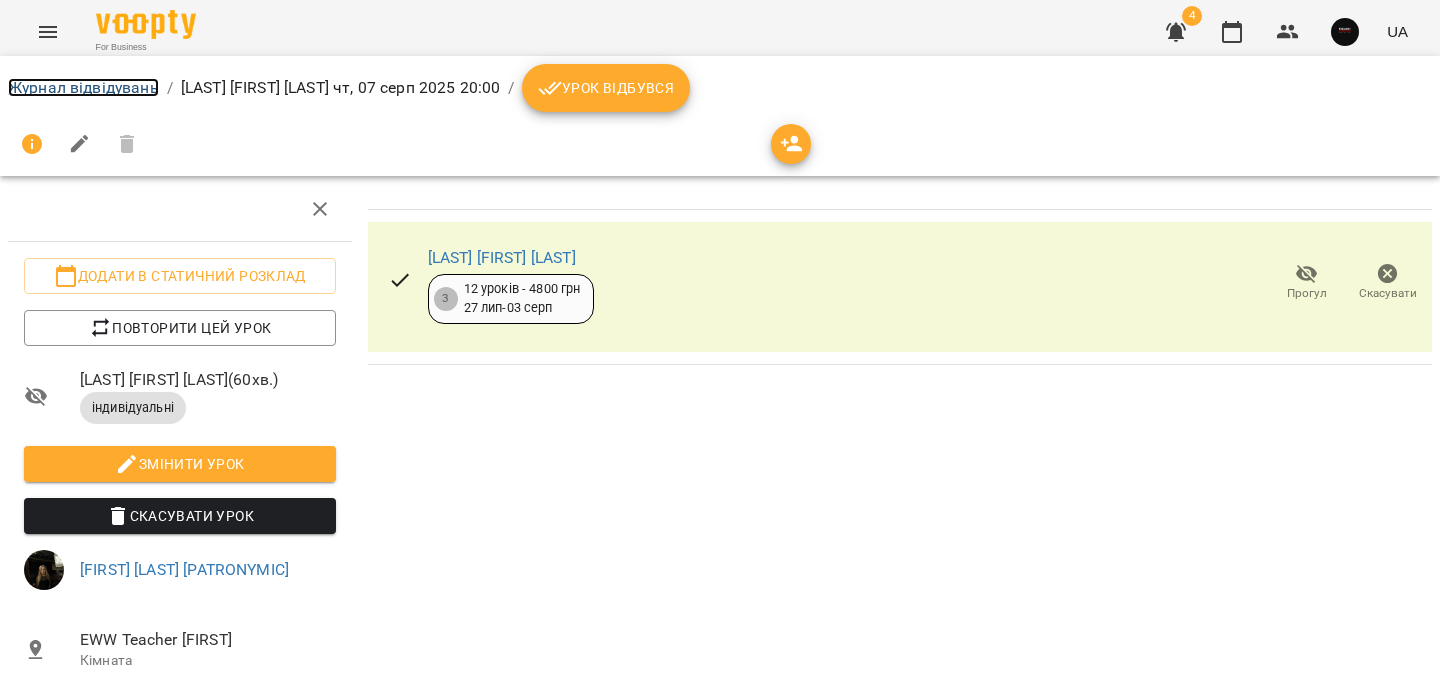 click on "Журнал відвідувань" at bounding box center (83, 87) 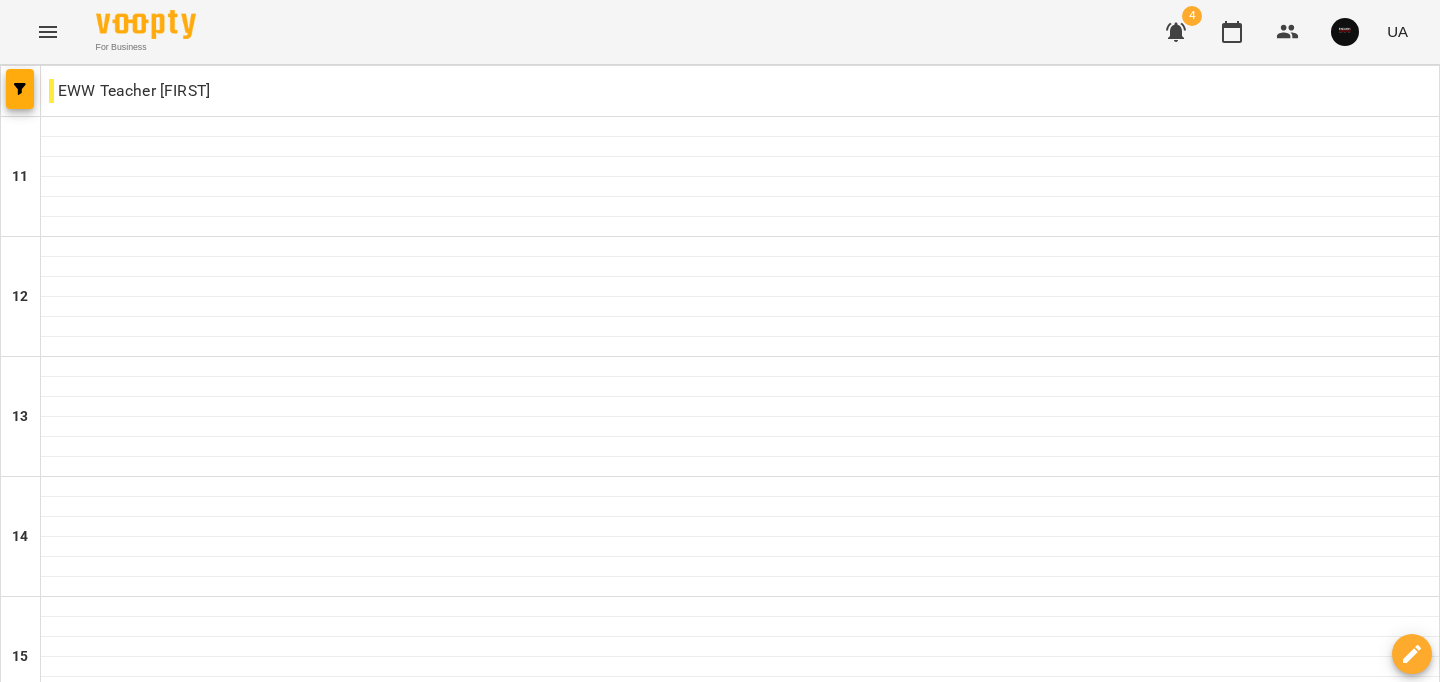 scroll, scrollTop: 1008, scrollLeft: 0, axis: vertical 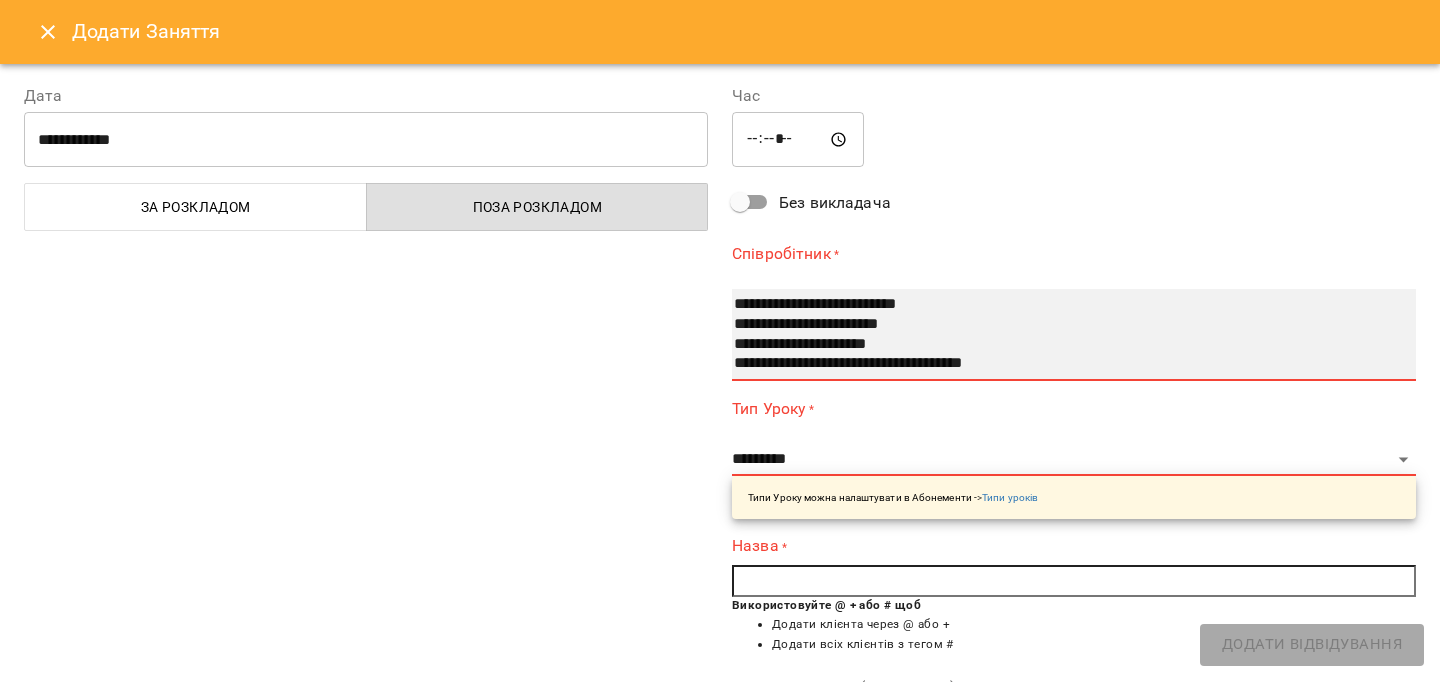 drag, startPoint x: 877, startPoint y: 342, endPoint x: 860, endPoint y: 451, distance: 110.317726 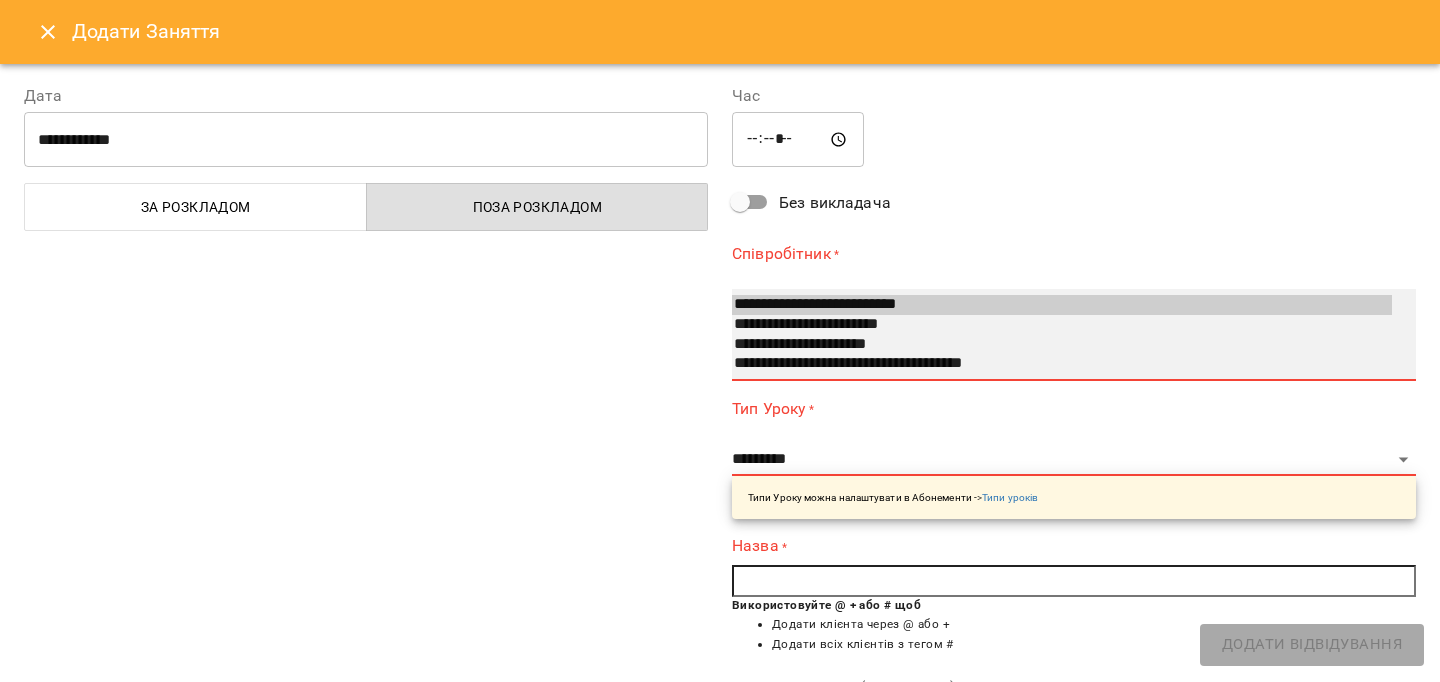 click on "**********" at bounding box center (1062, 345) 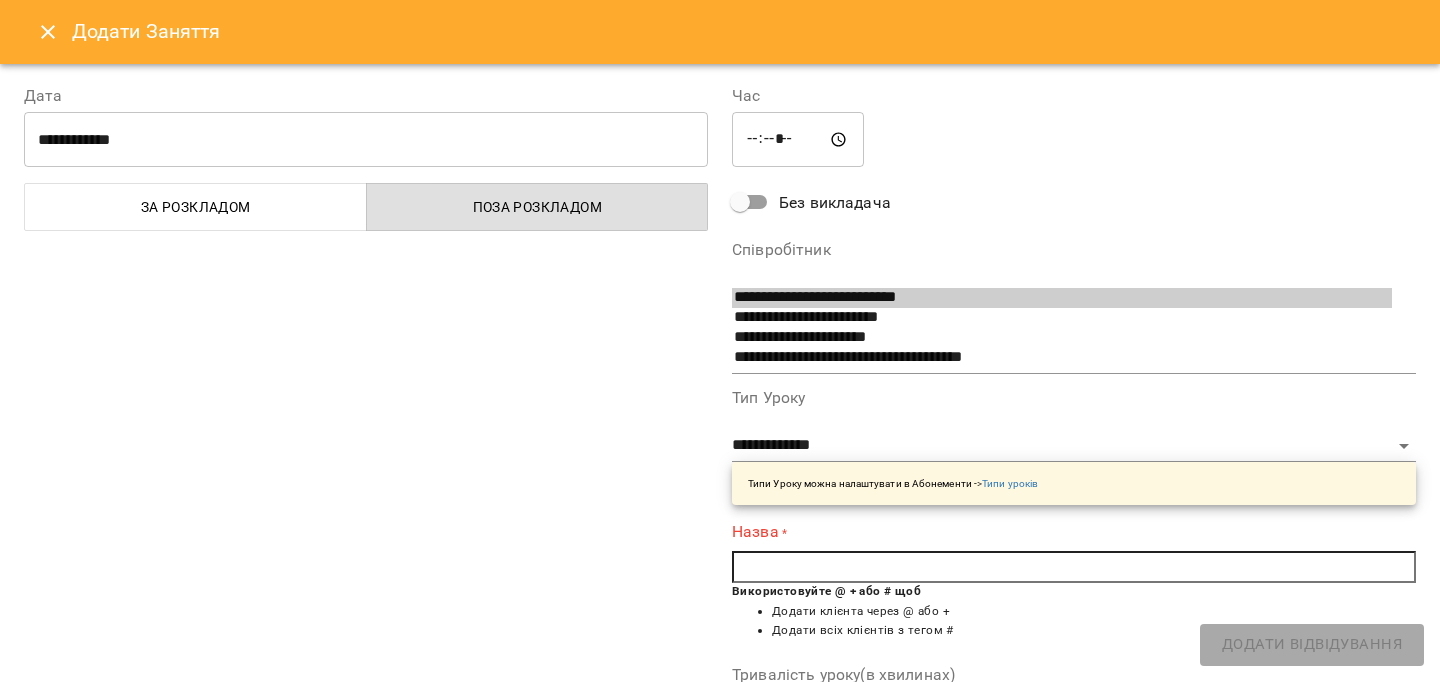 click at bounding box center (1074, 567) 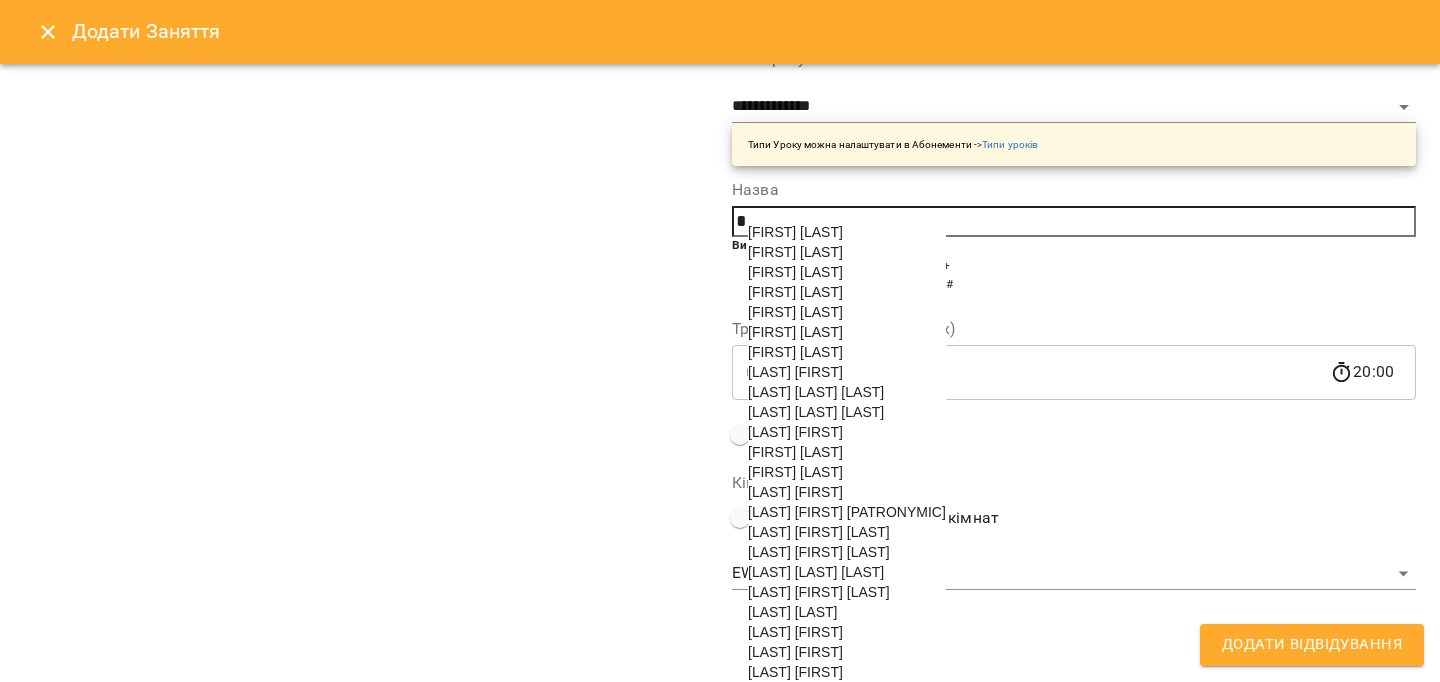 scroll, scrollTop: 404, scrollLeft: 0, axis: vertical 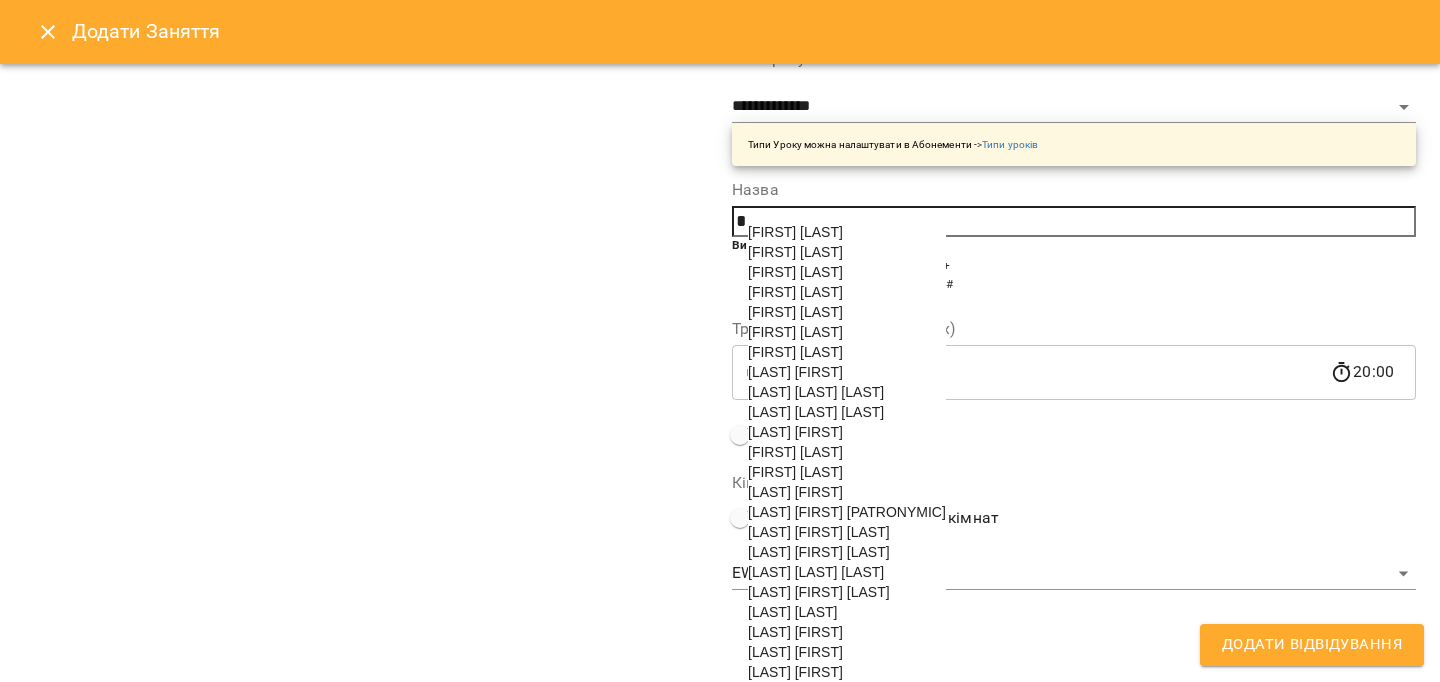 click on "[LAST] [FIRST] [LAST]" at bounding box center [819, 532] 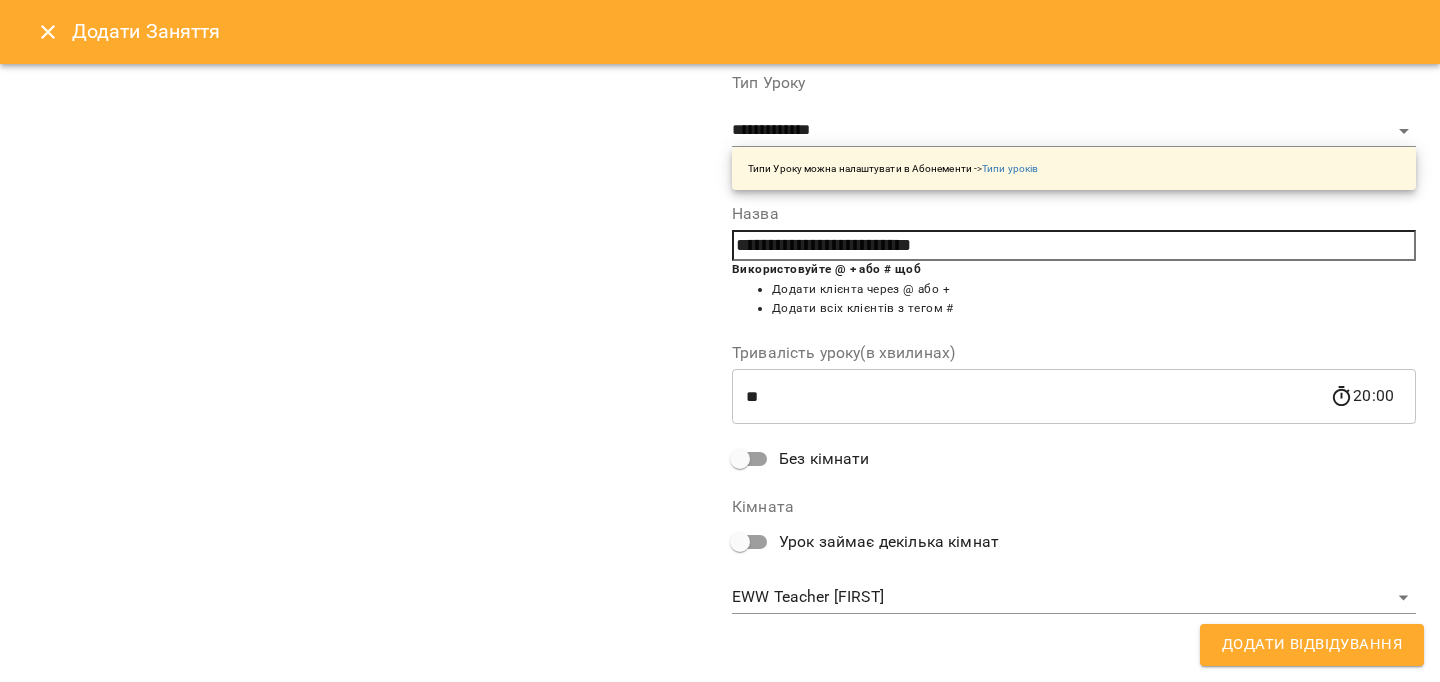 scroll, scrollTop: 314, scrollLeft: 0, axis: vertical 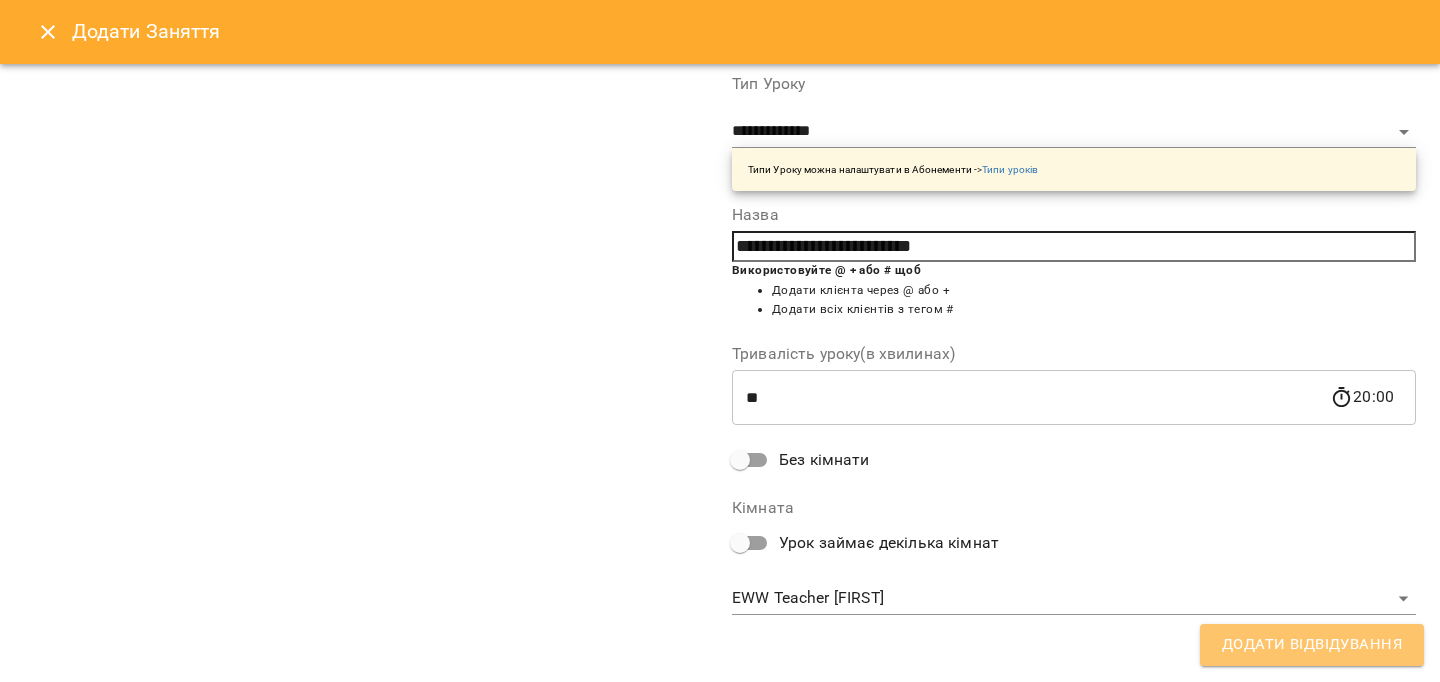 click on "Додати Відвідування" at bounding box center (1312, 645) 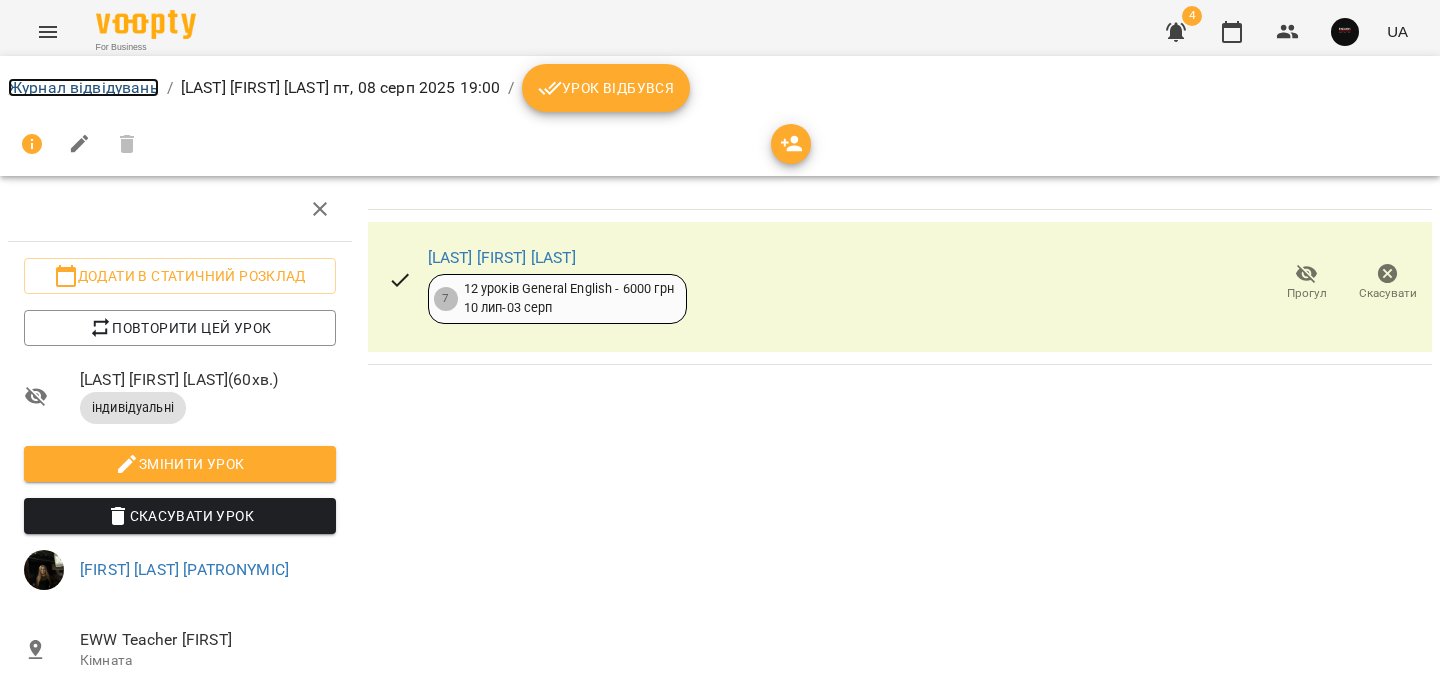 click on "Журнал відвідувань" at bounding box center [83, 87] 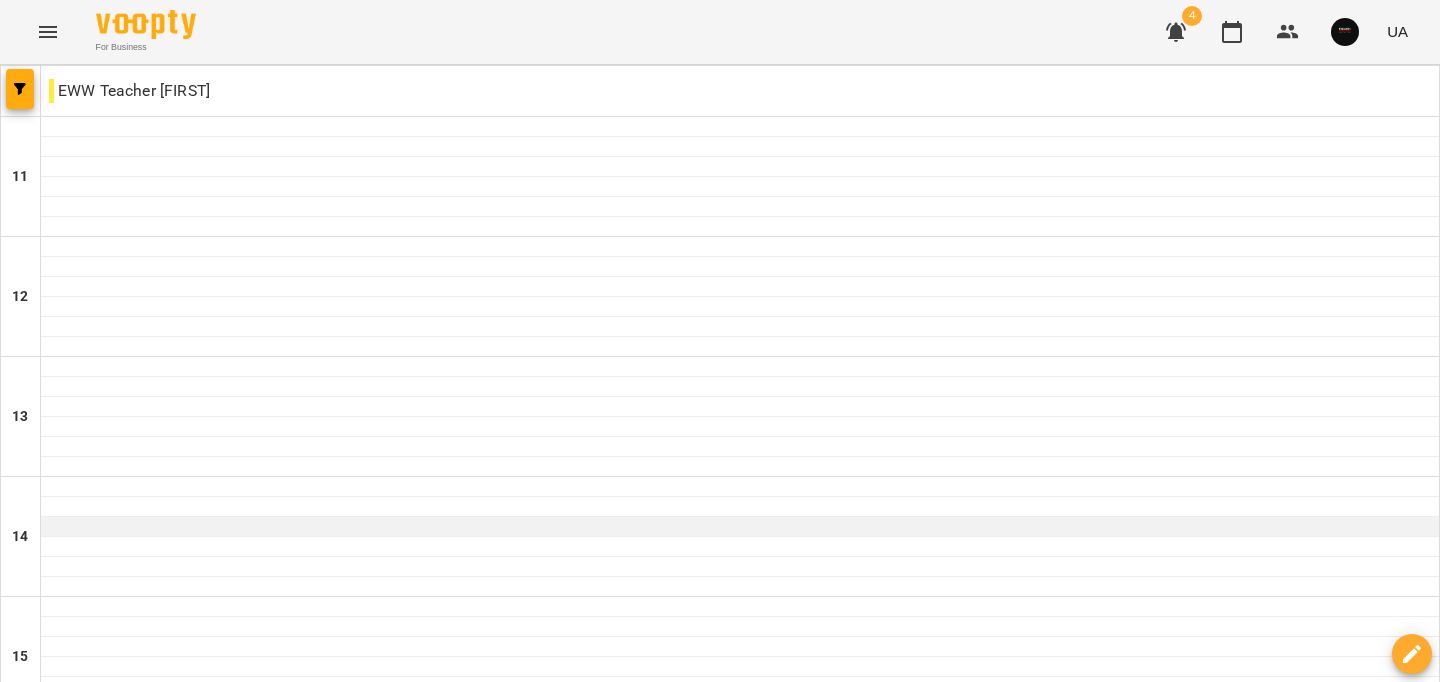 scroll, scrollTop: 866, scrollLeft: 0, axis: vertical 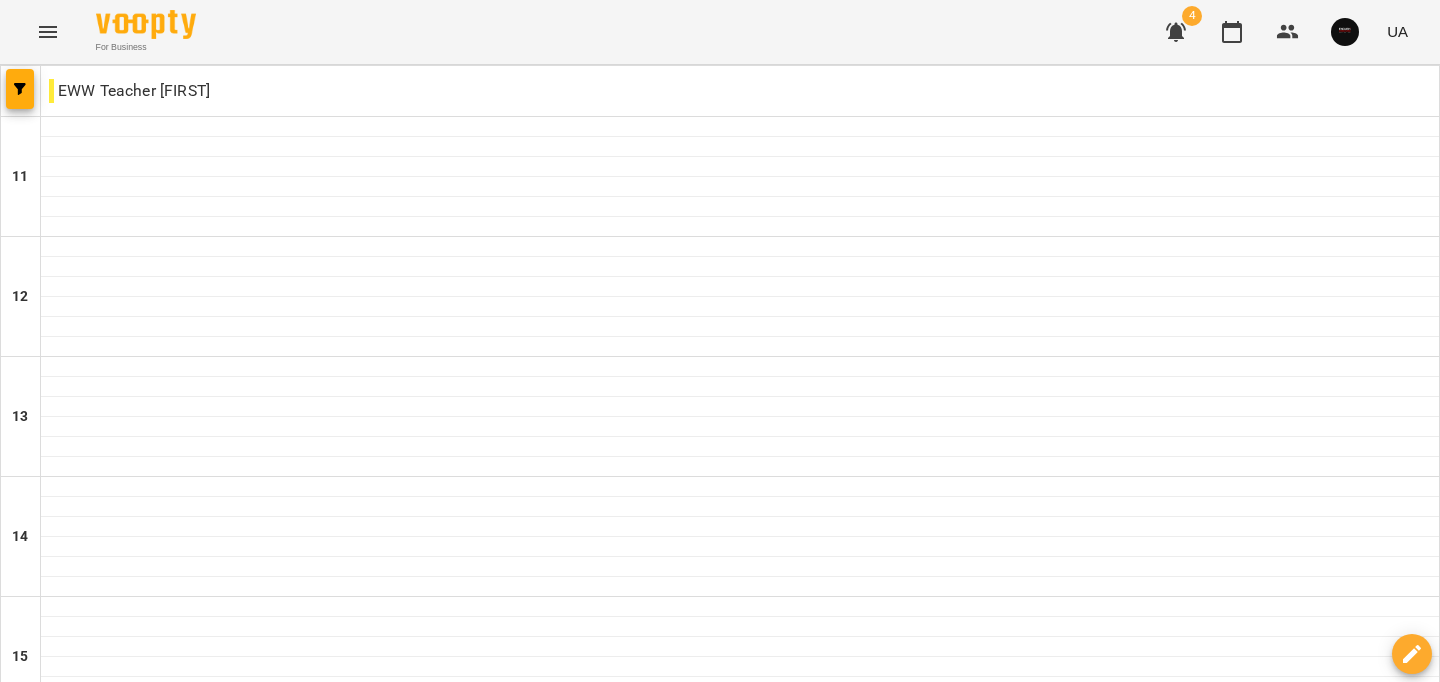 click at bounding box center [740, 1207] 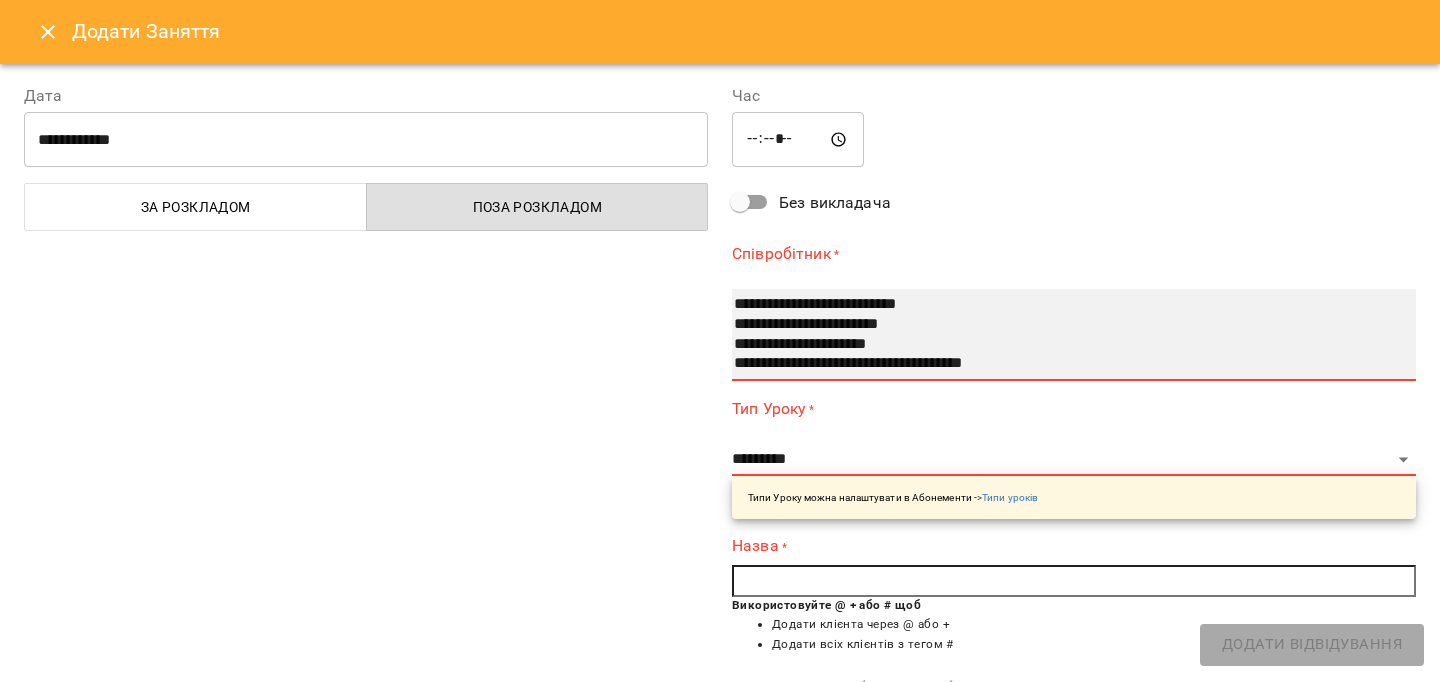 drag, startPoint x: 896, startPoint y: 344, endPoint x: 881, endPoint y: 408, distance: 65.734314 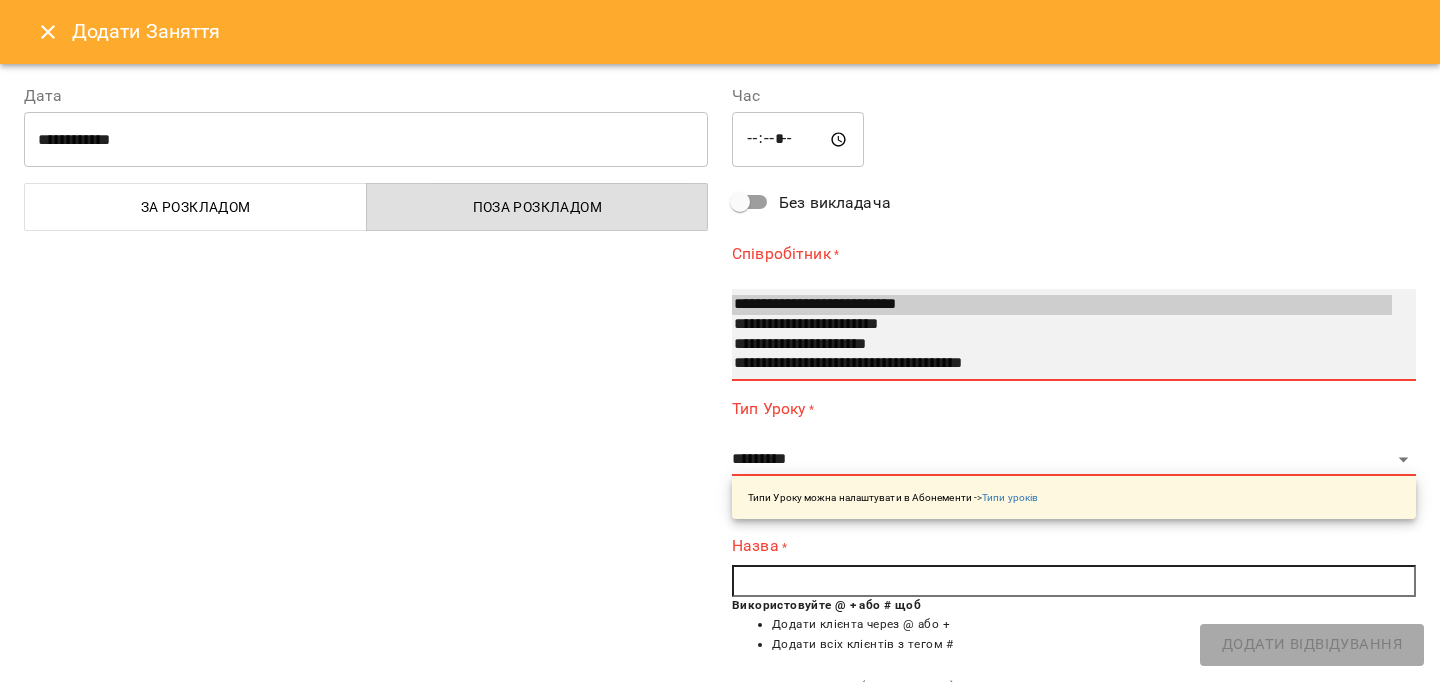 click on "**********" at bounding box center [1062, 345] 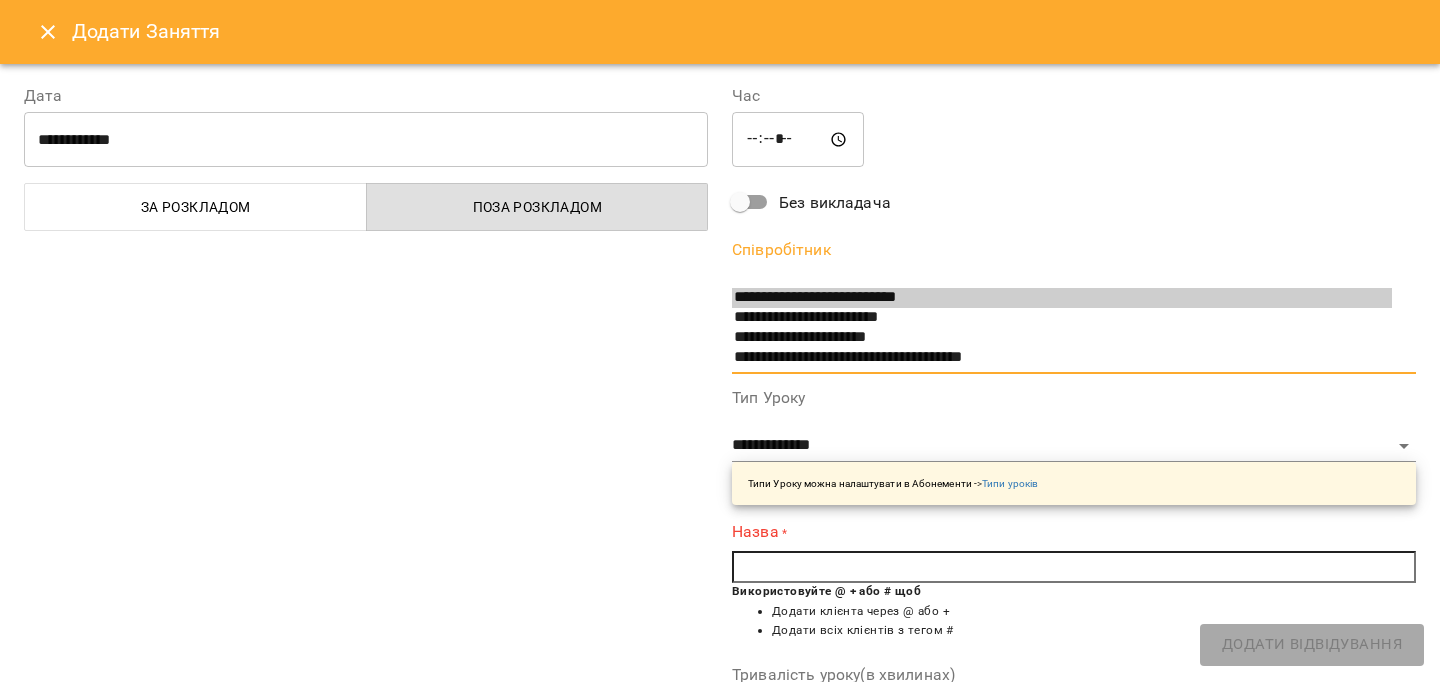 click at bounding box center (1074, 567) 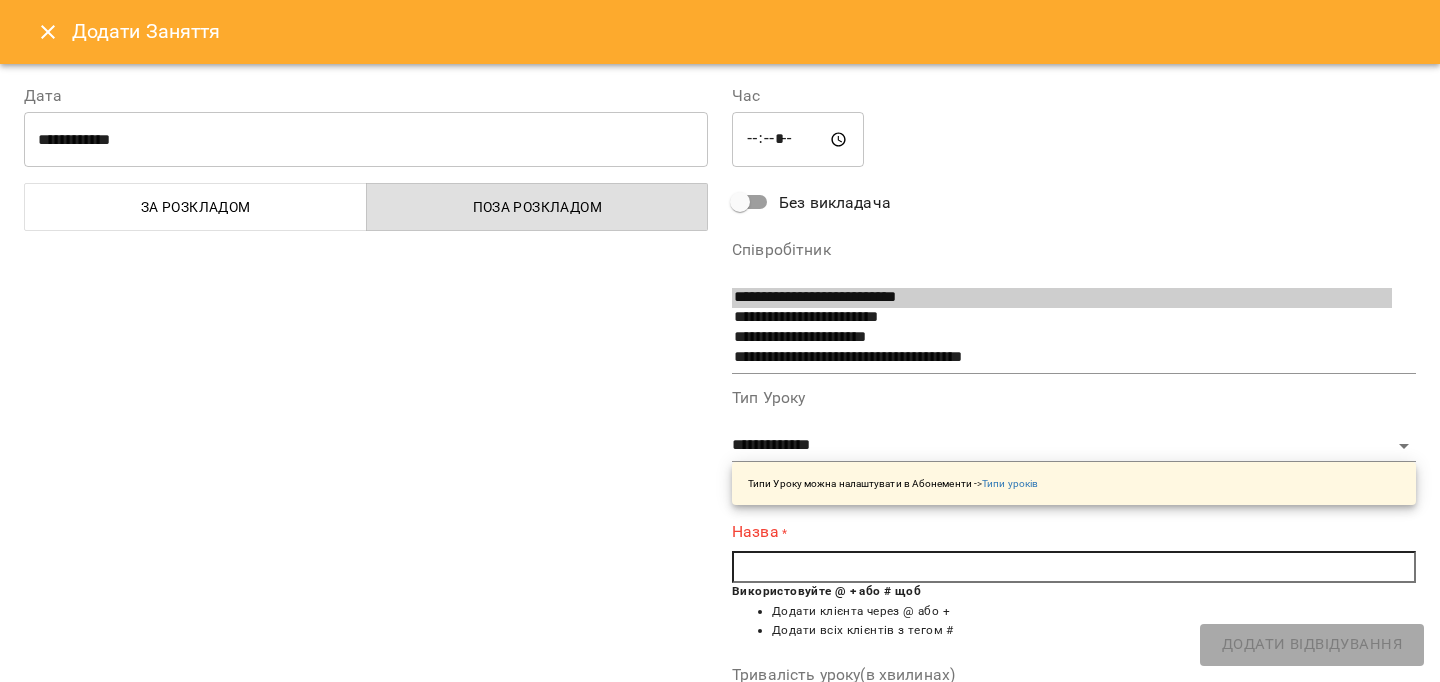 paste on "*" 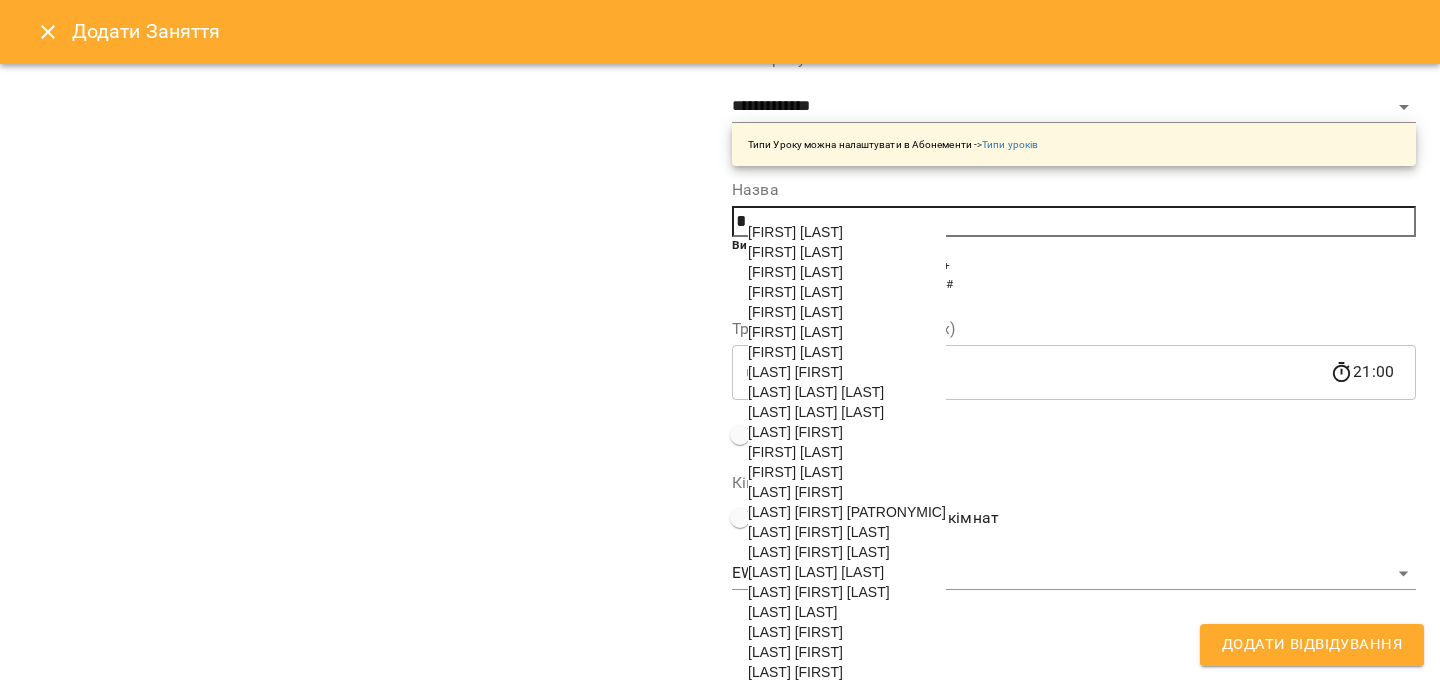 scroll, scrollTop: 404, scrollLeft: 0, axis: vertical 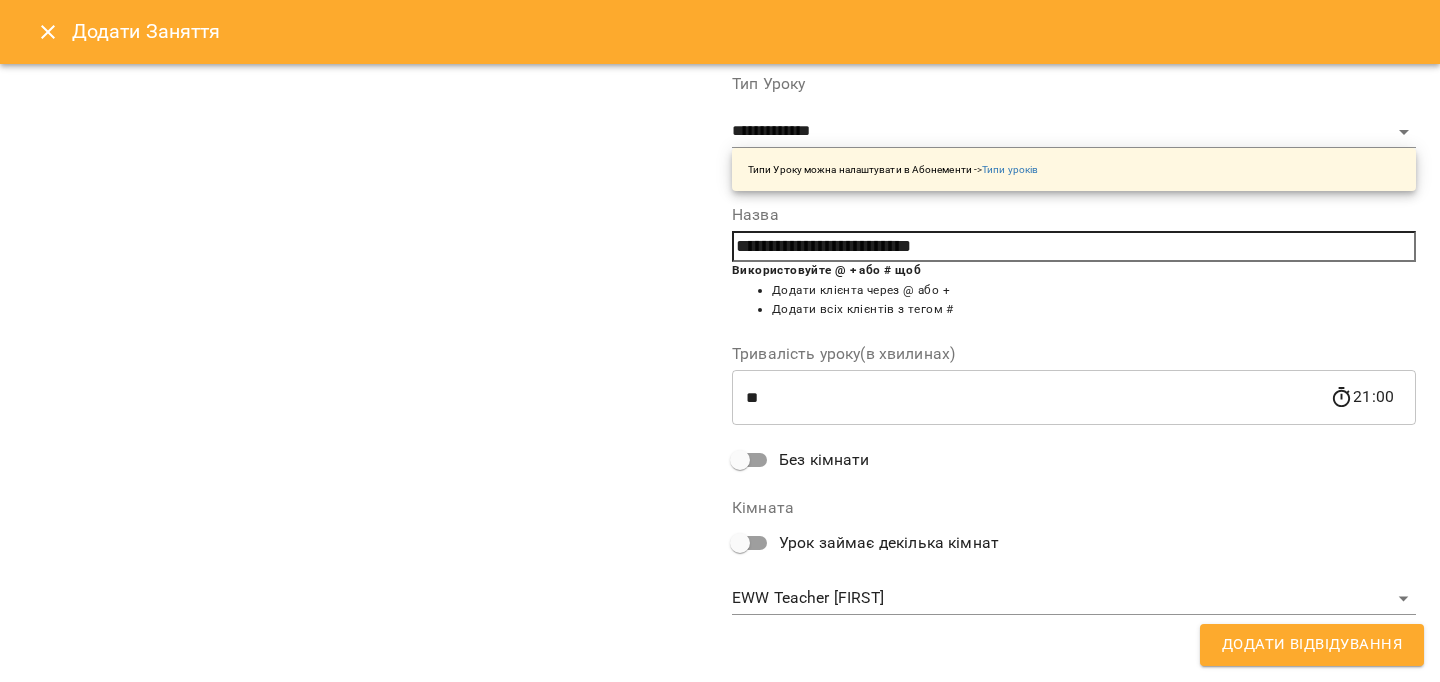 click on "Додати Відвідування" at bounding box center (1312, 645) 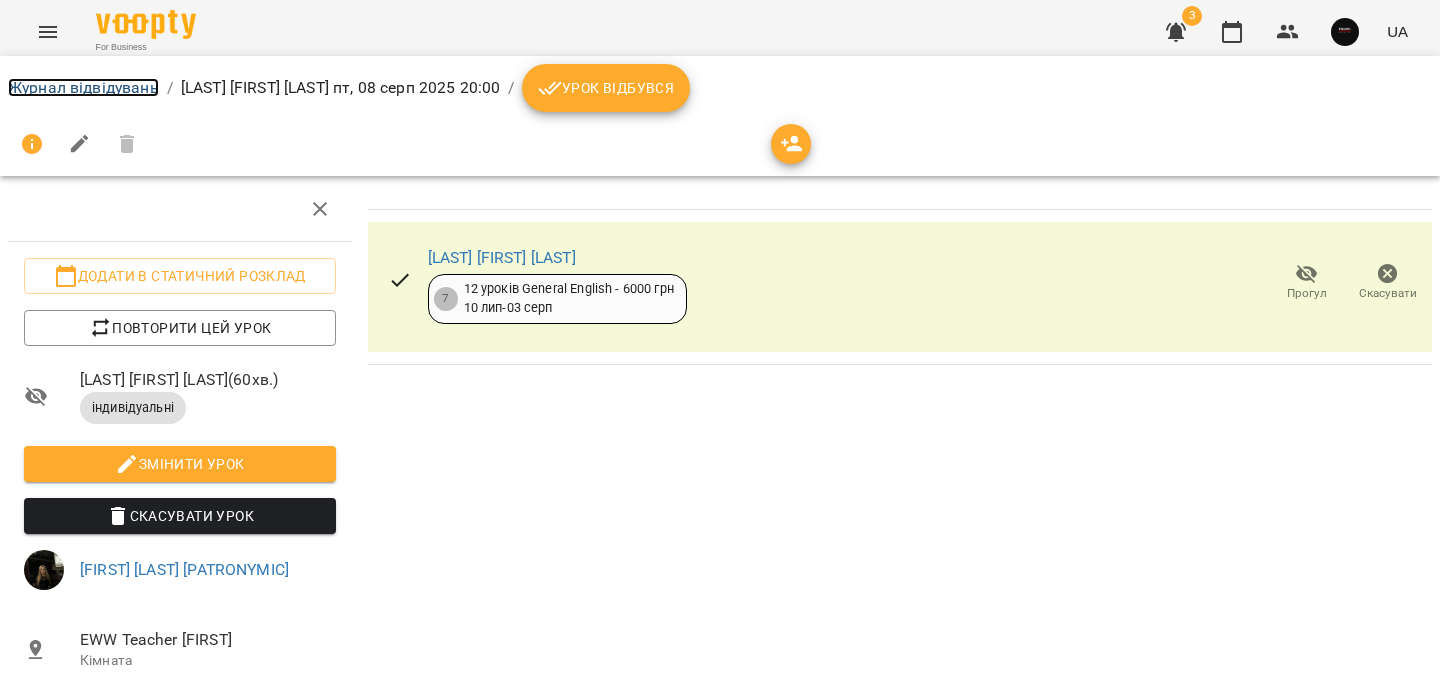 click on "Журнал відвідувань" at bounding box center [83, 87] 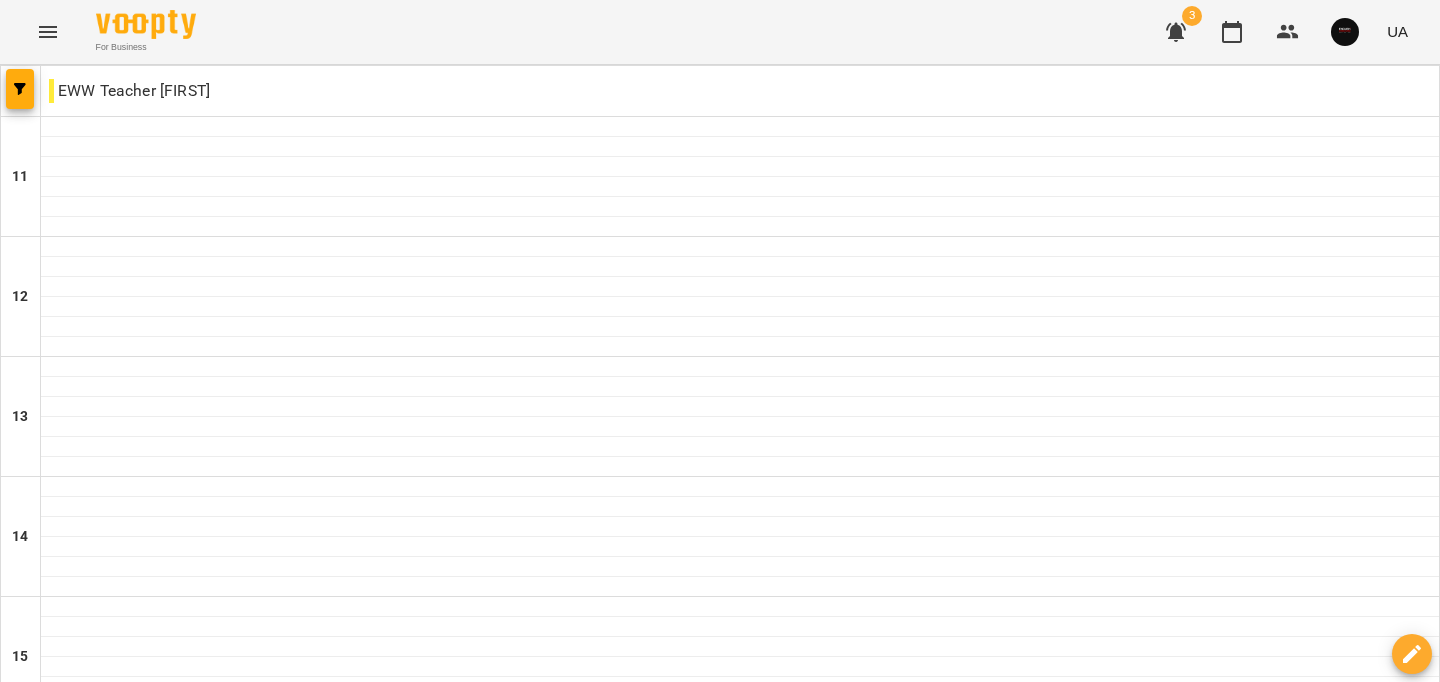 scroll, scrollTop: 1008, scrollLeft: 0, axis: vertical 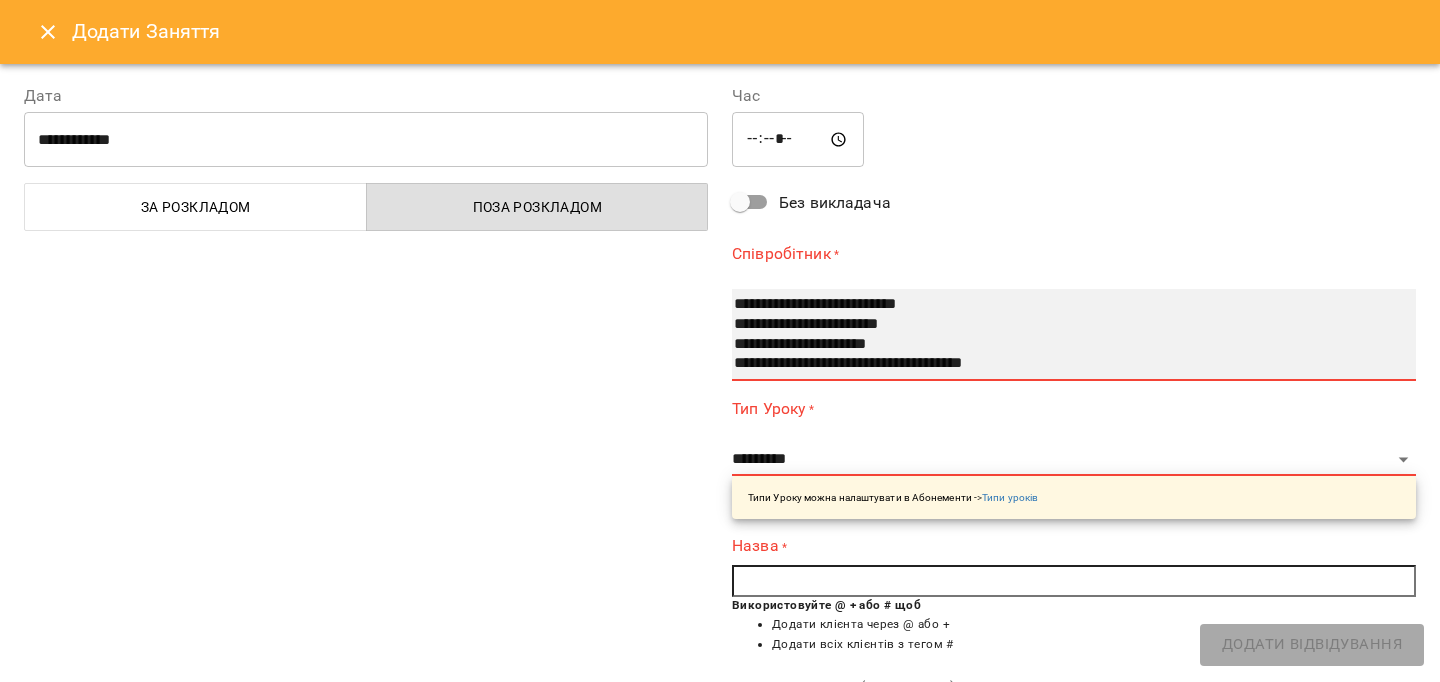 drag, startPoint x: 901, startPoint y: 344, endPoint x: 894, endPoint y: 384, distance: 40.60788 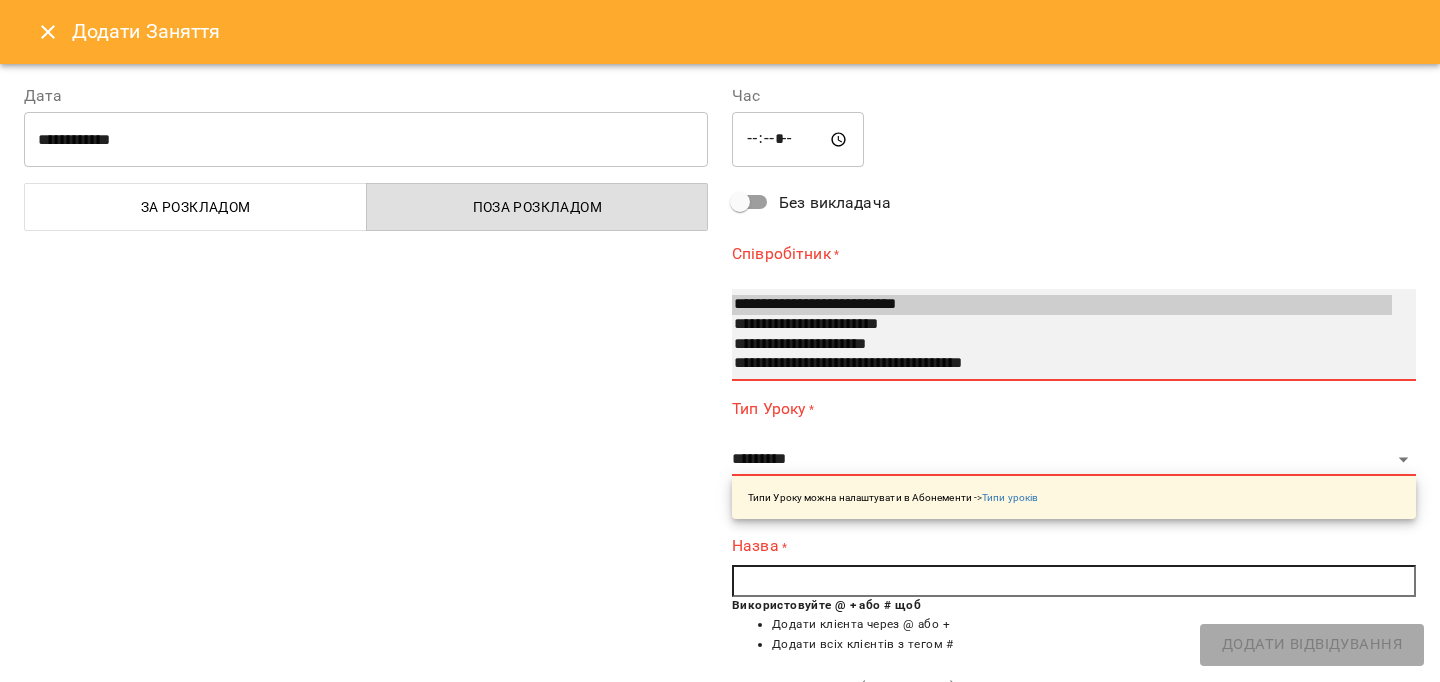 click on "**********" at bounding box center (1062, 345) 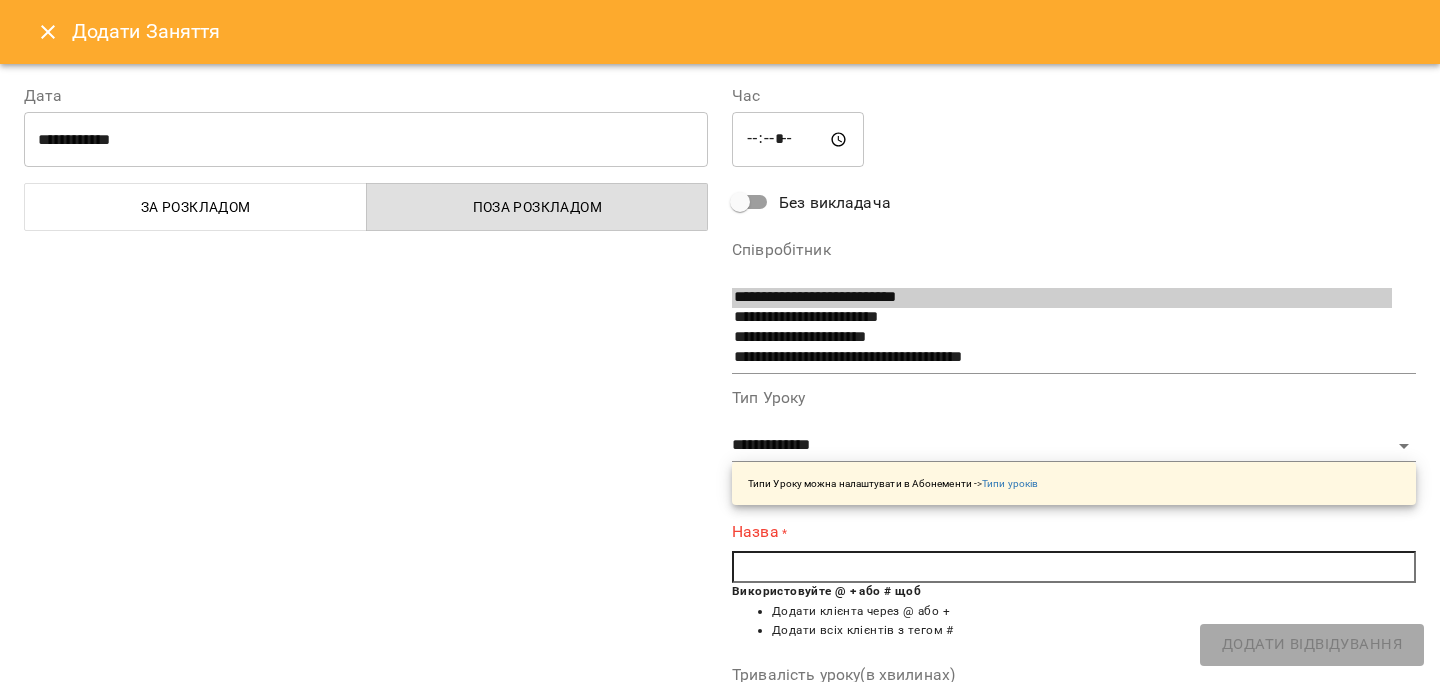 click at bounding box center [1074, 567] 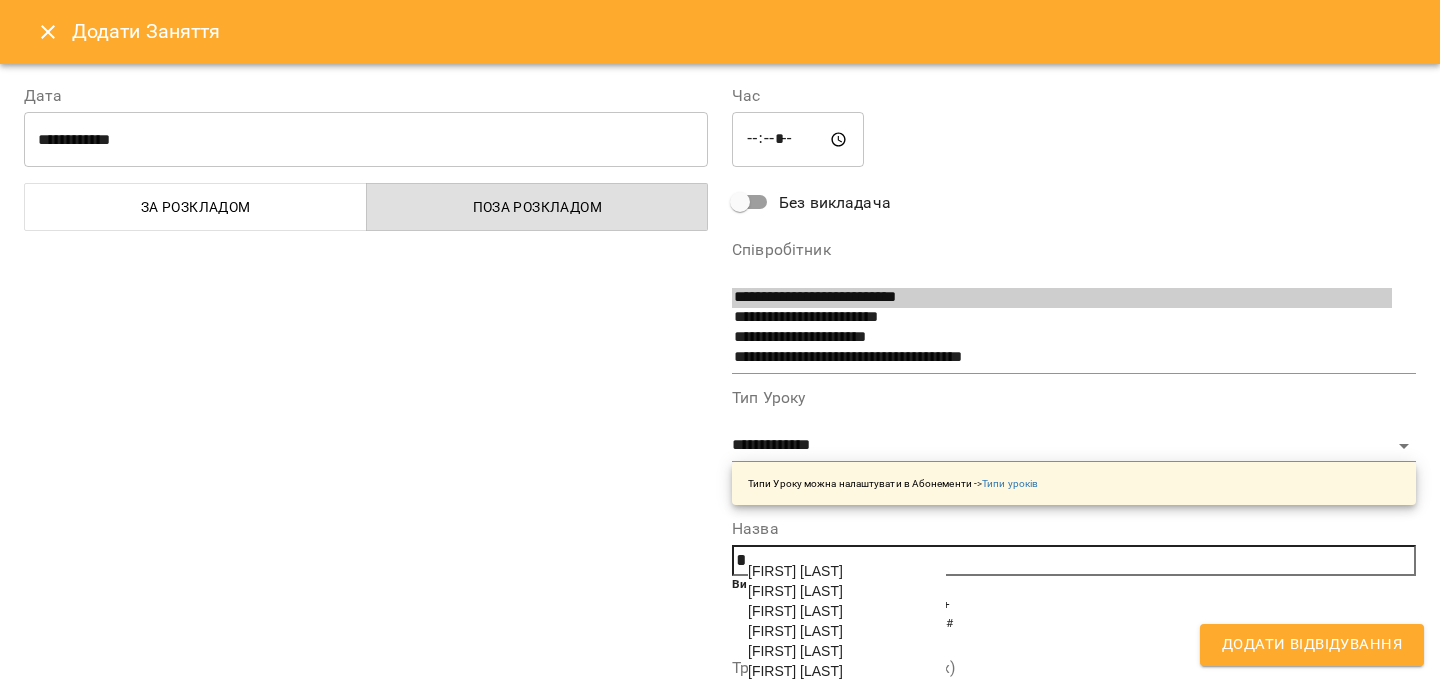 scroll, scrollTop: 404, scrollLeft: 0, axis: vertical 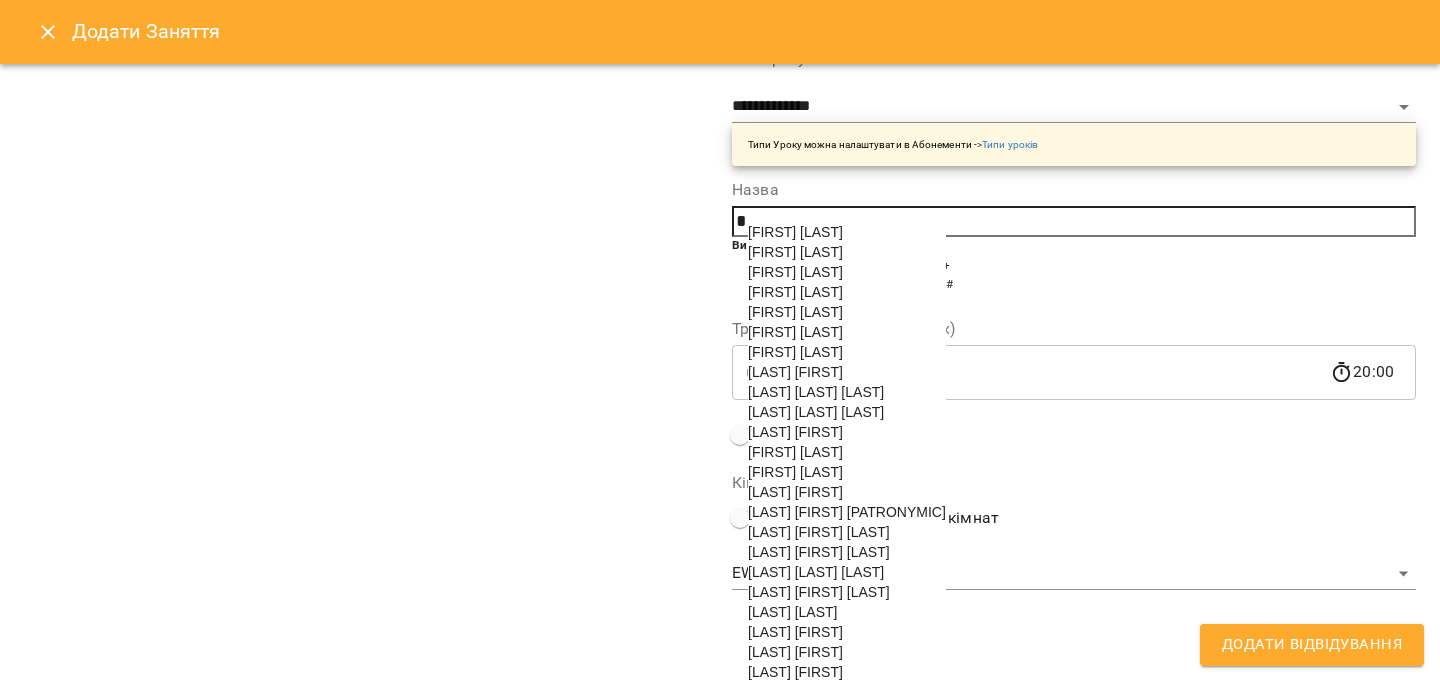 click on "[LAST] [FIRST] [LAST]" at bounding box center [819, 532] 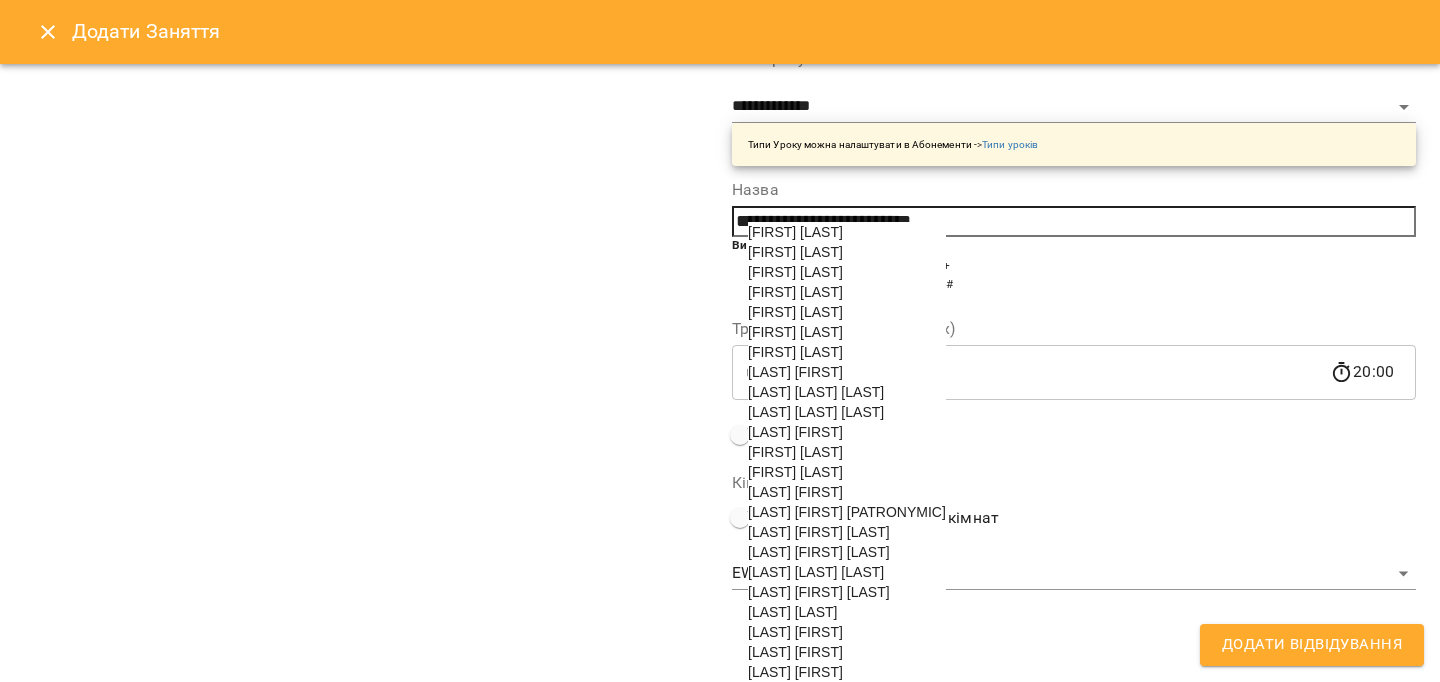 scroll, scrollTop: 314, scrollLeft: 0, axis: vertical 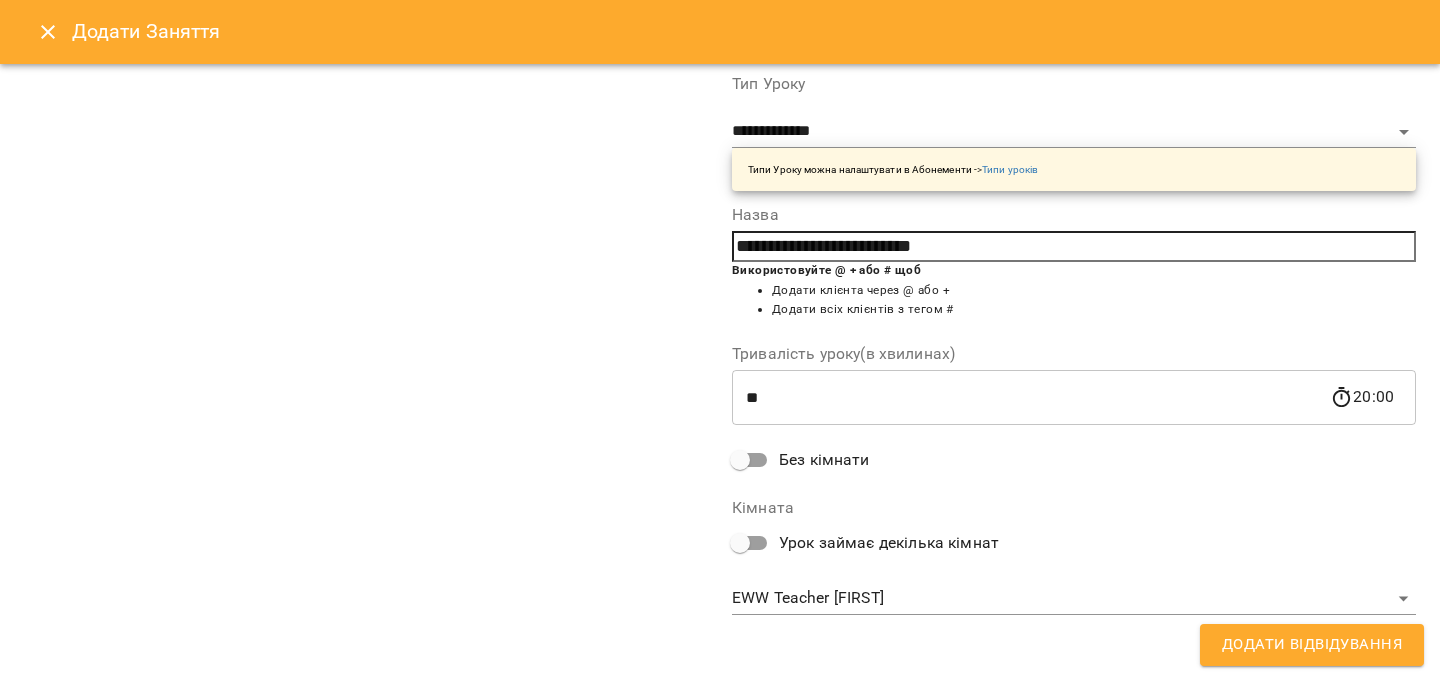 click on "Додати Відвідування" at bounding box center [1312, 645] 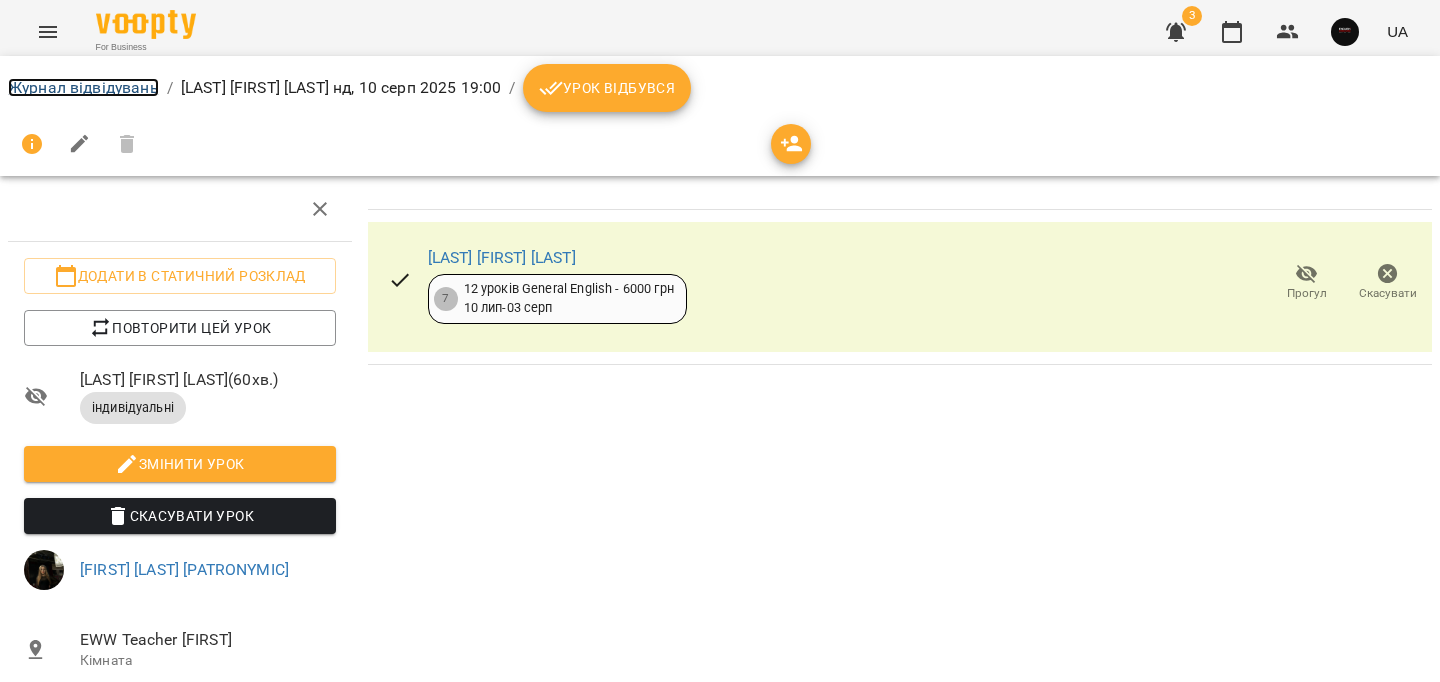 click on "Журнал відвідувань" at bounding box center [83, 87] 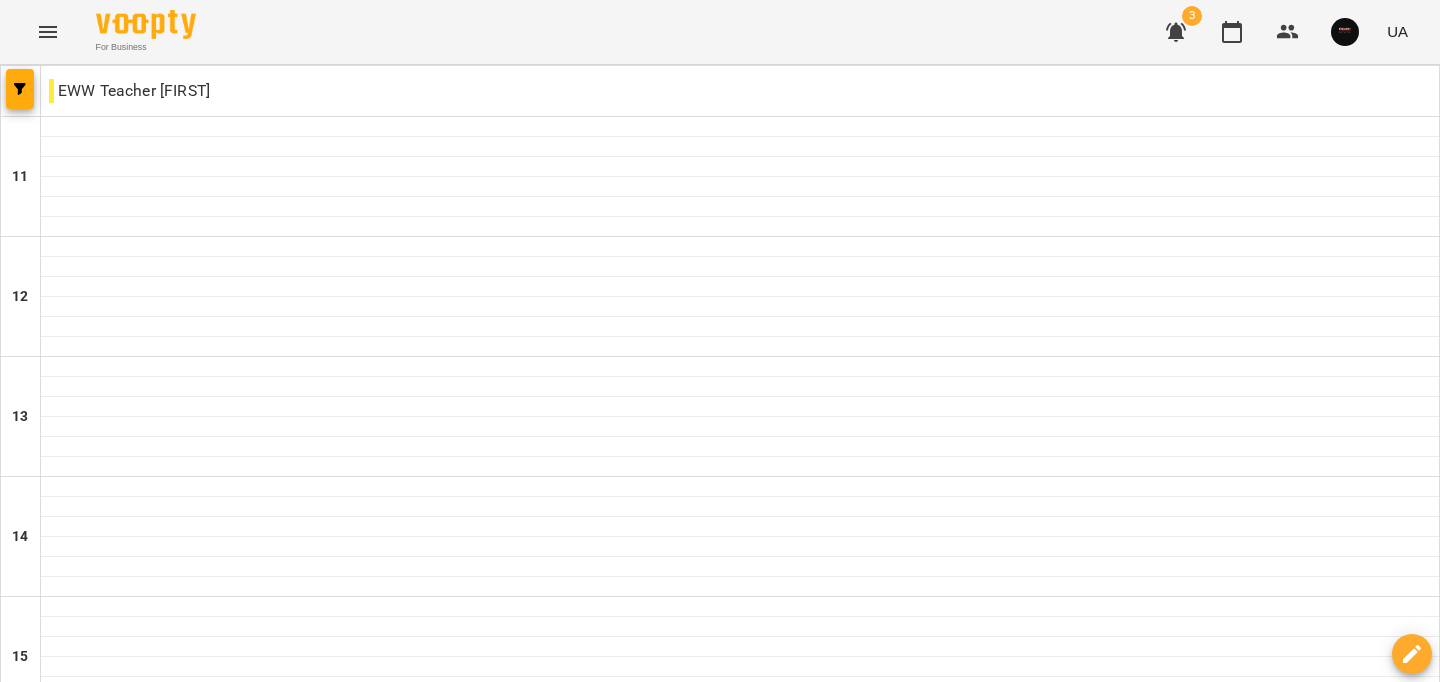scroll, scrollTop: 991, scrollLeft: 0, axis: vertical 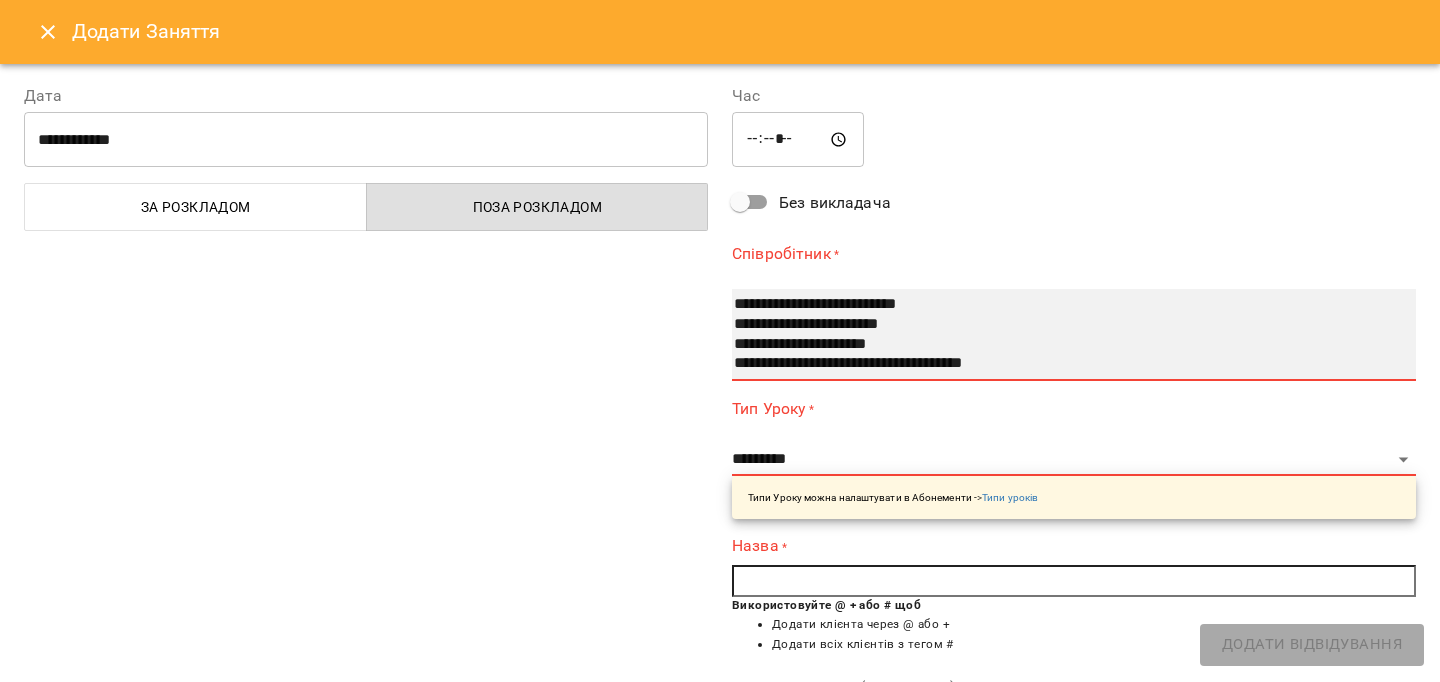 drag, startPoint x: 851, startPoint y: 340, endPoint x: 856, endPoint y: 418, distance: 78.160095 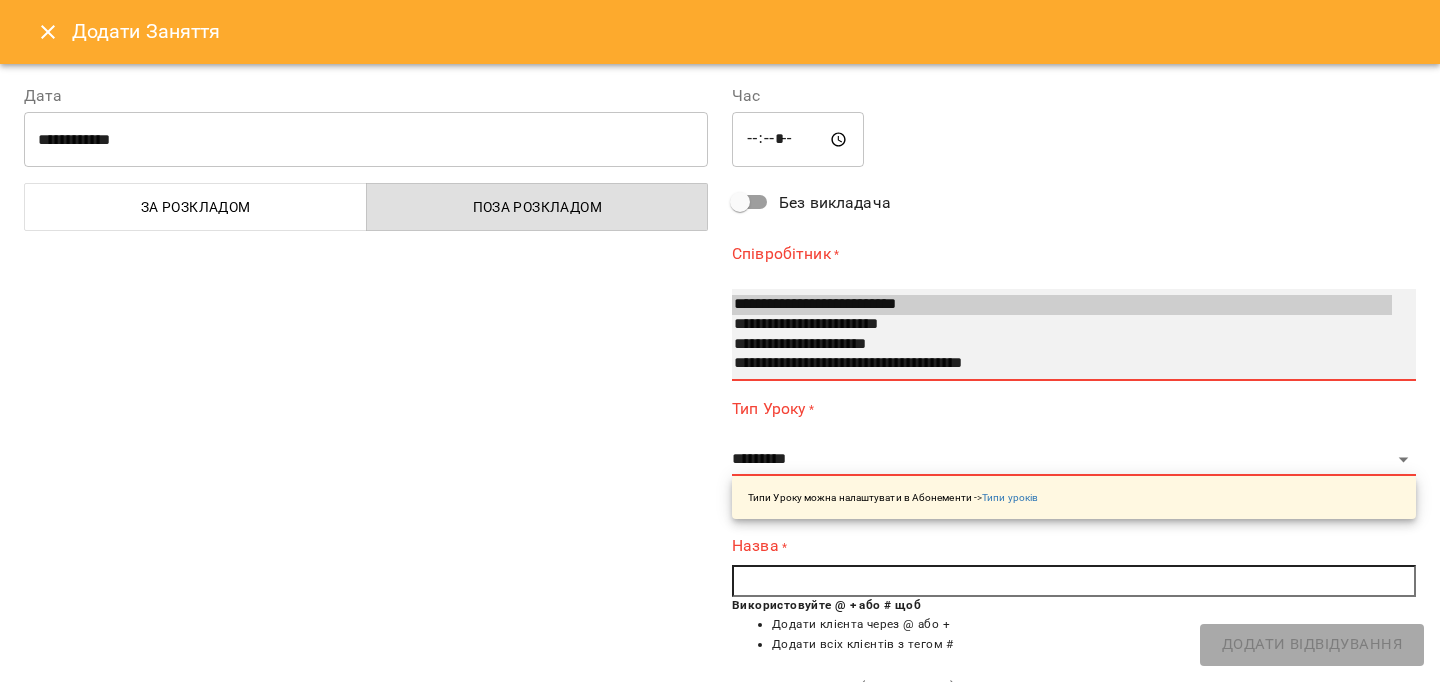 click on "**********" at bounding box center [1062, 345] 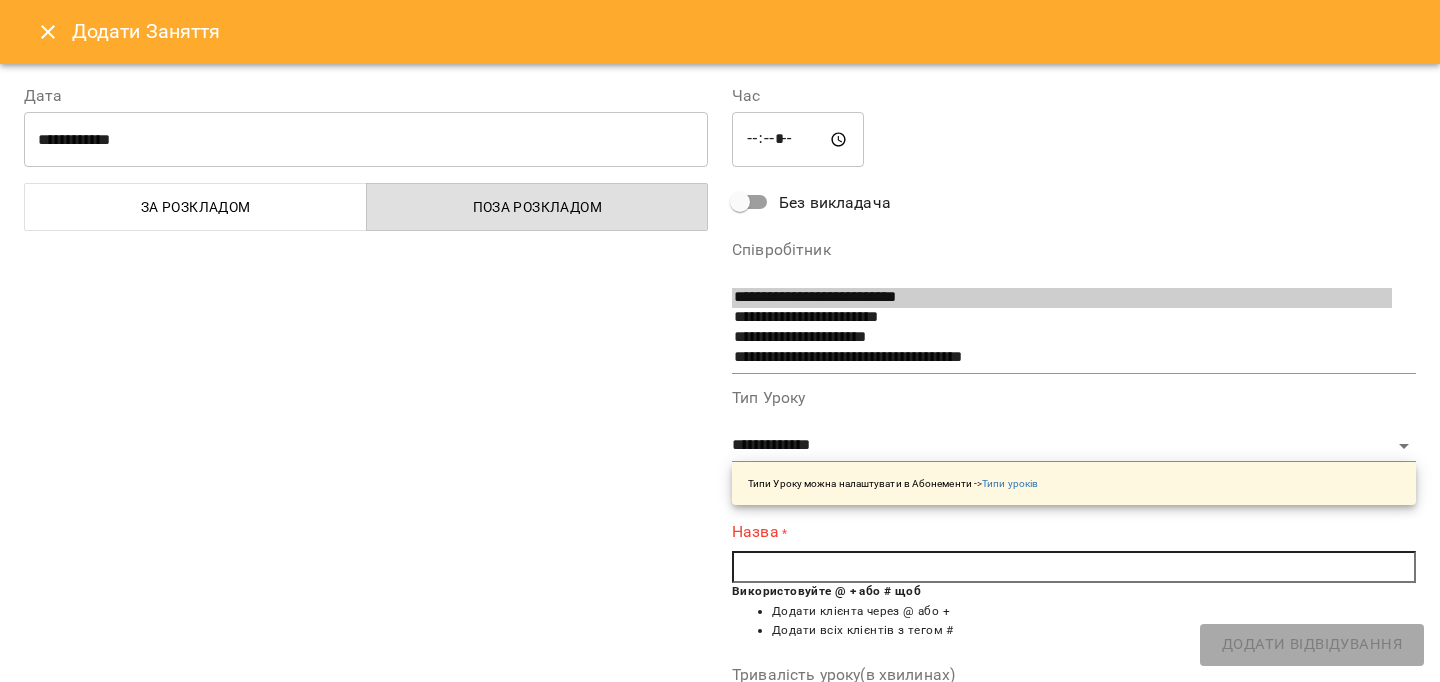 click at bounding box center (1074, 567) 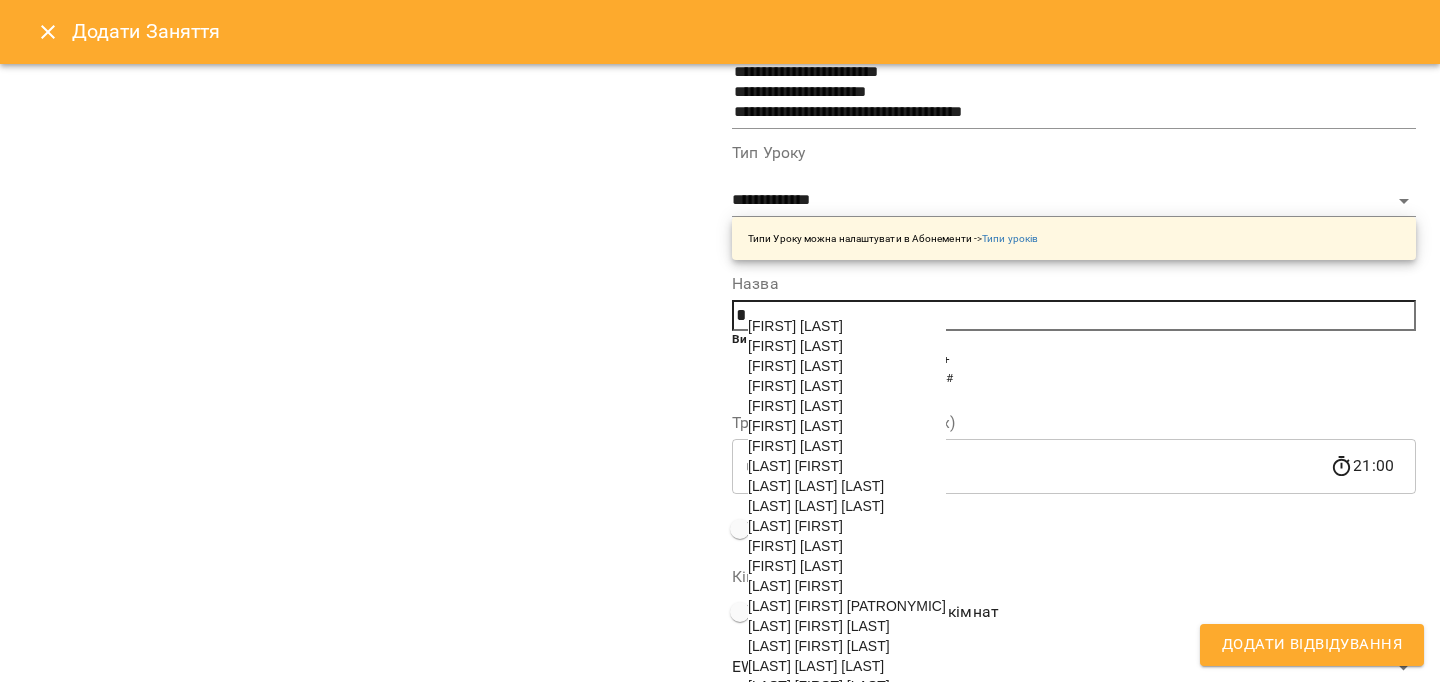 scroll, scrollTop: 246, scrollLeft: 0, axis: vertical 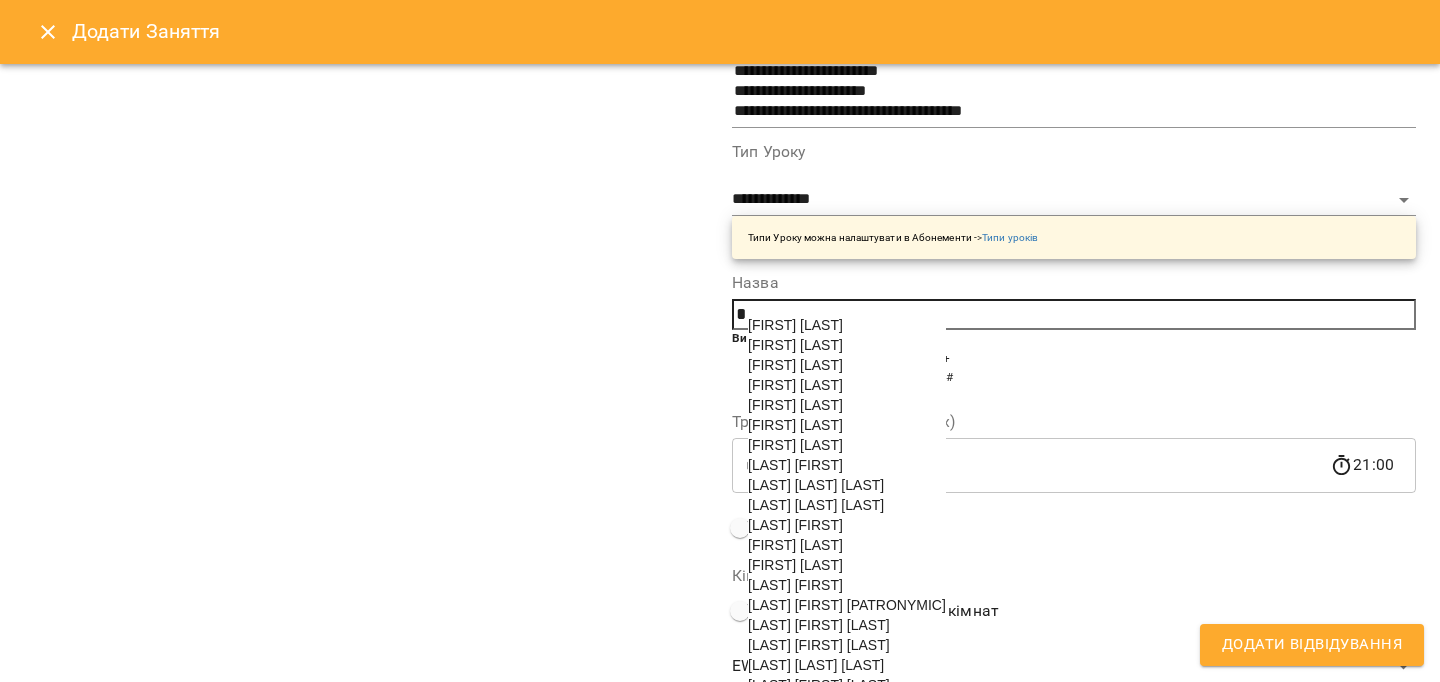 click on "[FIRST] [LAST]" at bounding box center [795, 545] 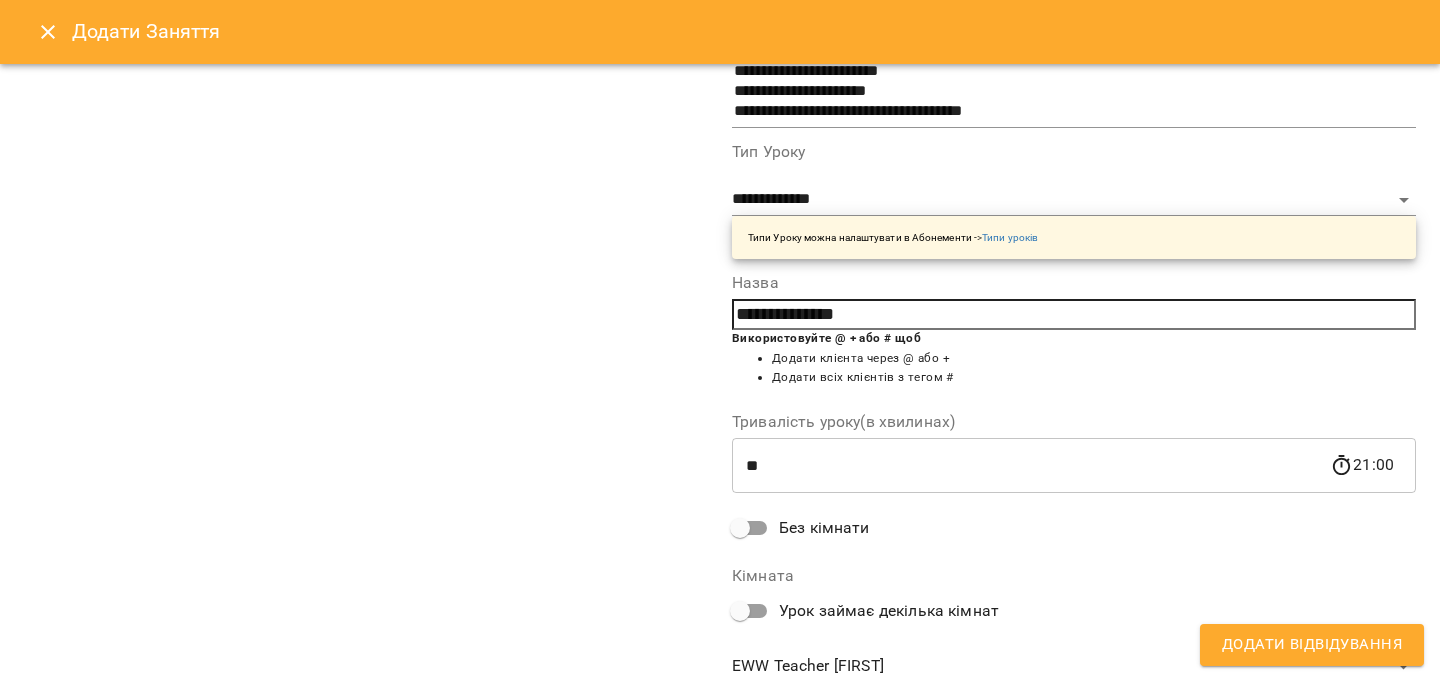 type on "**********" 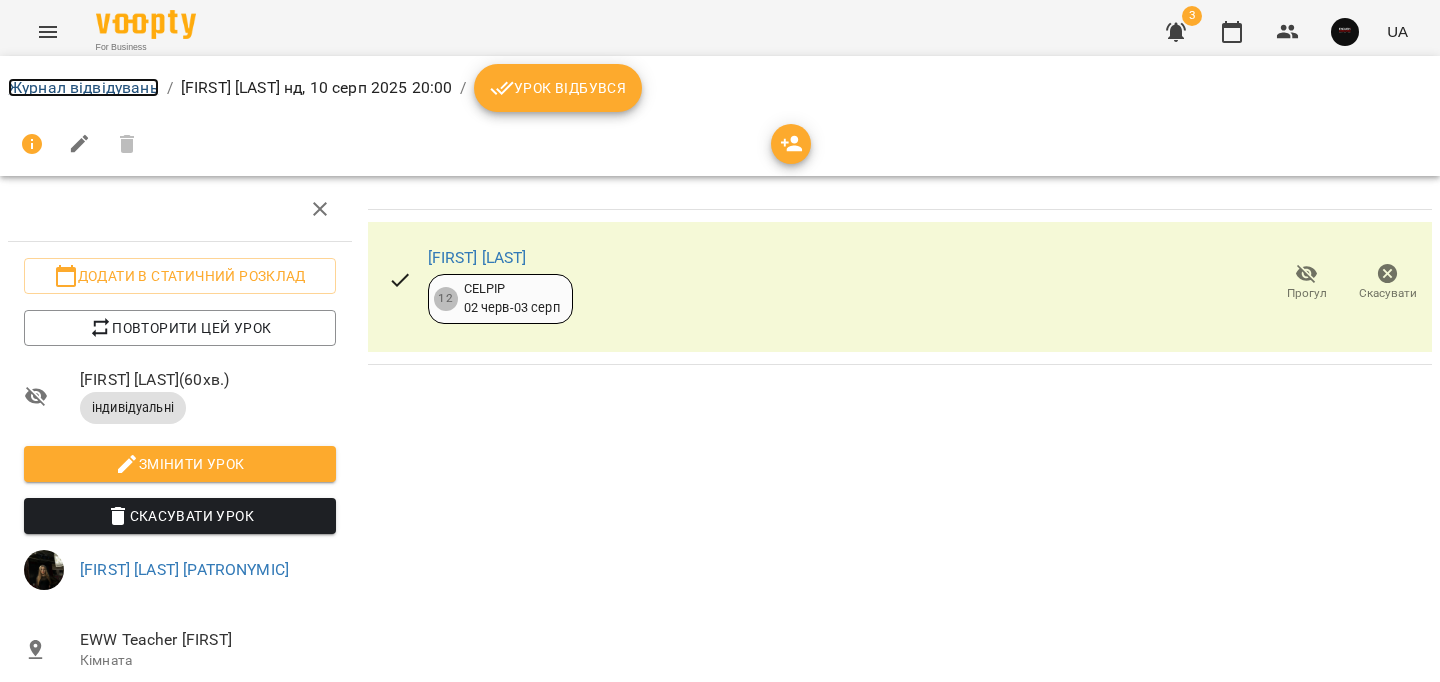 click on "Журнал відвідувань" at bounding box center [83, 87] 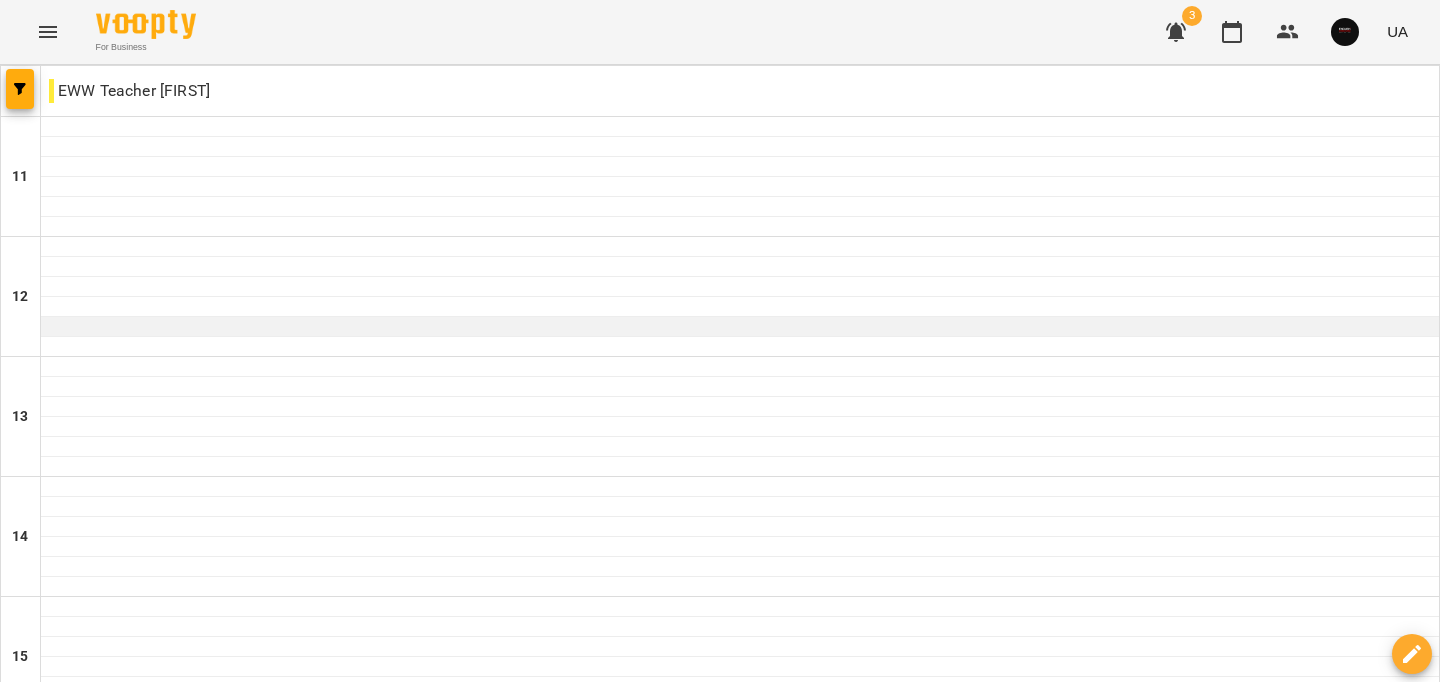 scroll, scrollTop: 1008, scrollLeft: 0, axis: vertical 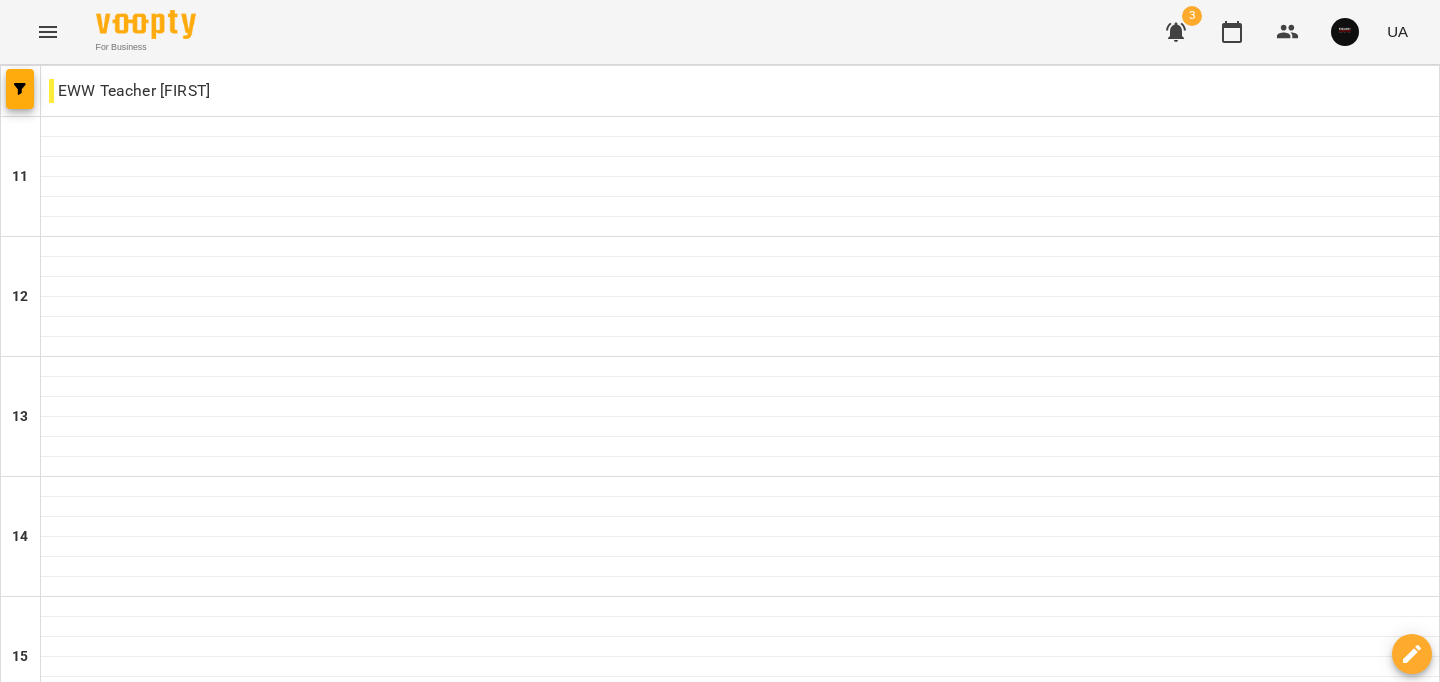 click at bounding box center [740, 1327] 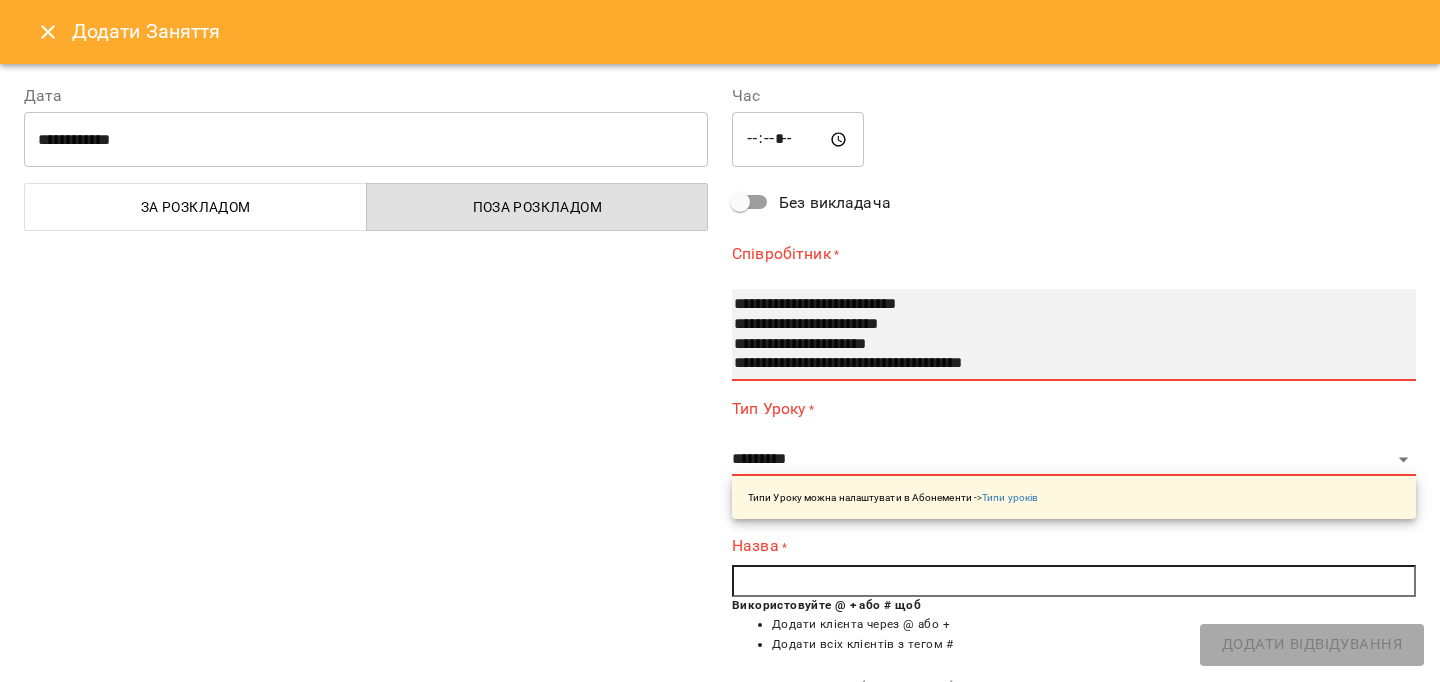 select on "**********" 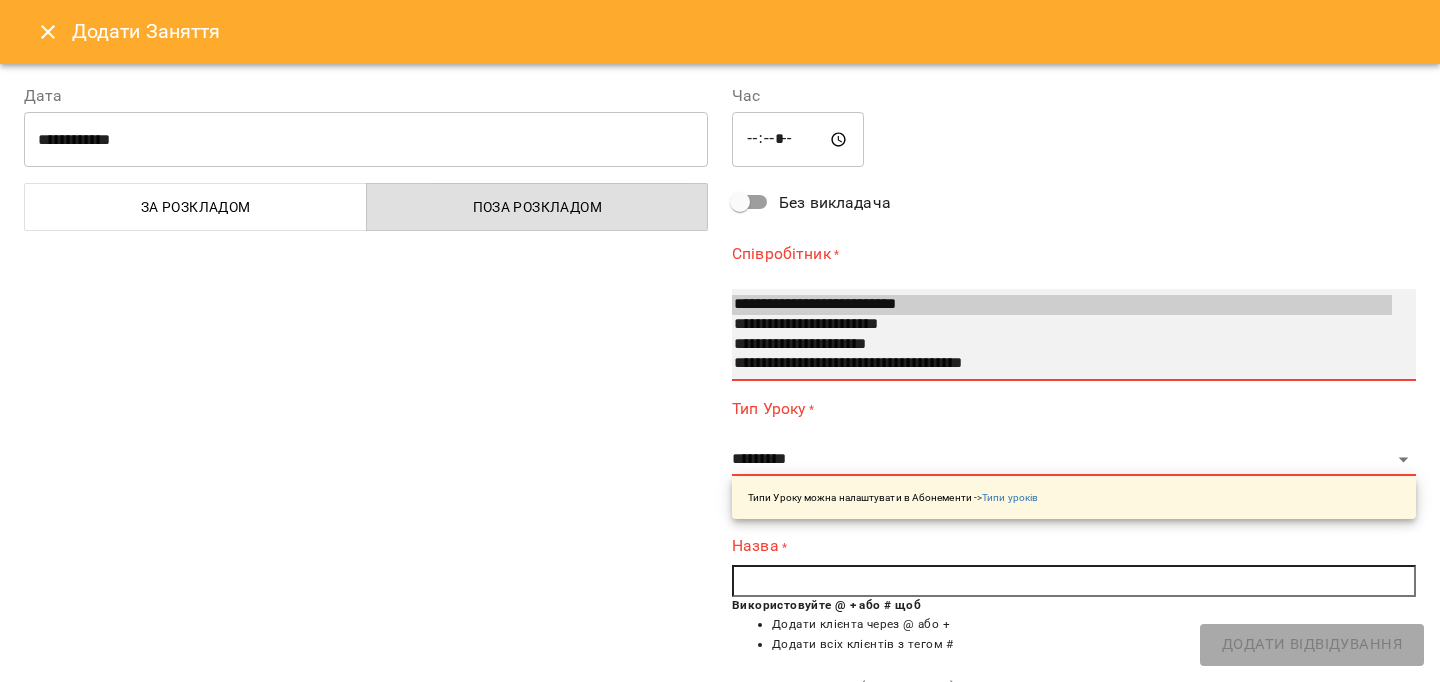 click on "**********" at bounding box center (1062, 345) 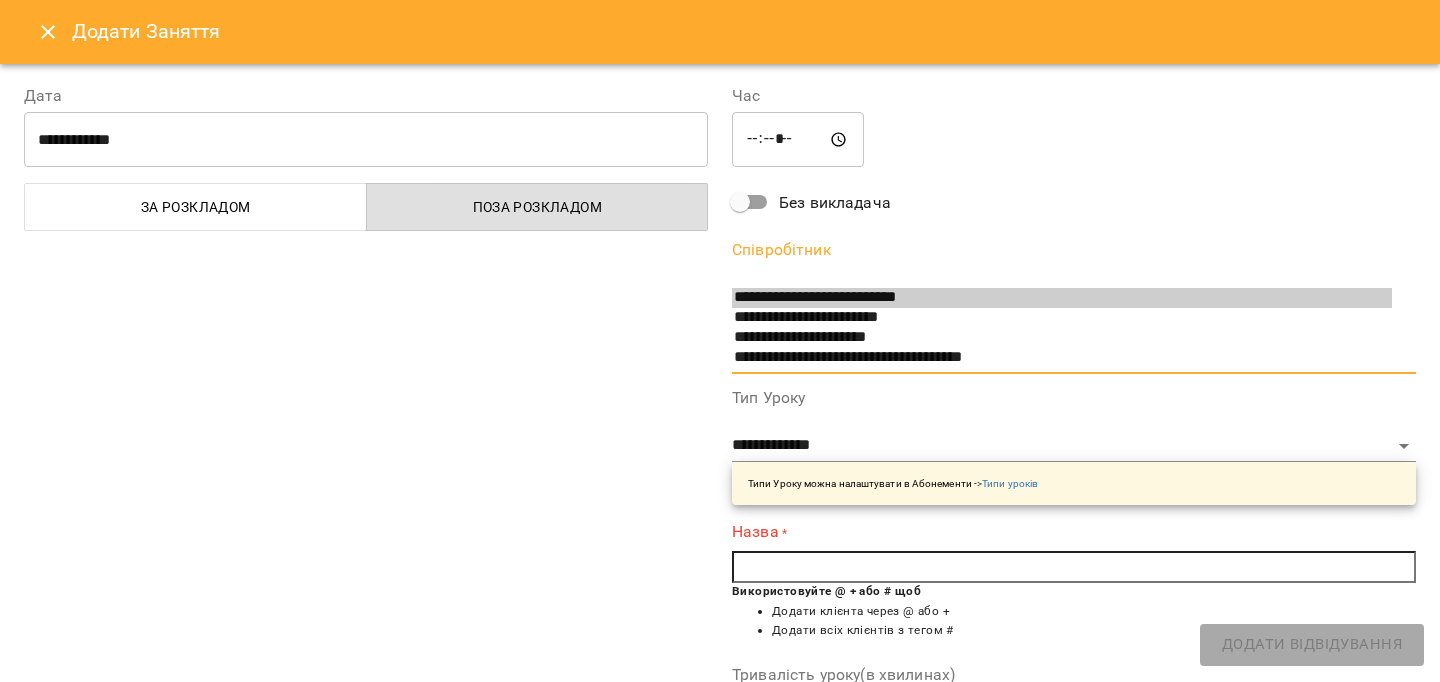 click at bounding box center (1074, 567) 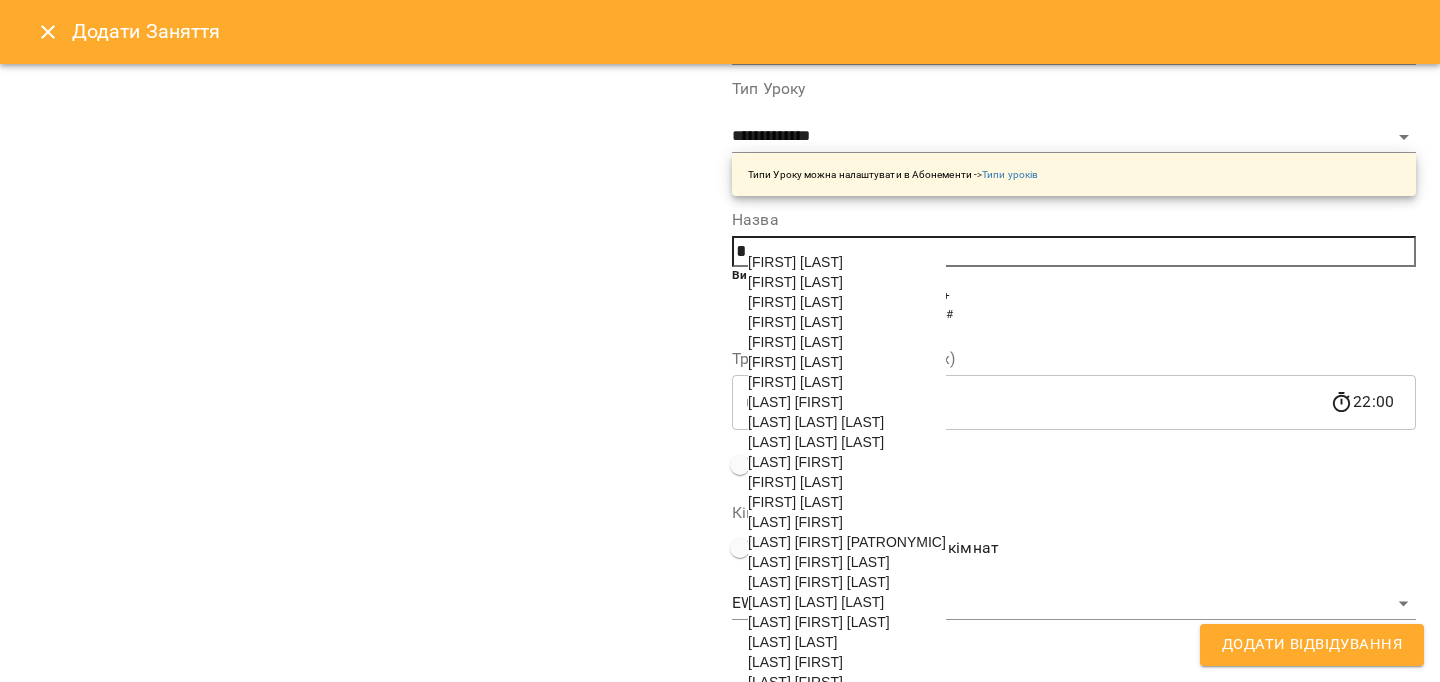 scroll, scrollTop: 404, scrollLeft: 0, axis: vertical 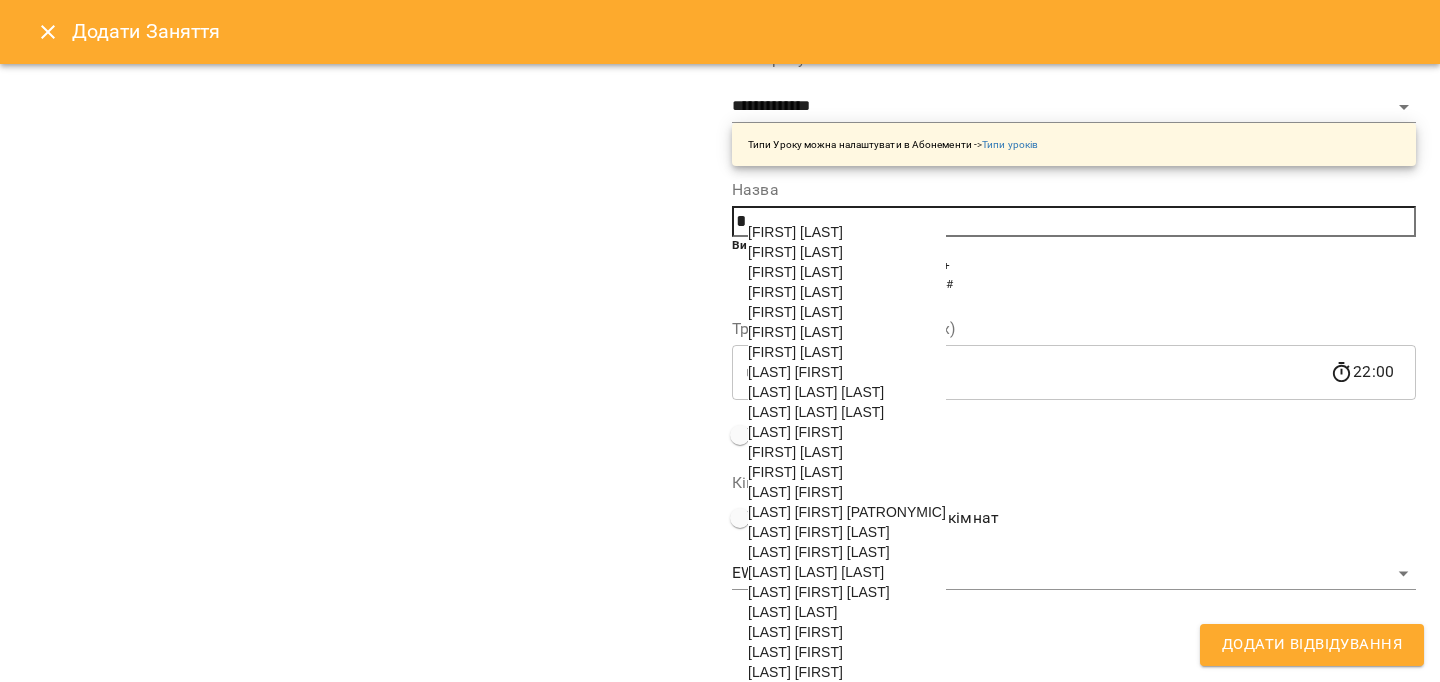 click on "[FIRST] [LAST]" at bounding box center [795, 452] 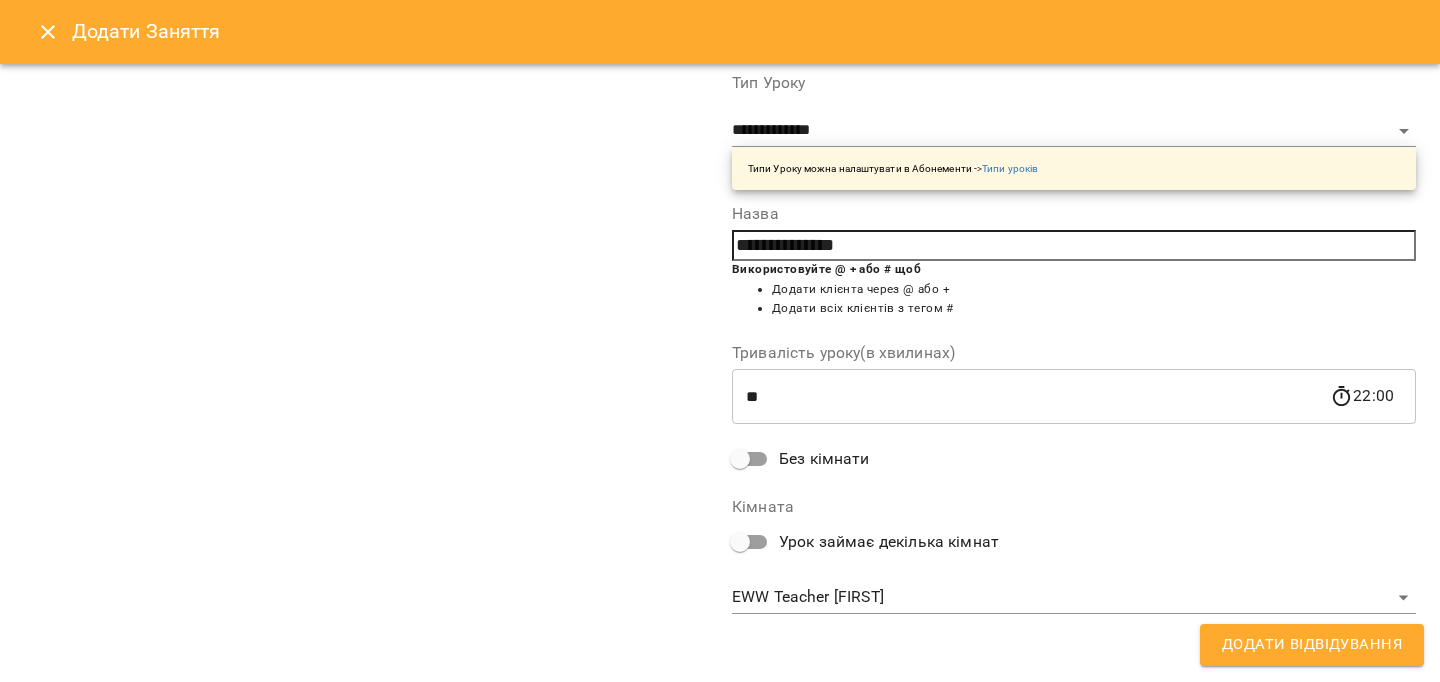 scroll, scrollTop: 340, scrollLeft: 0, axis: vertical 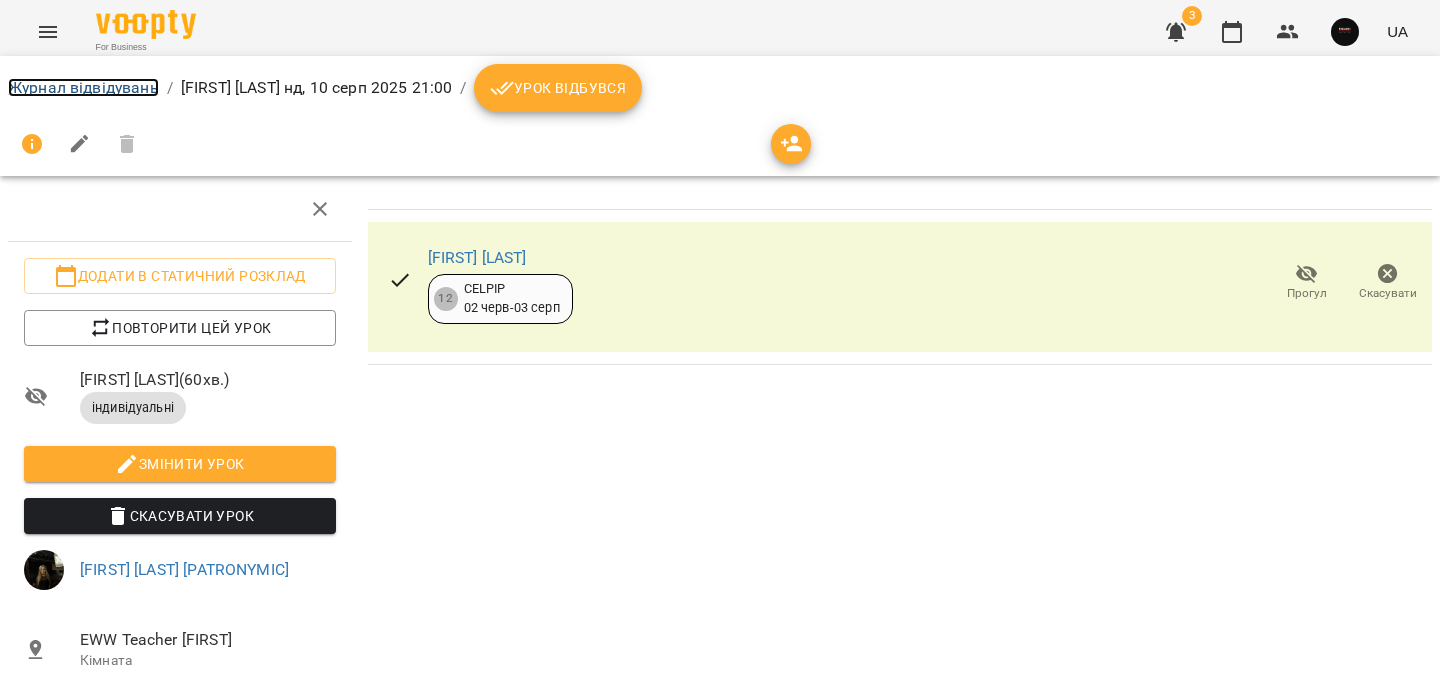 click on "Журнал відвідувань" at bounding box center (83, 87) 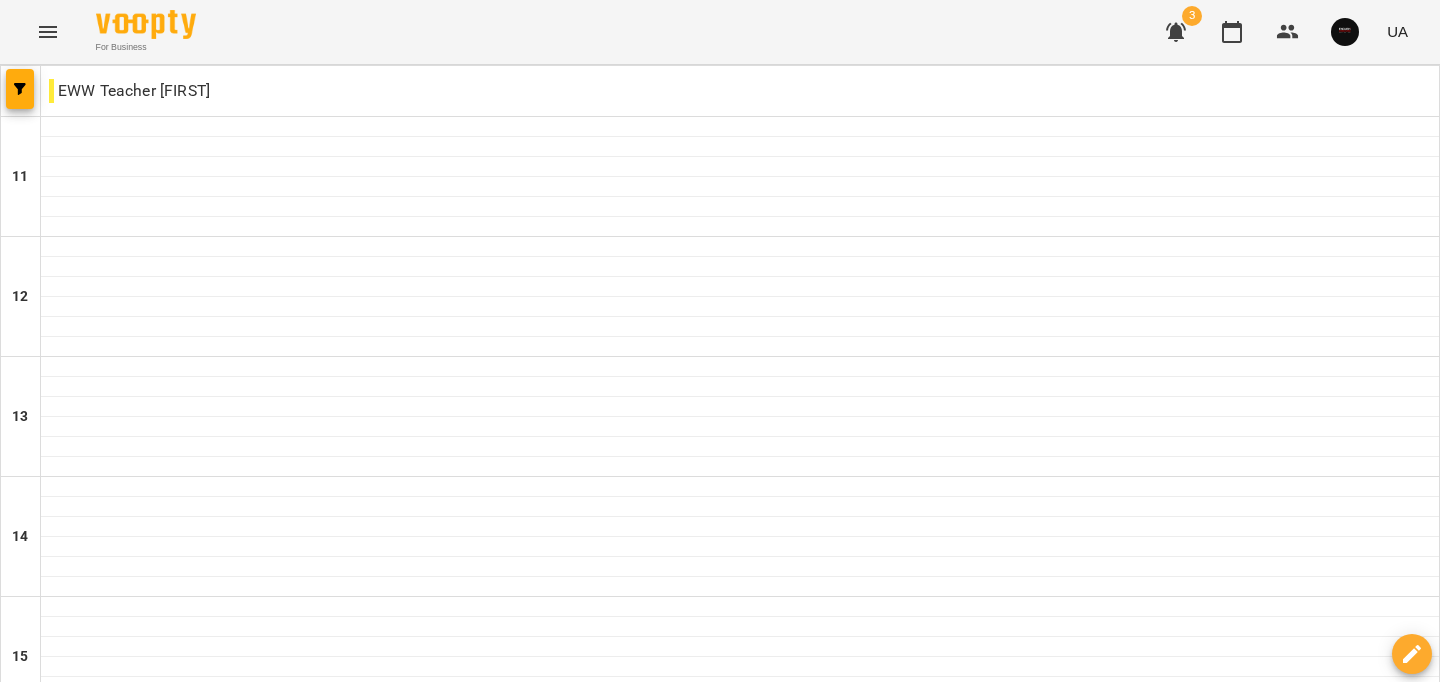 click on "пн" at bounding box center [41, 1583] 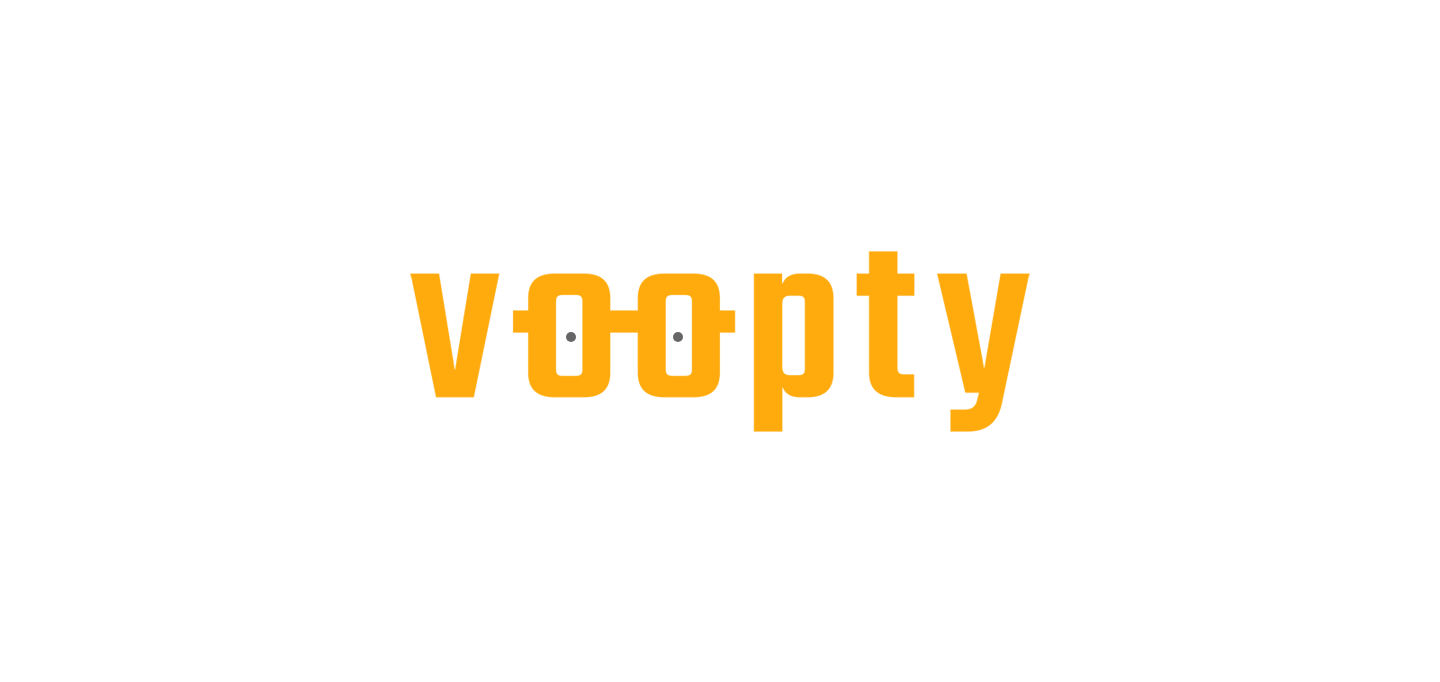 scroll, scrollTop: 0, scrollLeft: 0, axis: both 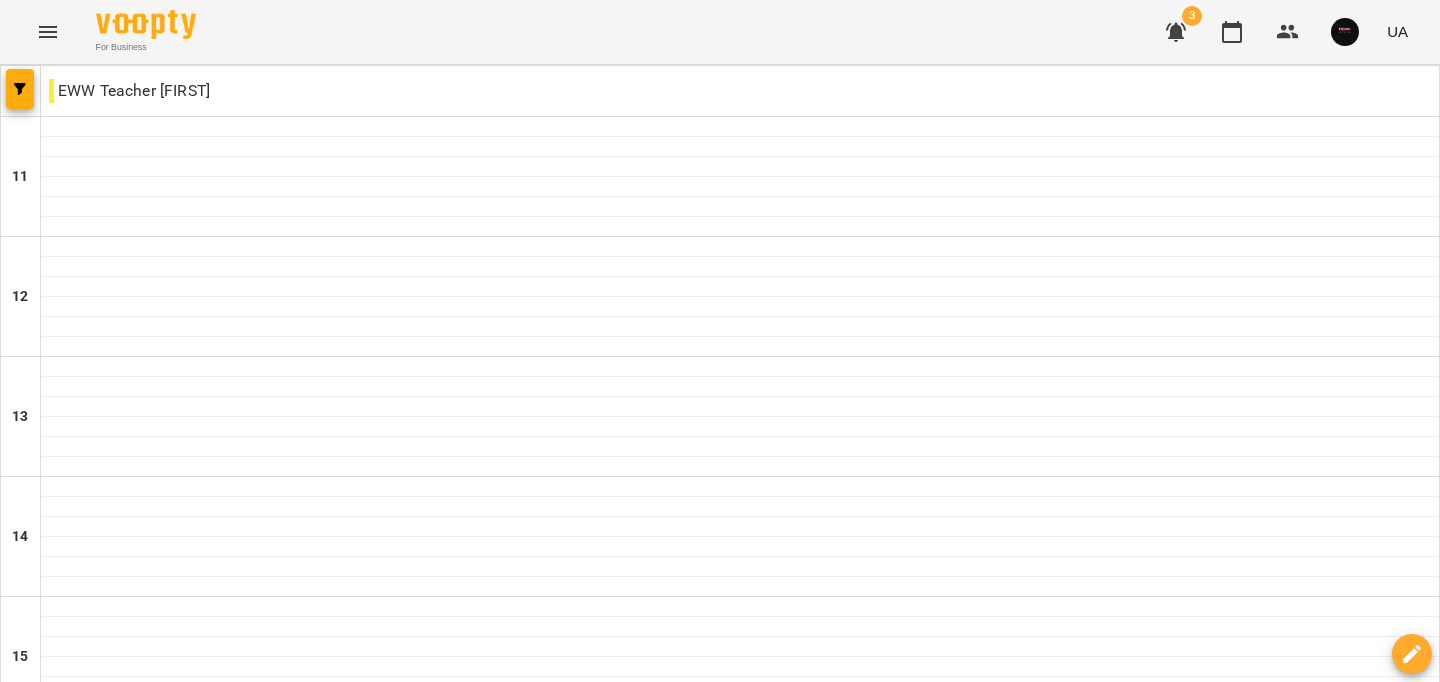 click on "вт" at bounding box center [414, 1583] 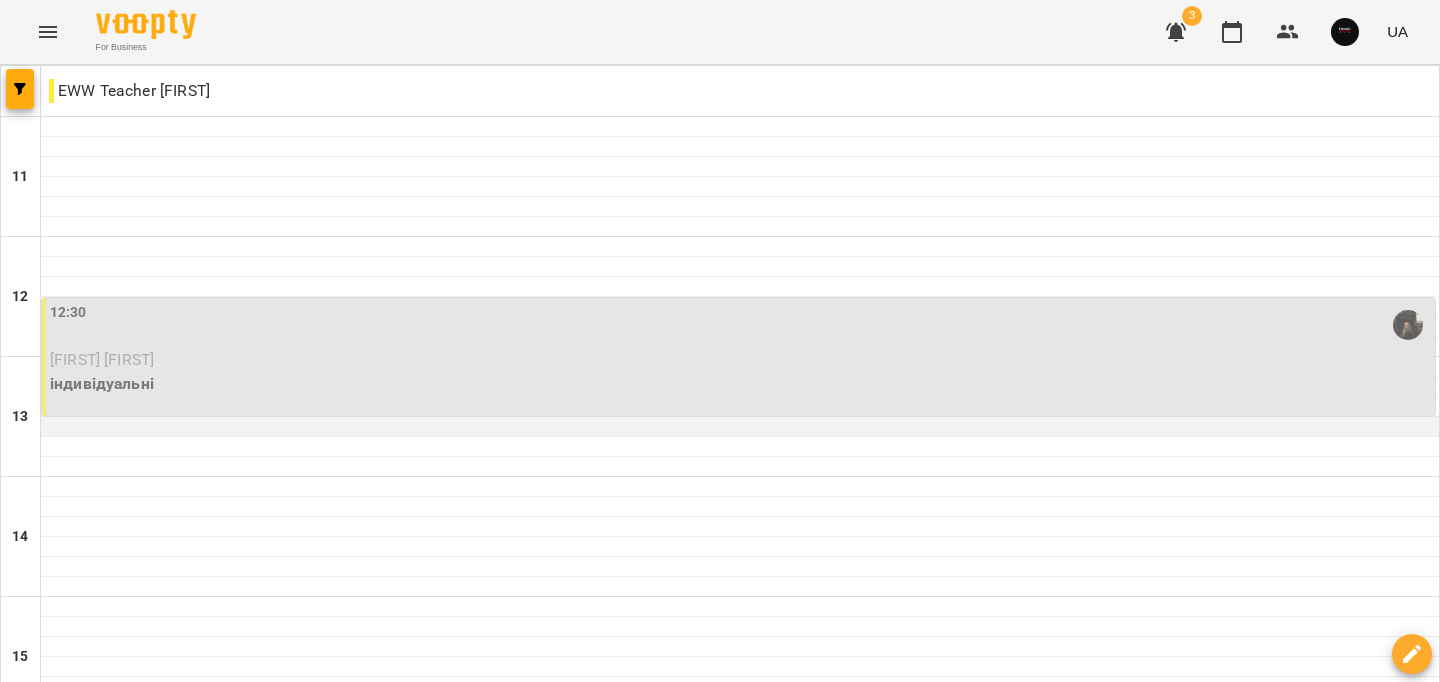 scroll, scrollTop: 1008, scrollLeft: 0, axis: vertical 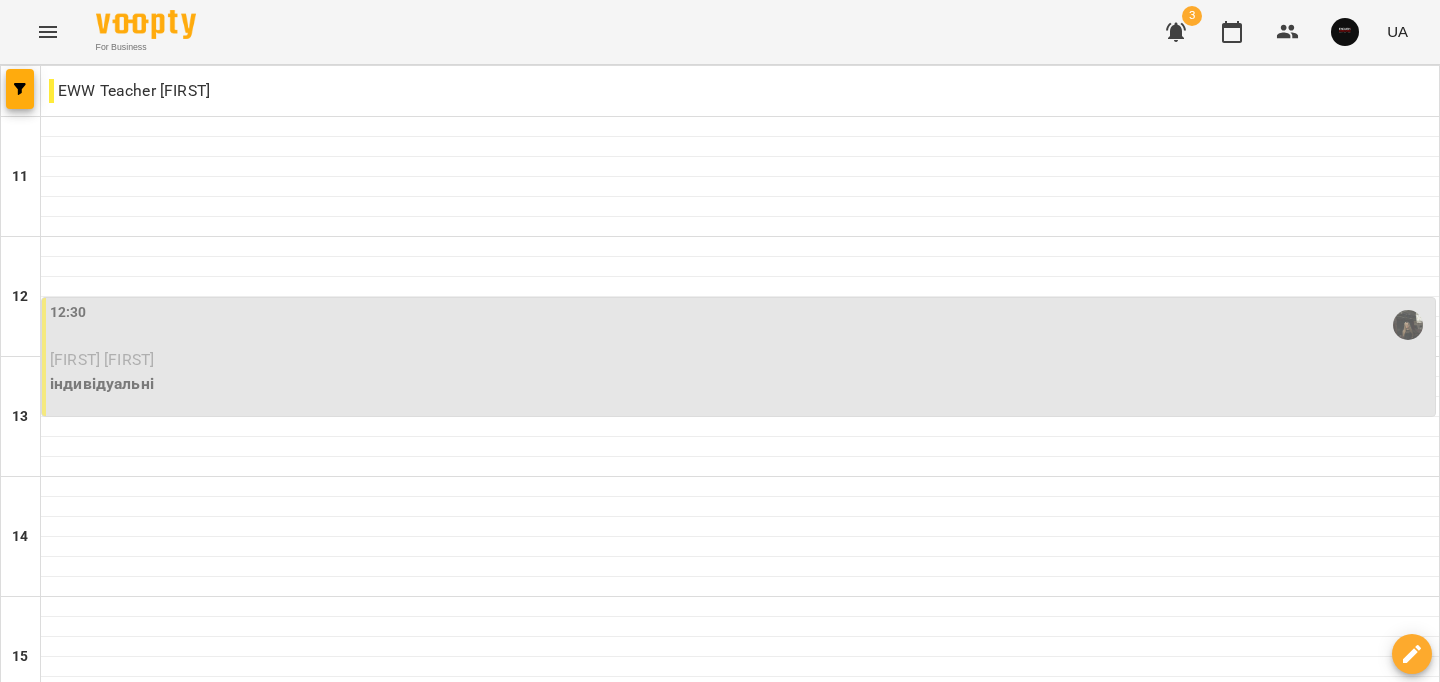 click on "ср" at bounding box center (612, 1583) 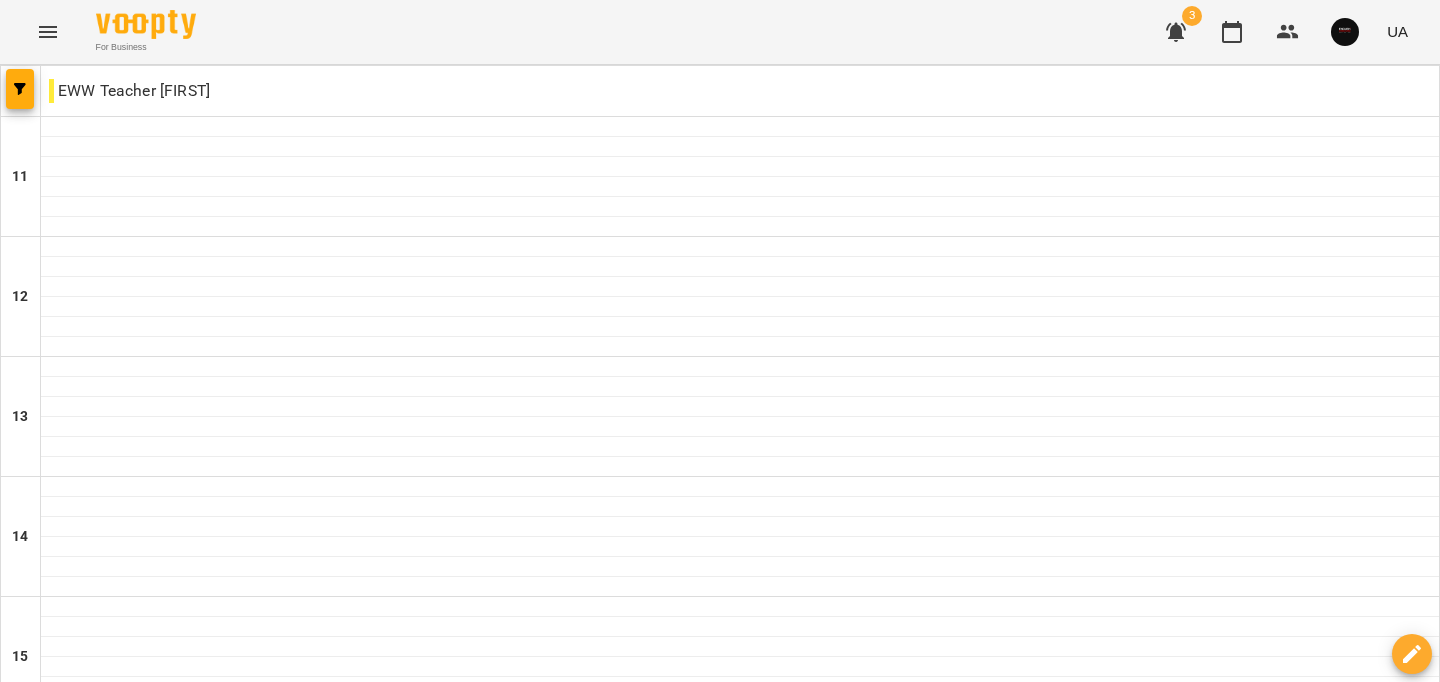 scroll, scrollTop: 1008, scrollLeft: 0, axis: vertical 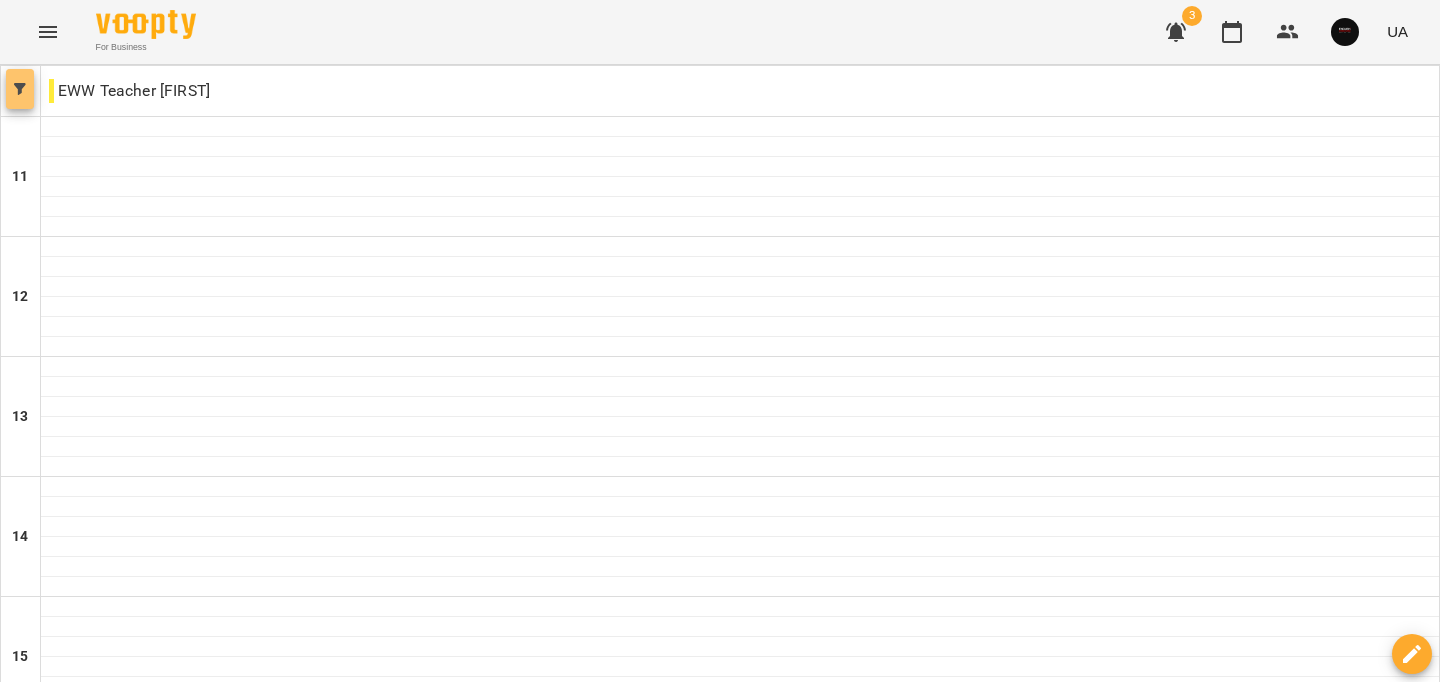 click at bounding box center (20, 89) 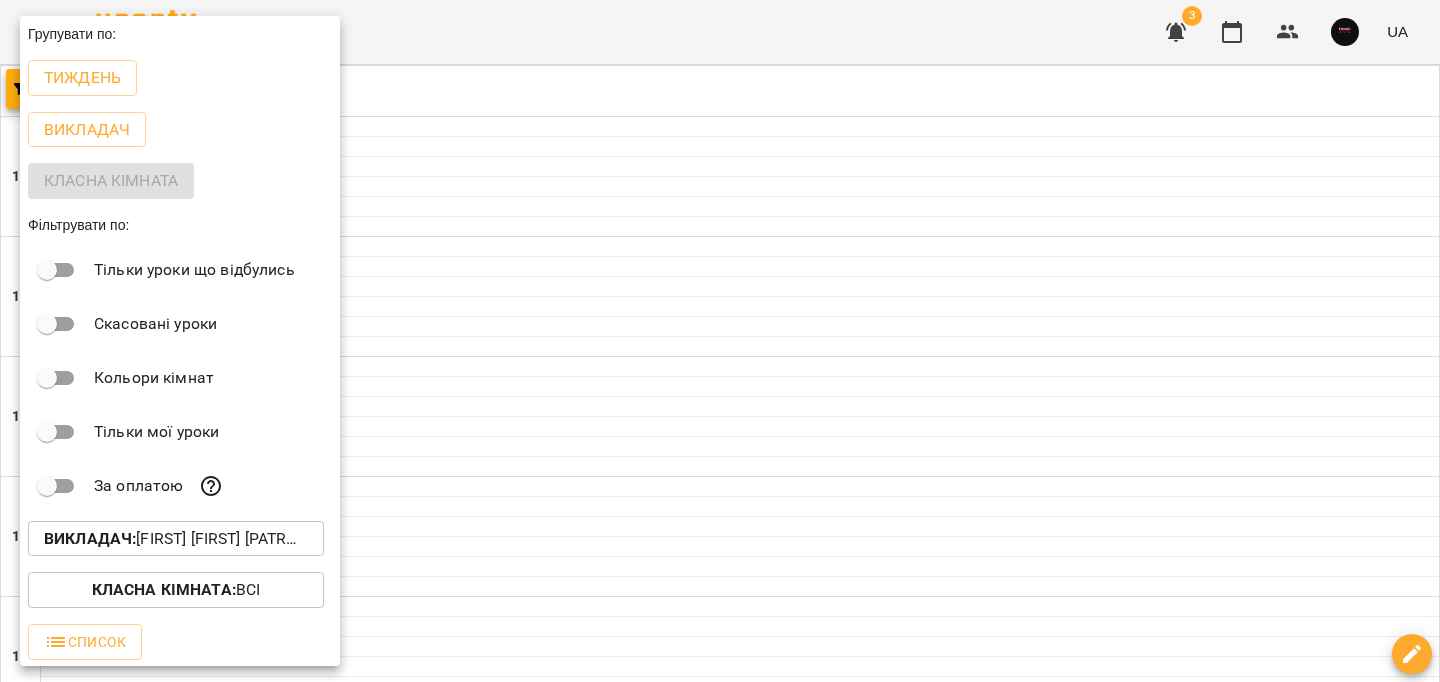 scroll, scrollTop: 4, scrollLeft: 0, axis: vertical 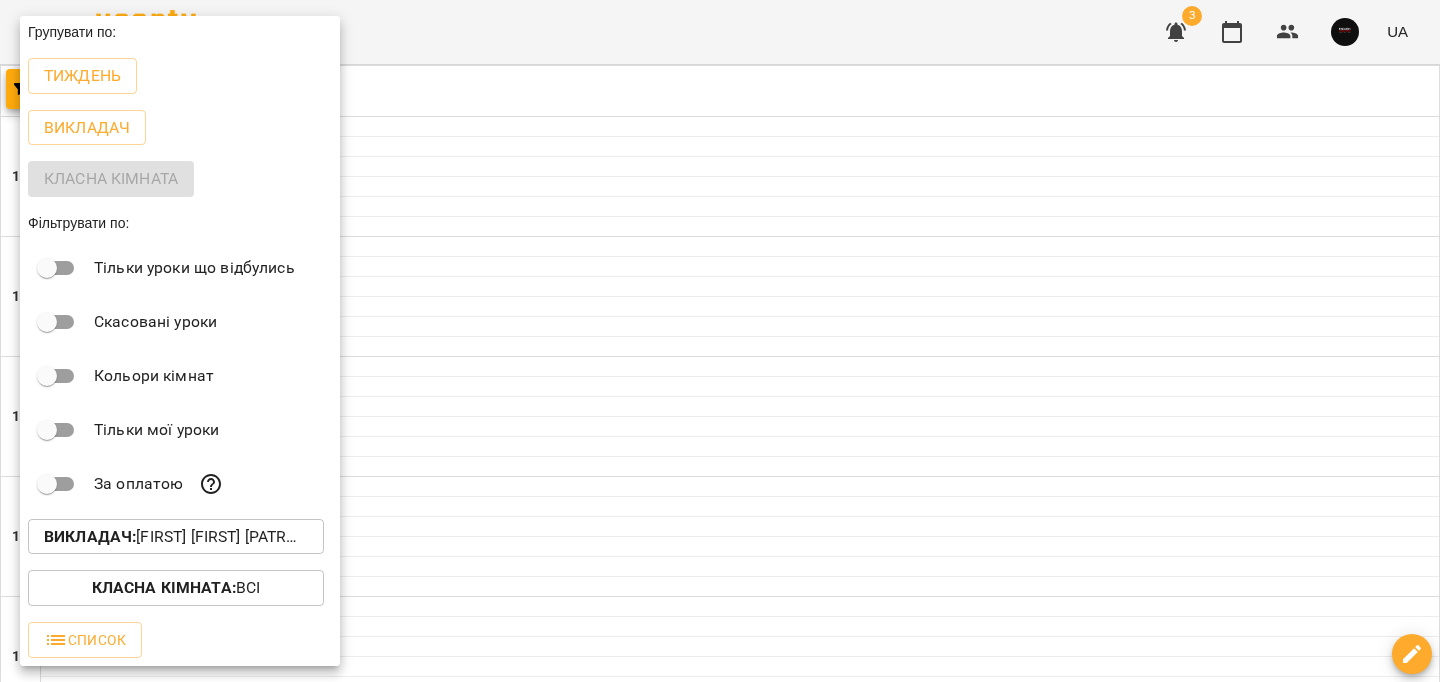 click on "Викладач :  [FIRST] [FIRST] [PATRONYMIC]" at bounding box center (176, 537) 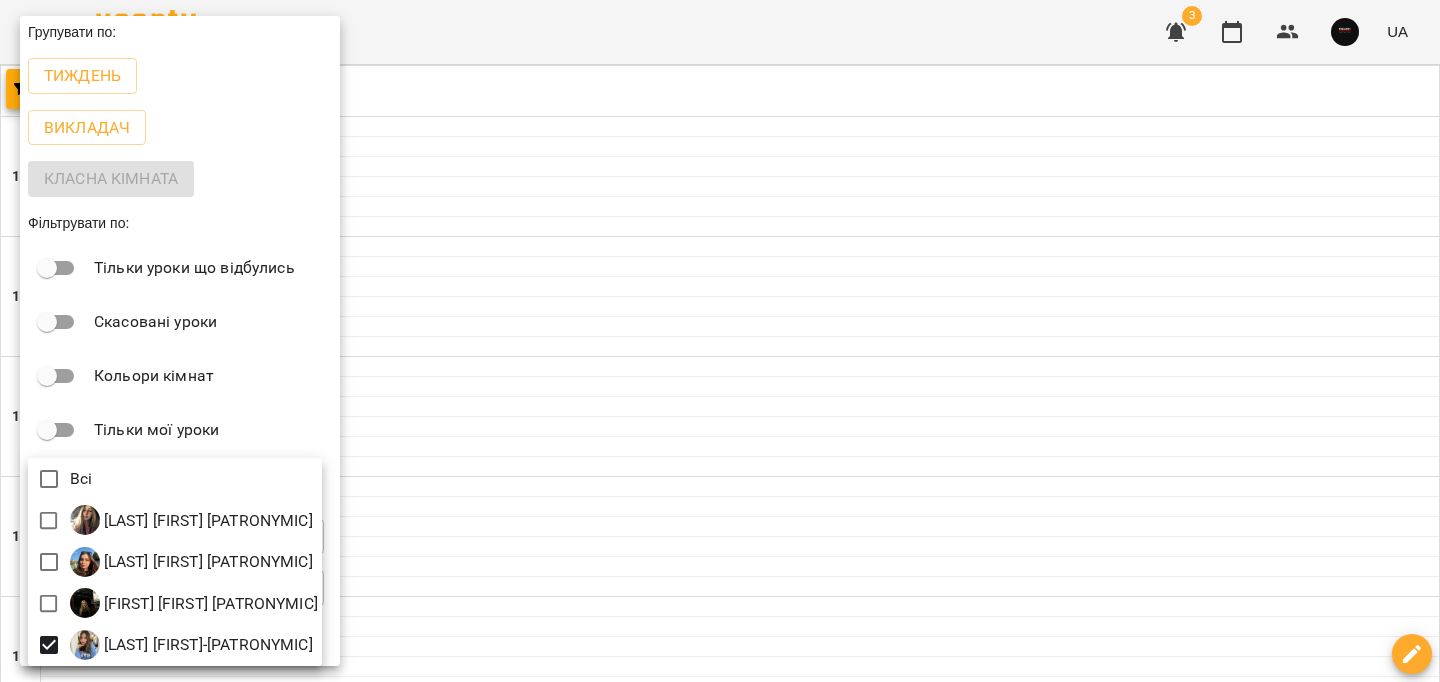 click at bounding box center (720, 341) 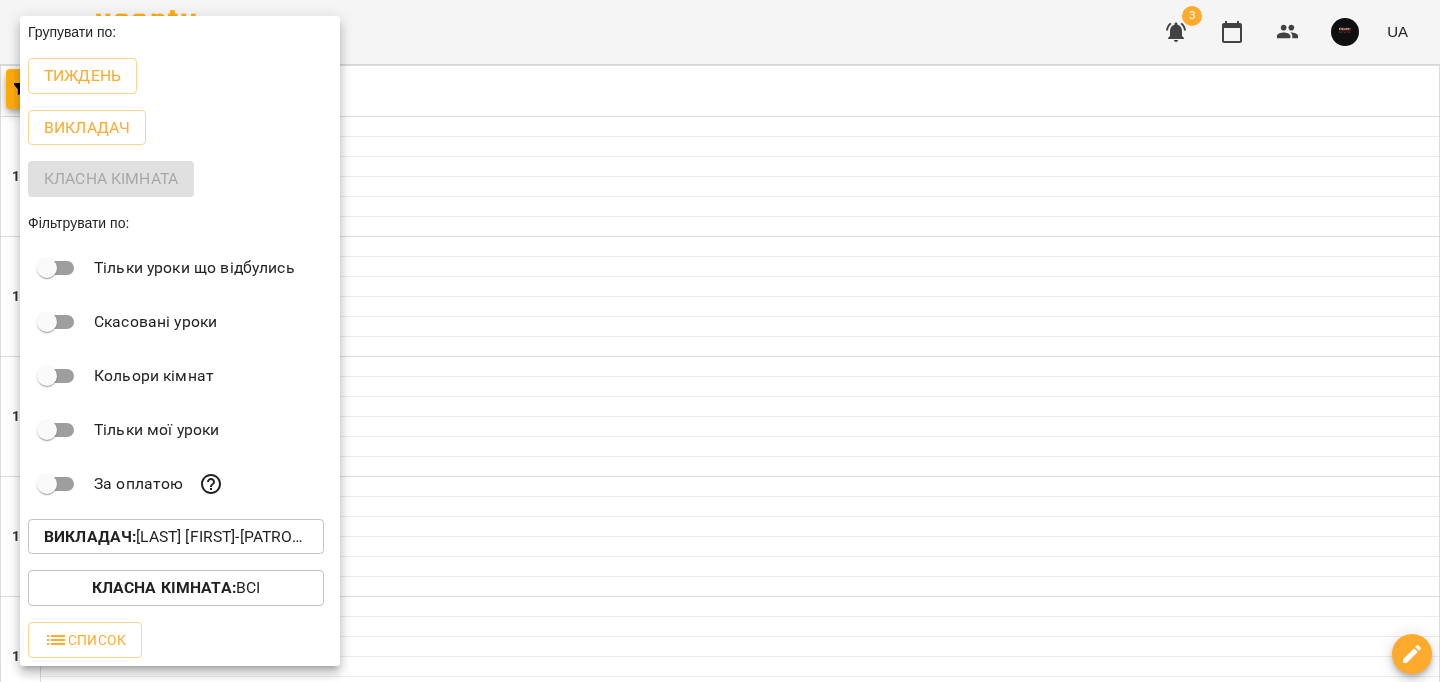 click at bounding box center (720, 341) 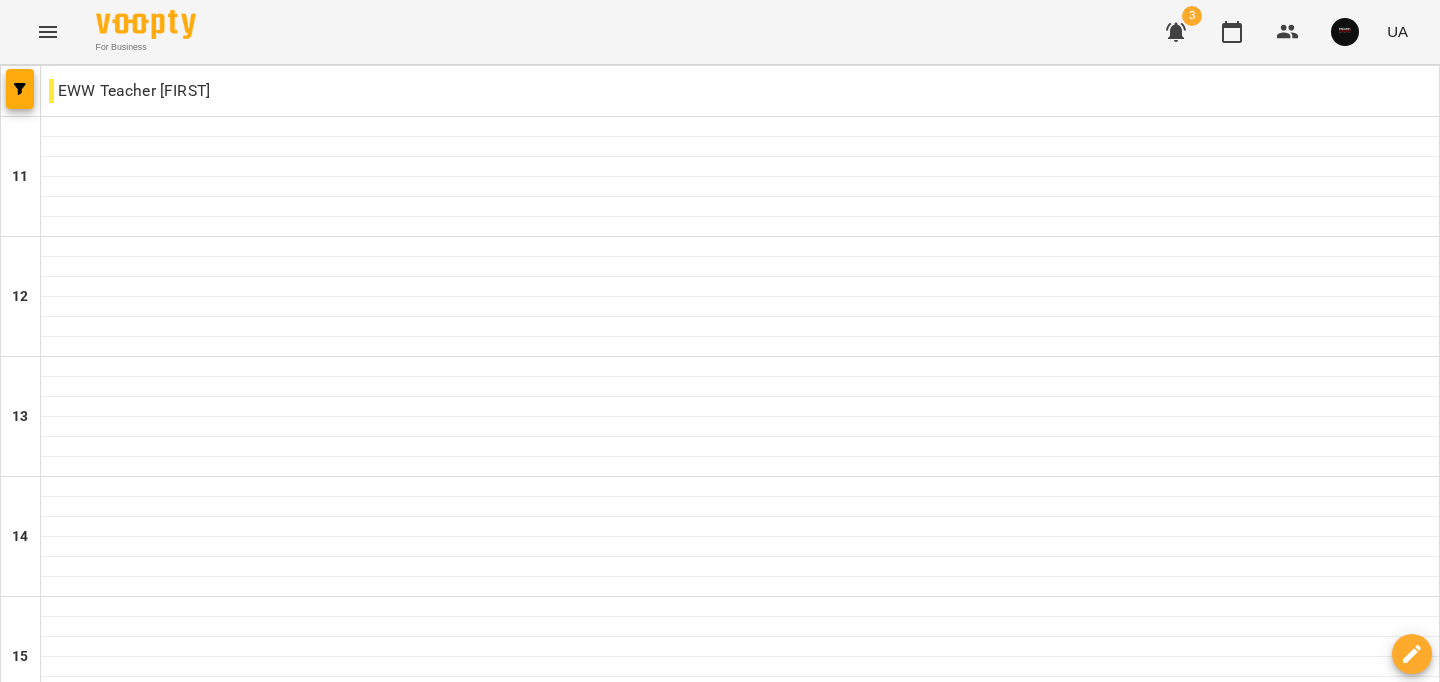 click on "04 серп" at bounding box center (41, 1602) 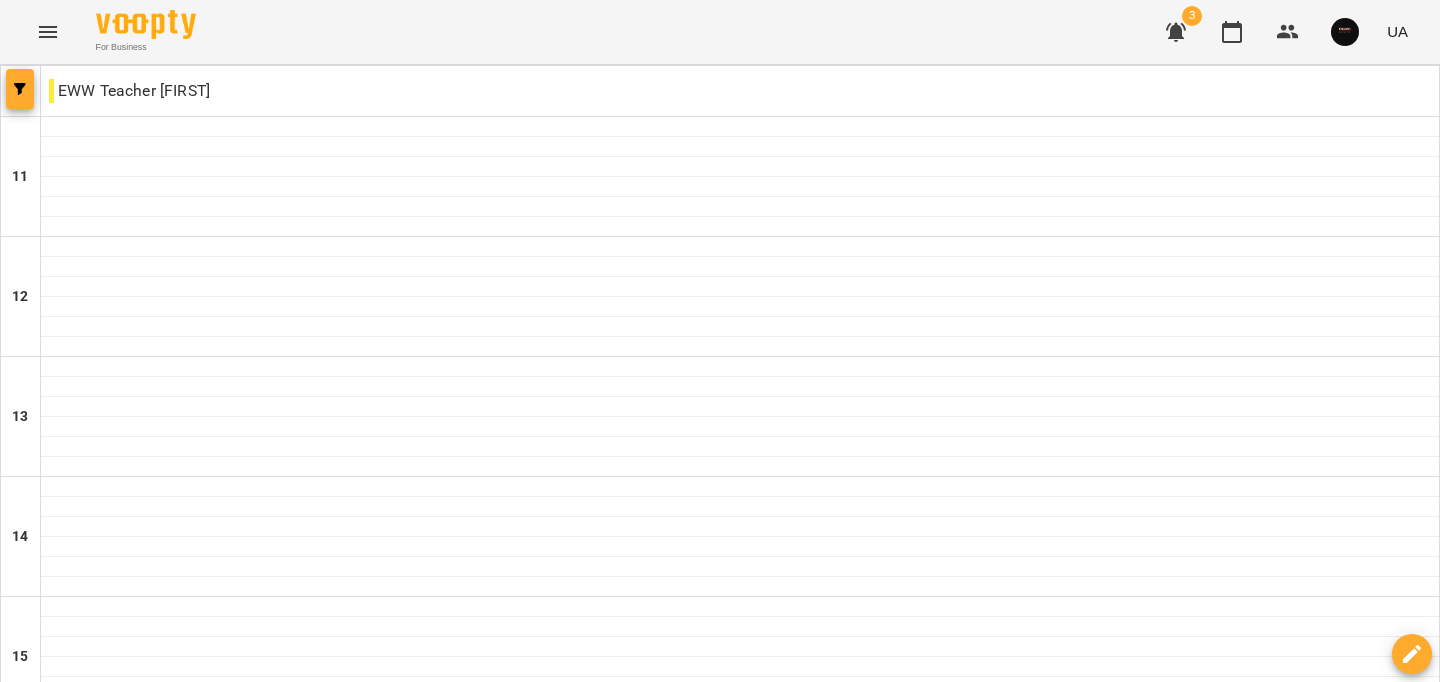 click at bounding box center (20, 89) 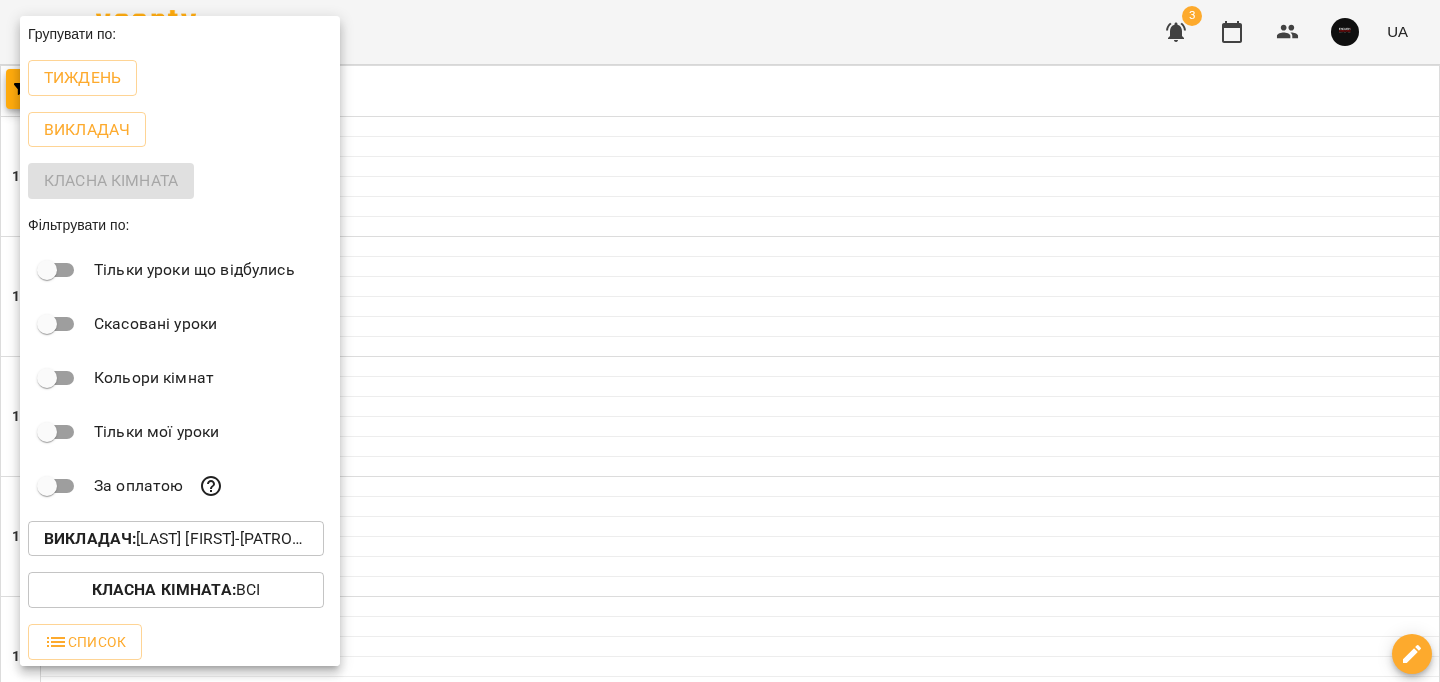 click at bounding box center (720, 341) 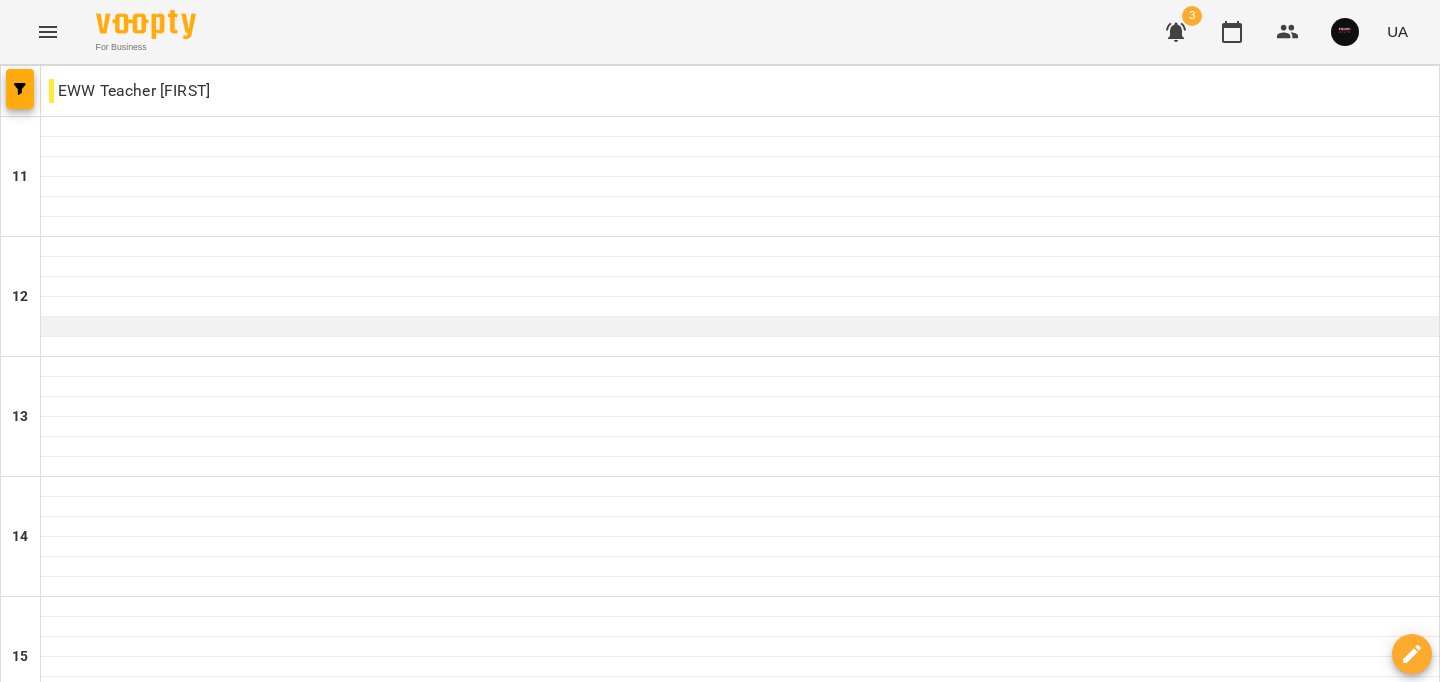 scroll, scrollTop: 1008, scrollLeft: 0, axis: vertical 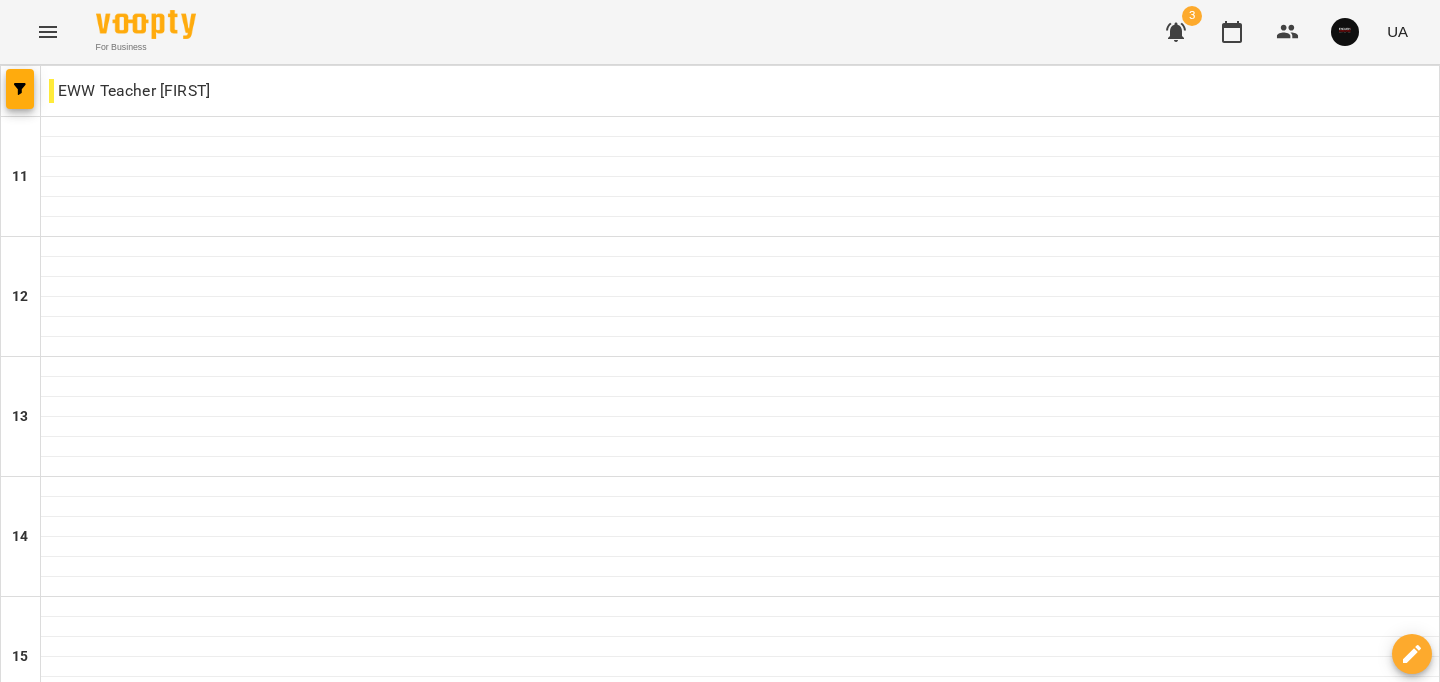 click at bounding box center [740, 1447] 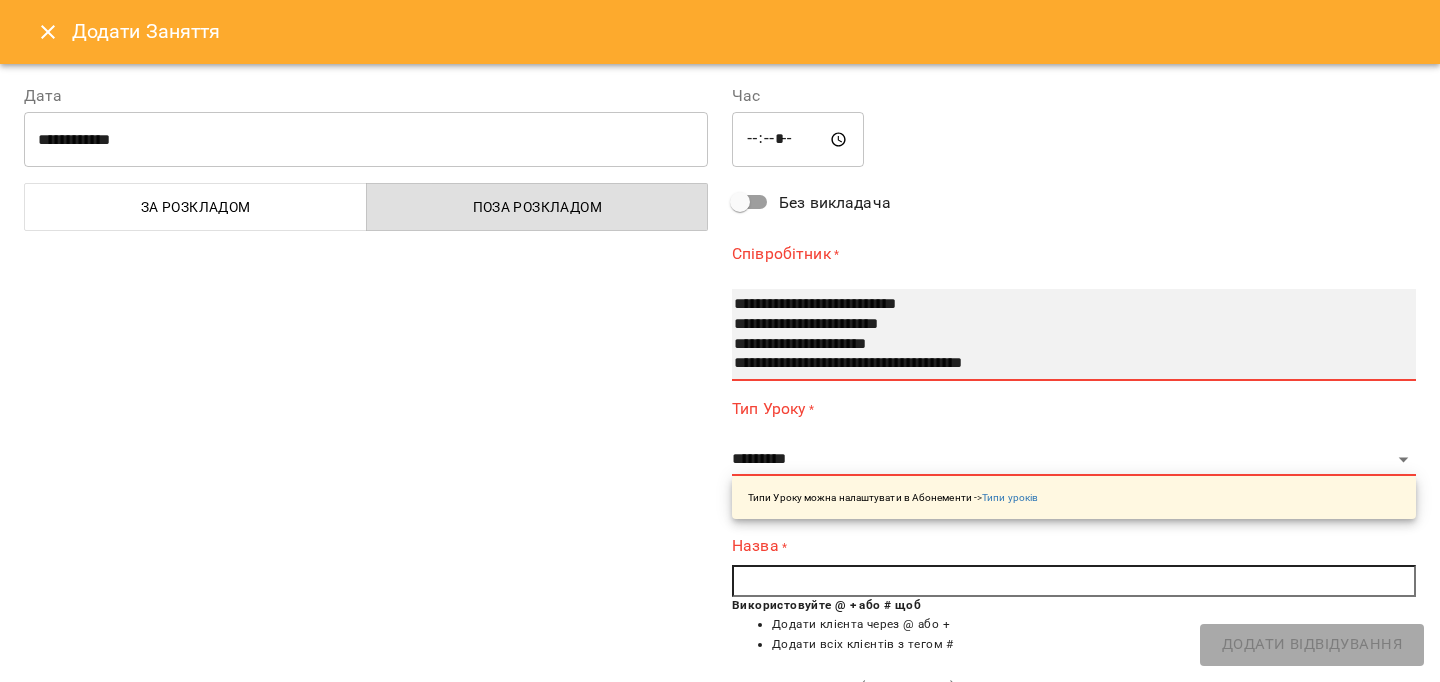 select on "**********" 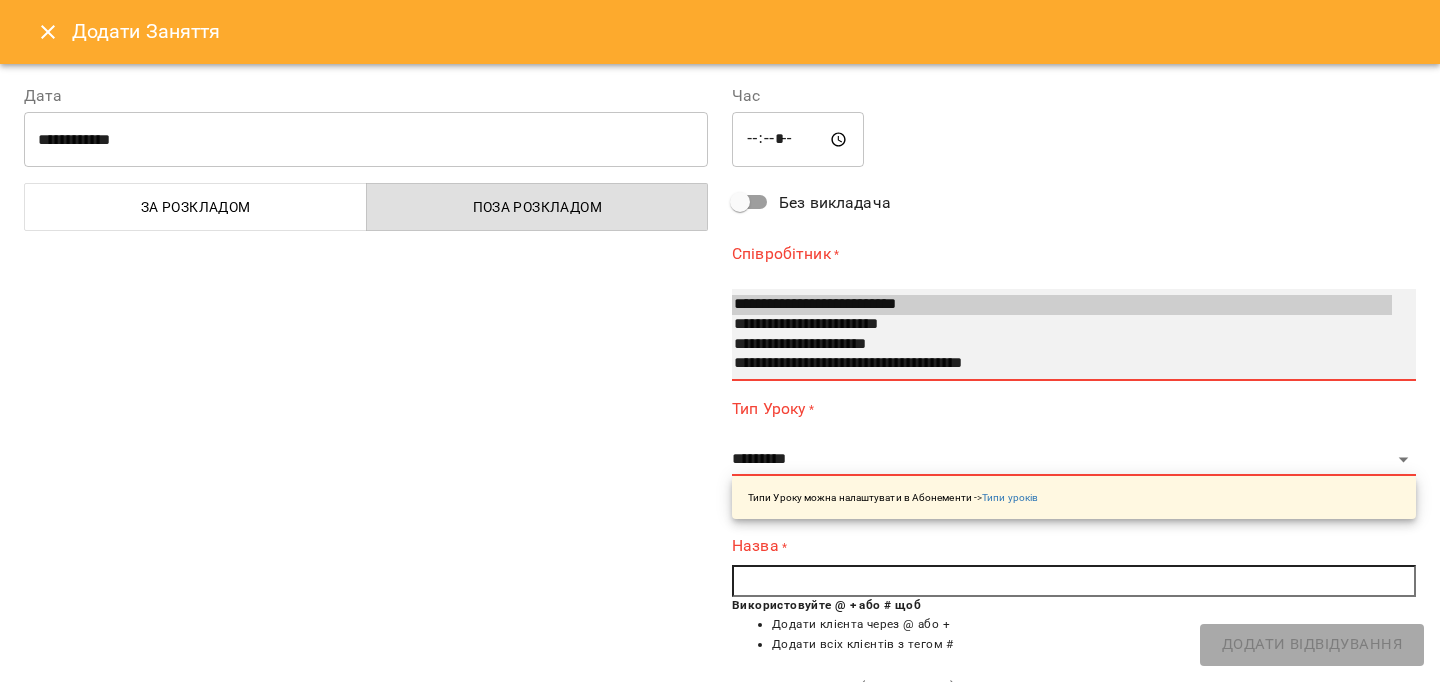 click on "**********" at bounding box center [1062, 364] 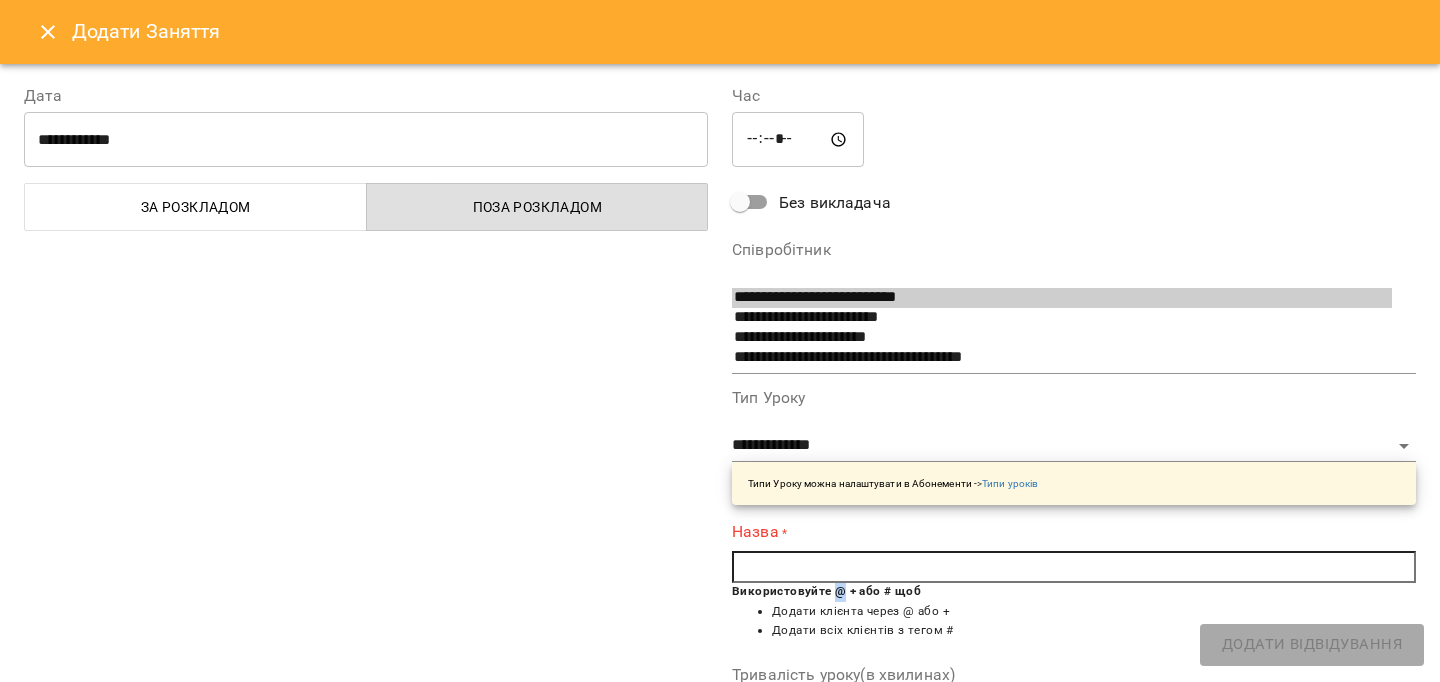 copy on "@" 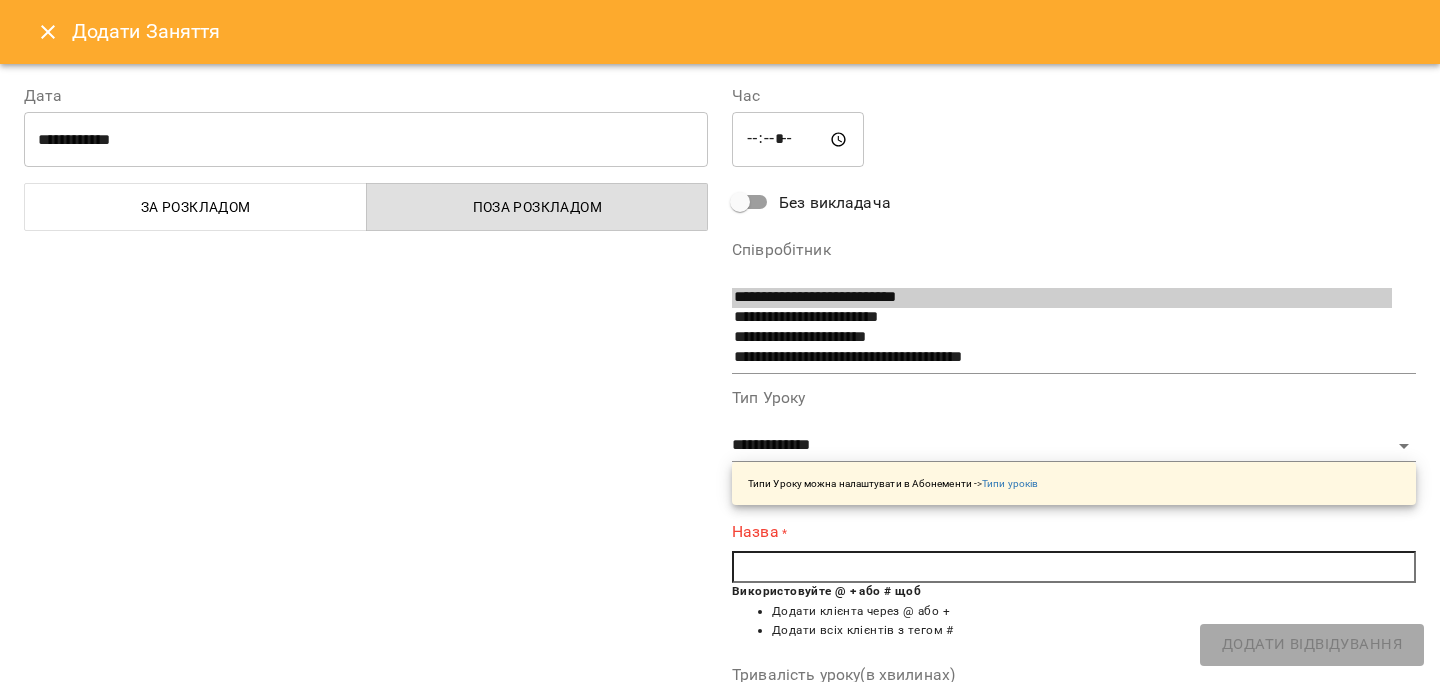 click at bounding box center (1074, 567) 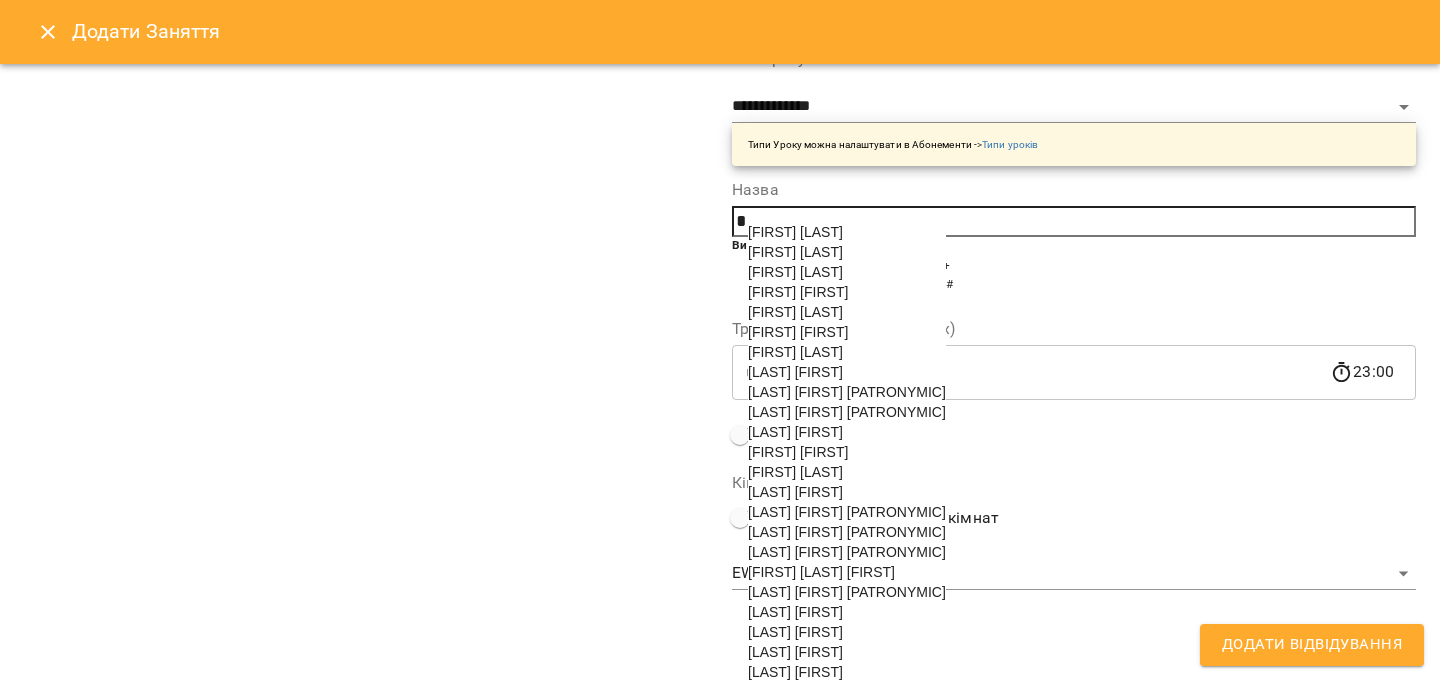 click on "[FIRST] [LAST]" at bounding box center [795, 472] 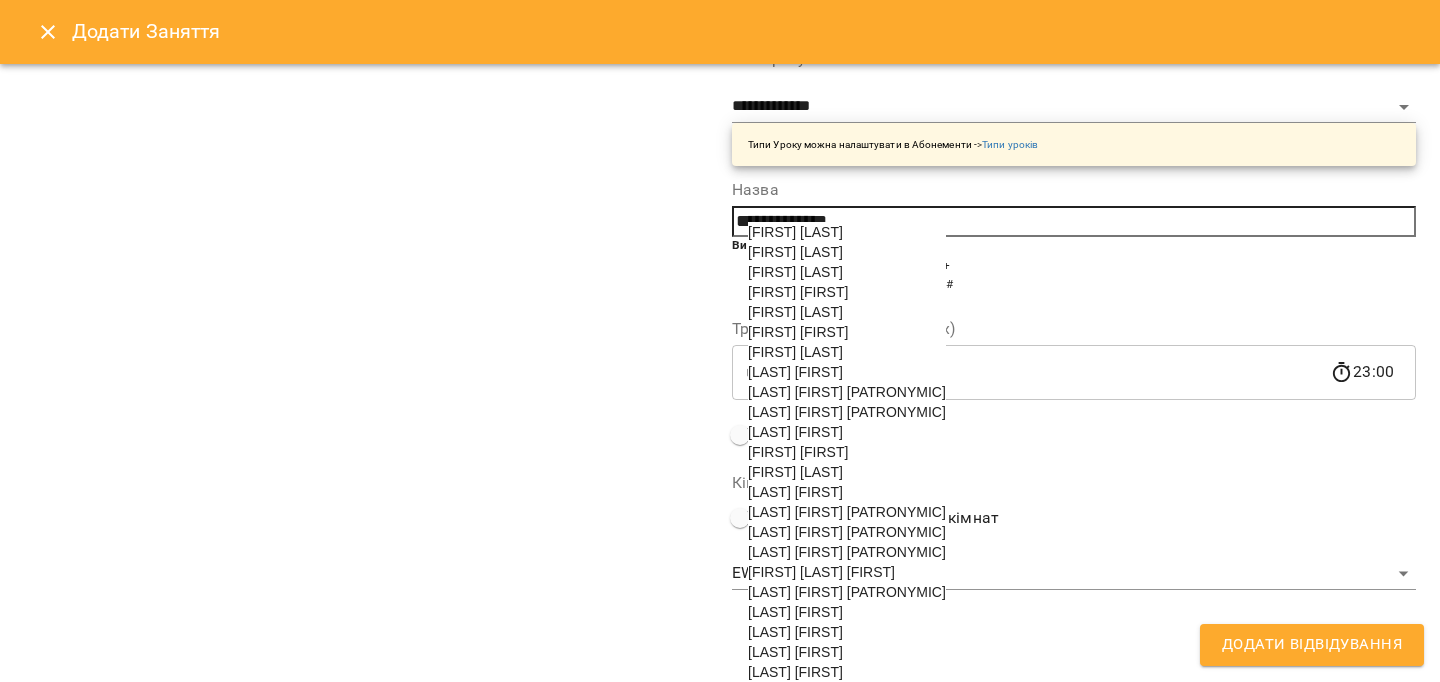 scroll, scrollTop: 314, scrollLeft: 0, axis: vertical 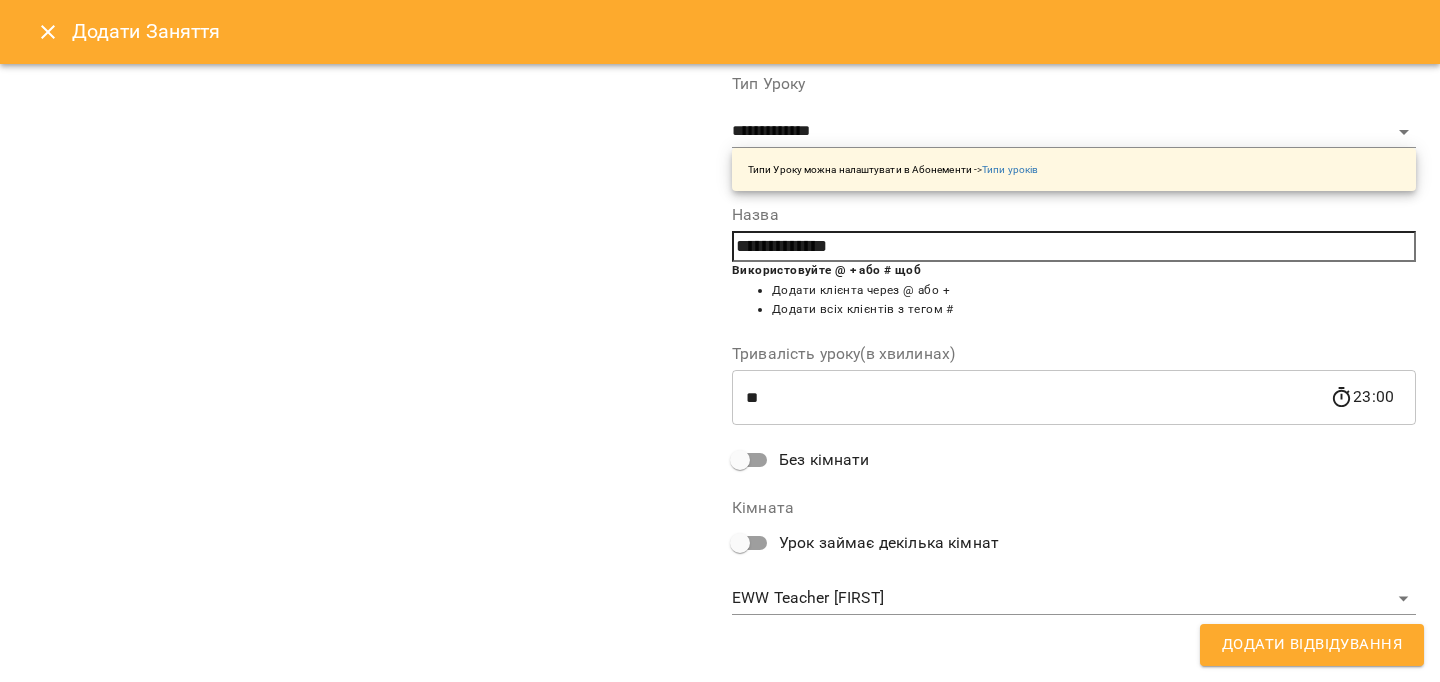 click on "Додати Відвідування" at bounding box center [1312, 645] 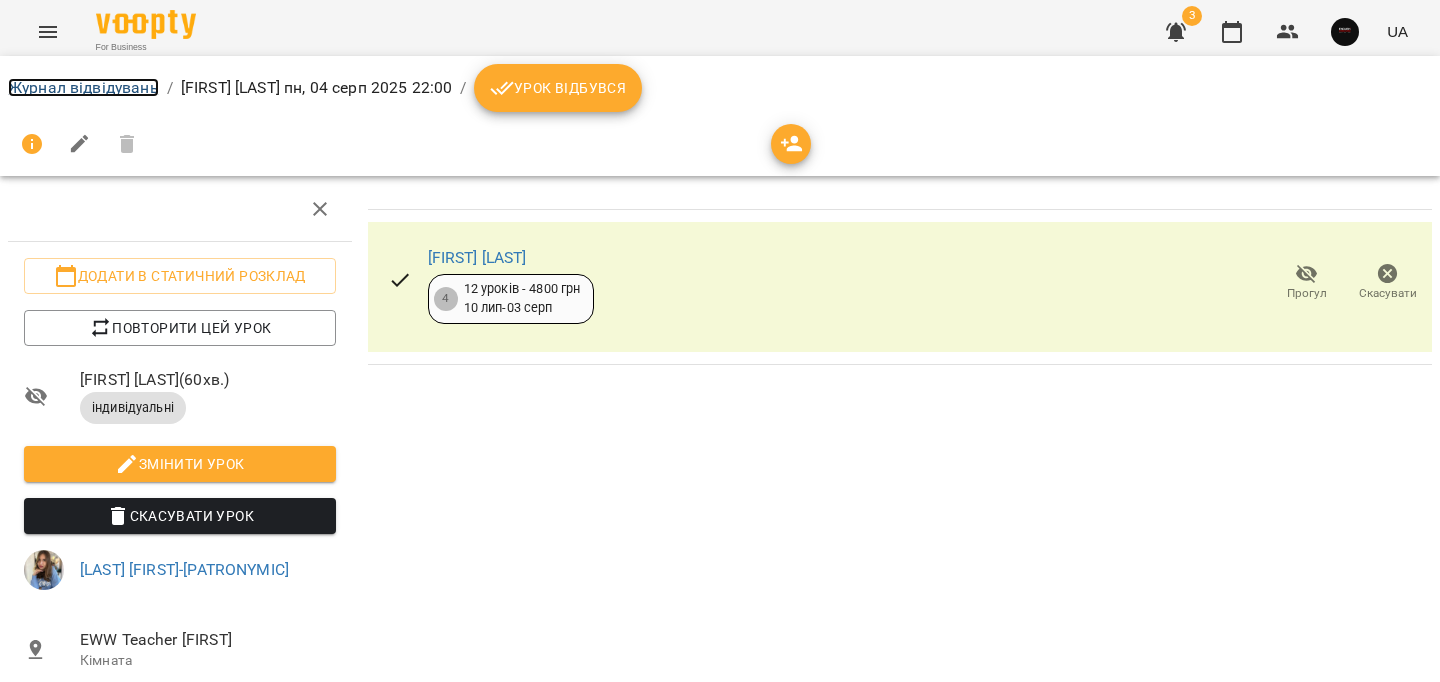 click on "Журнал відвідувань" at bounding box center (83, 87) 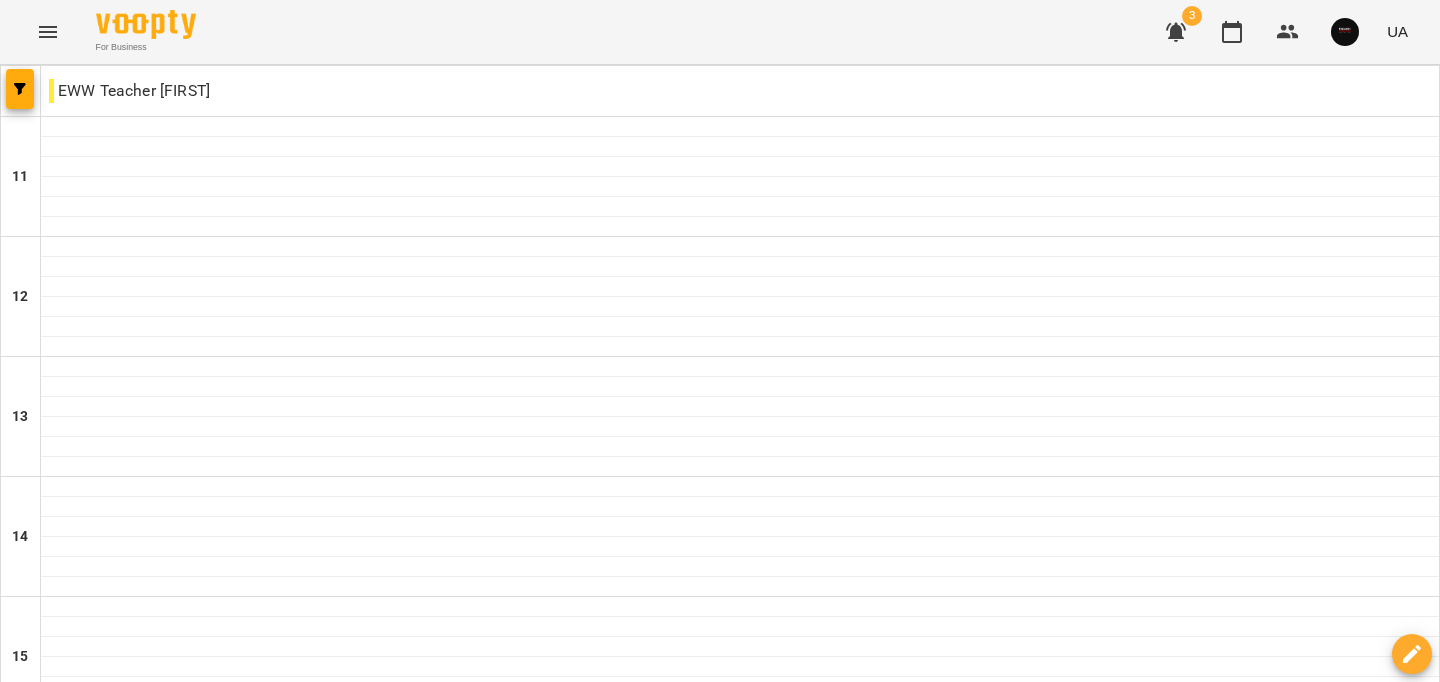 scroll, scrollTop: 1008, scrollLeft: 0, axis: vertical 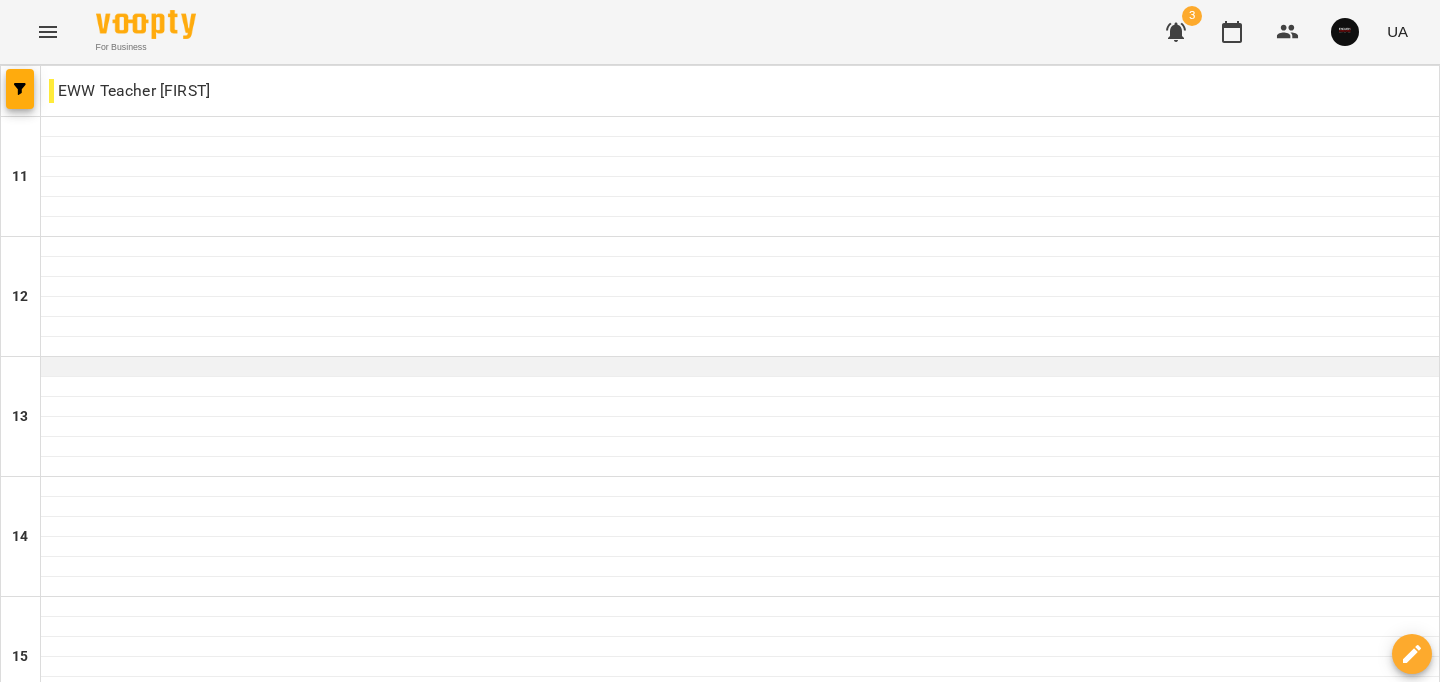 click at bounding box center (740, 367) 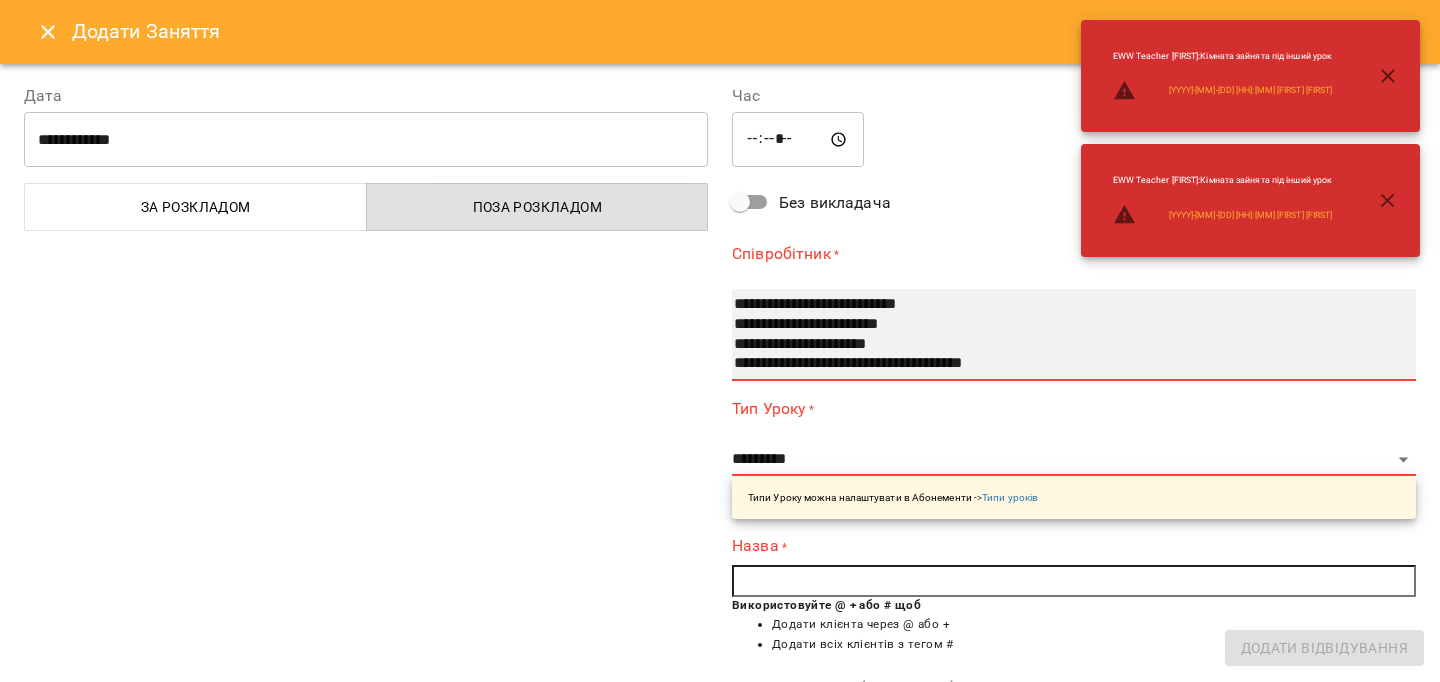 select on "**********" 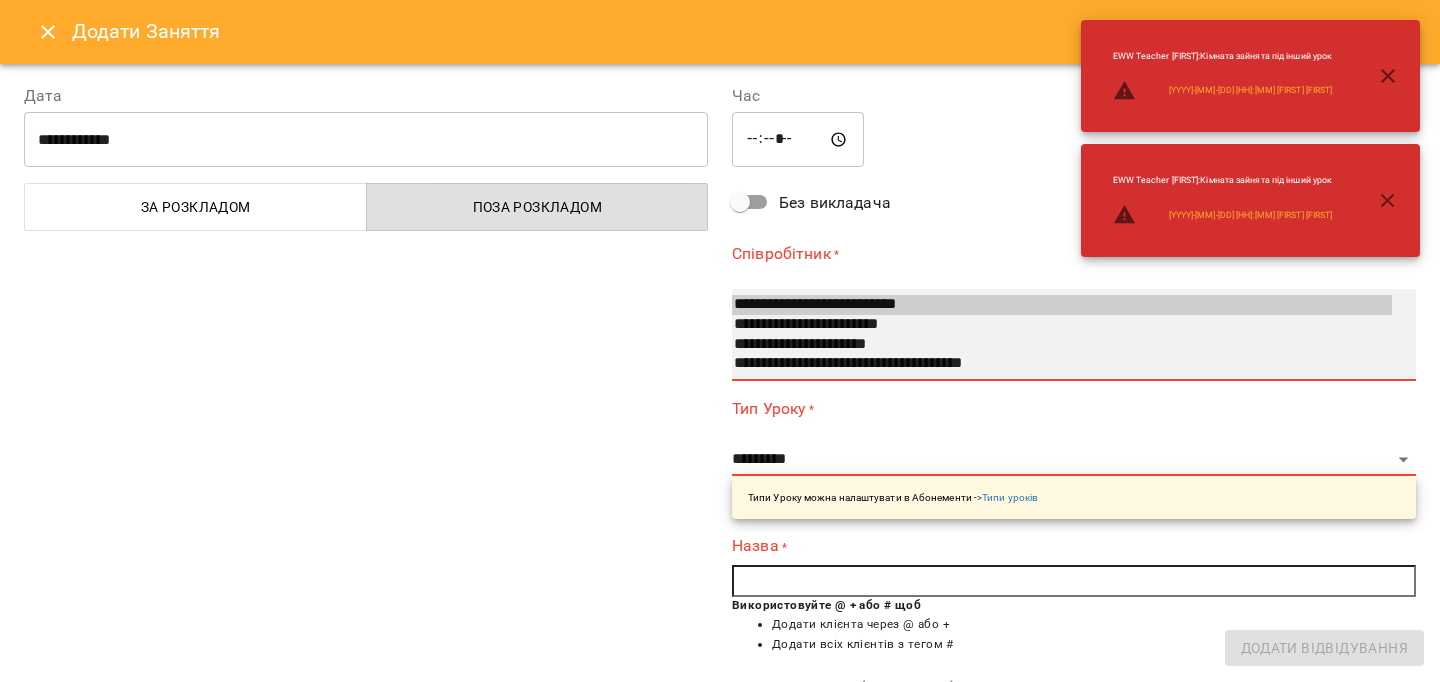 click on "**********" at bounding box center (1062, 345) 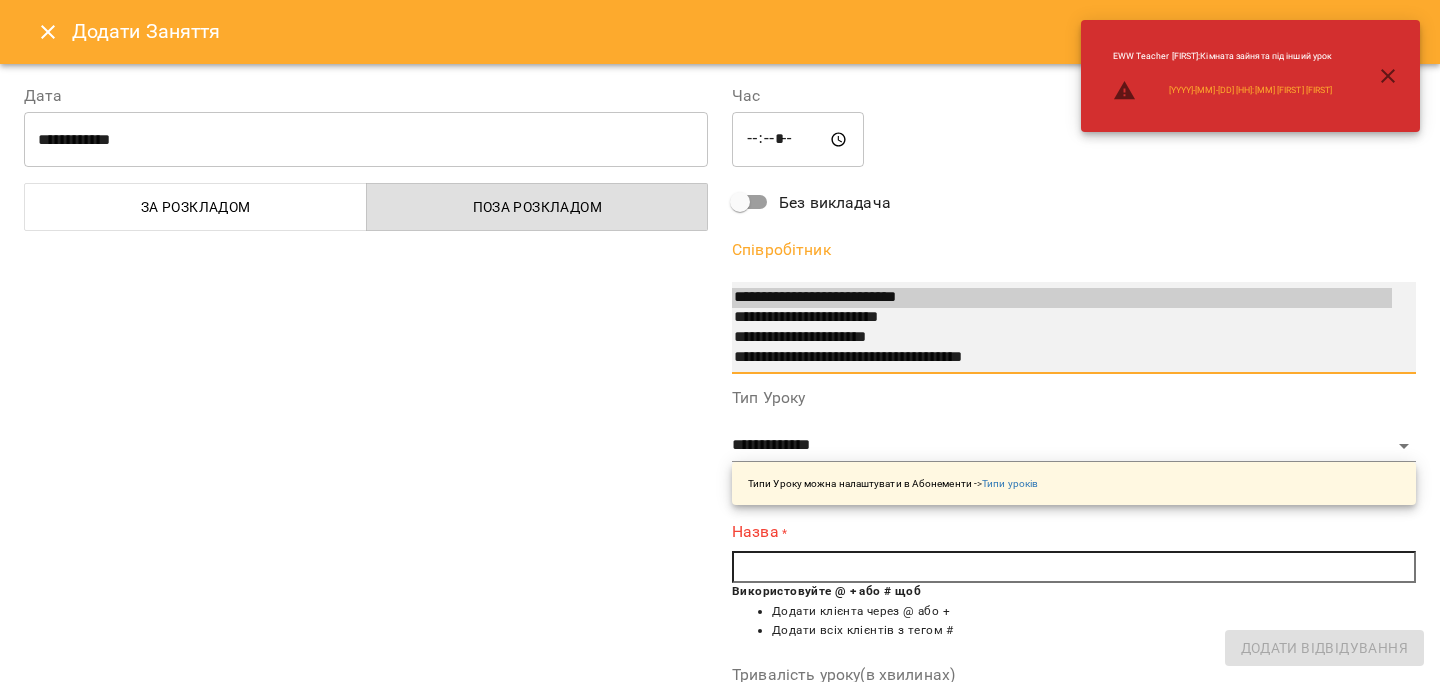 select on "**********" 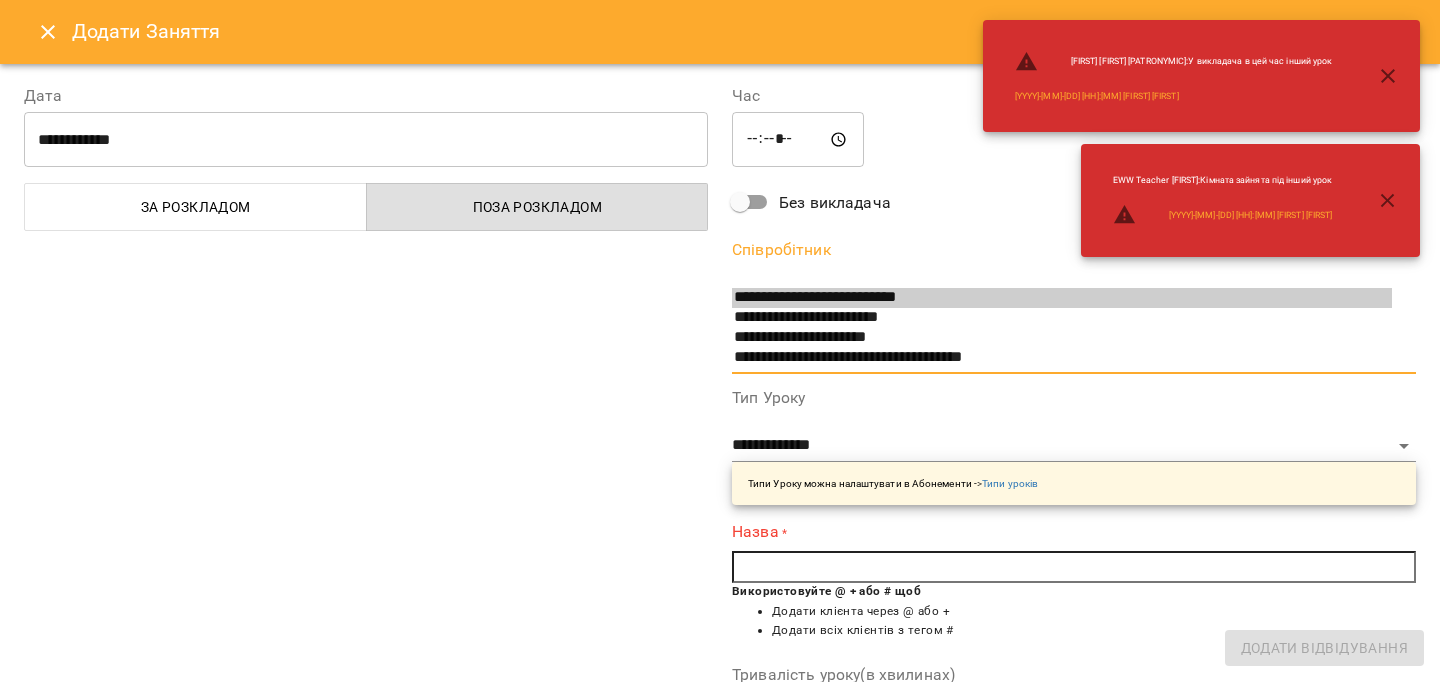 click at bounding box center (1074, 567) 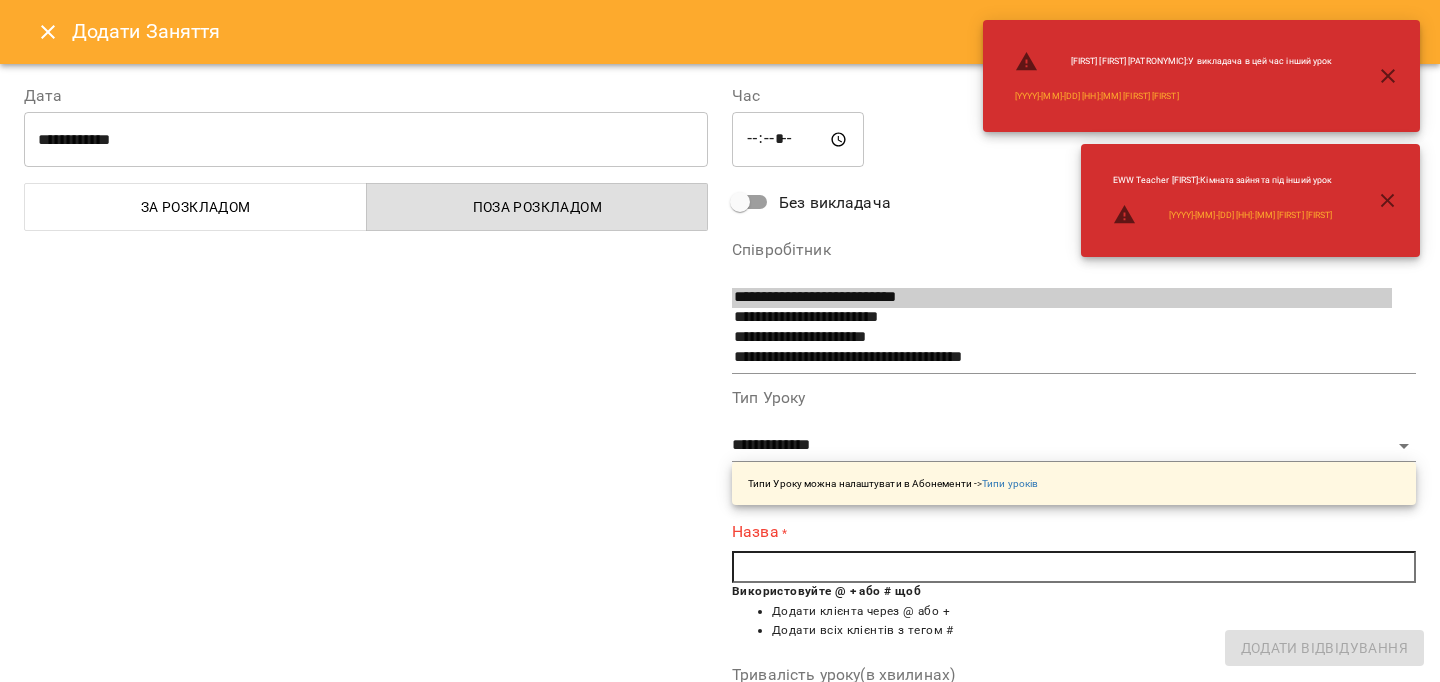 paste on "*" 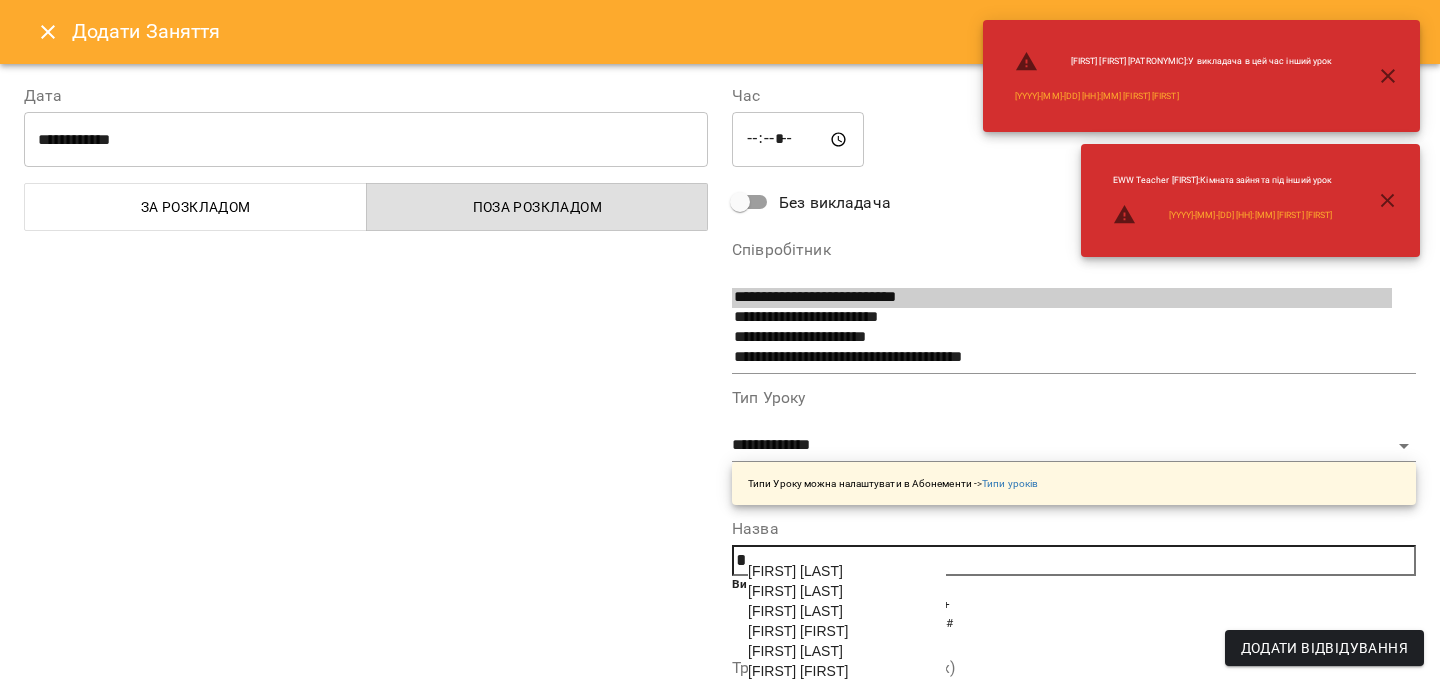 scroll, scrollTop: 404, scrollLeft: 0, axis: vertical 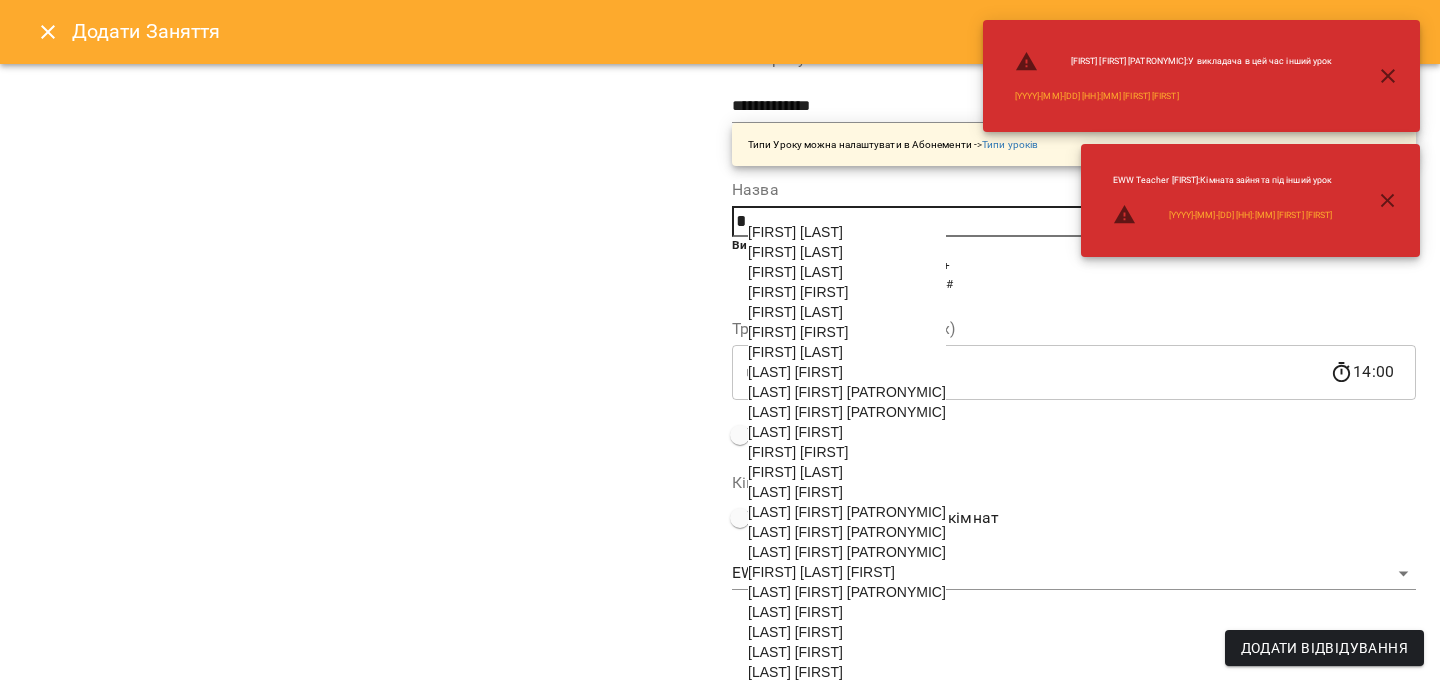 click on "[LAST] [FIRST]" at bounding box center (795, 632) 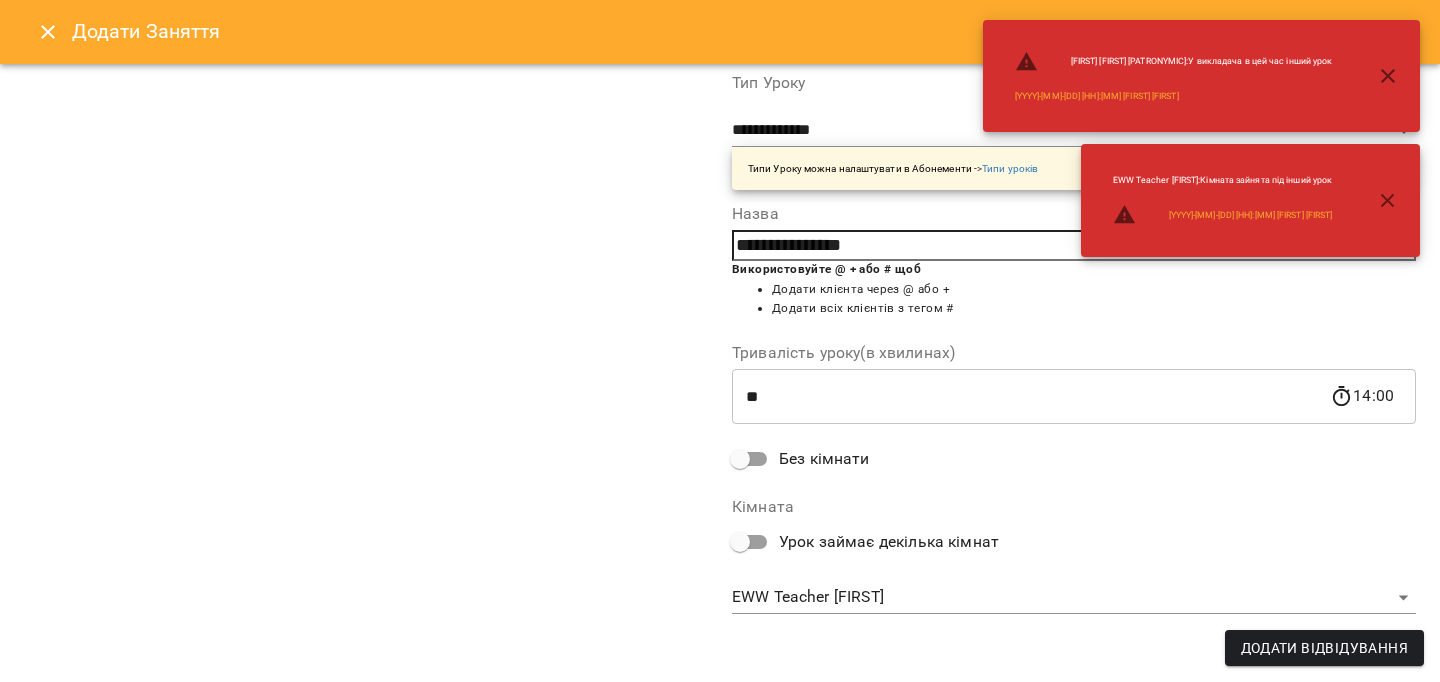 scroll, scrollTop: 314, scrollLeft: 0, axis: vertical 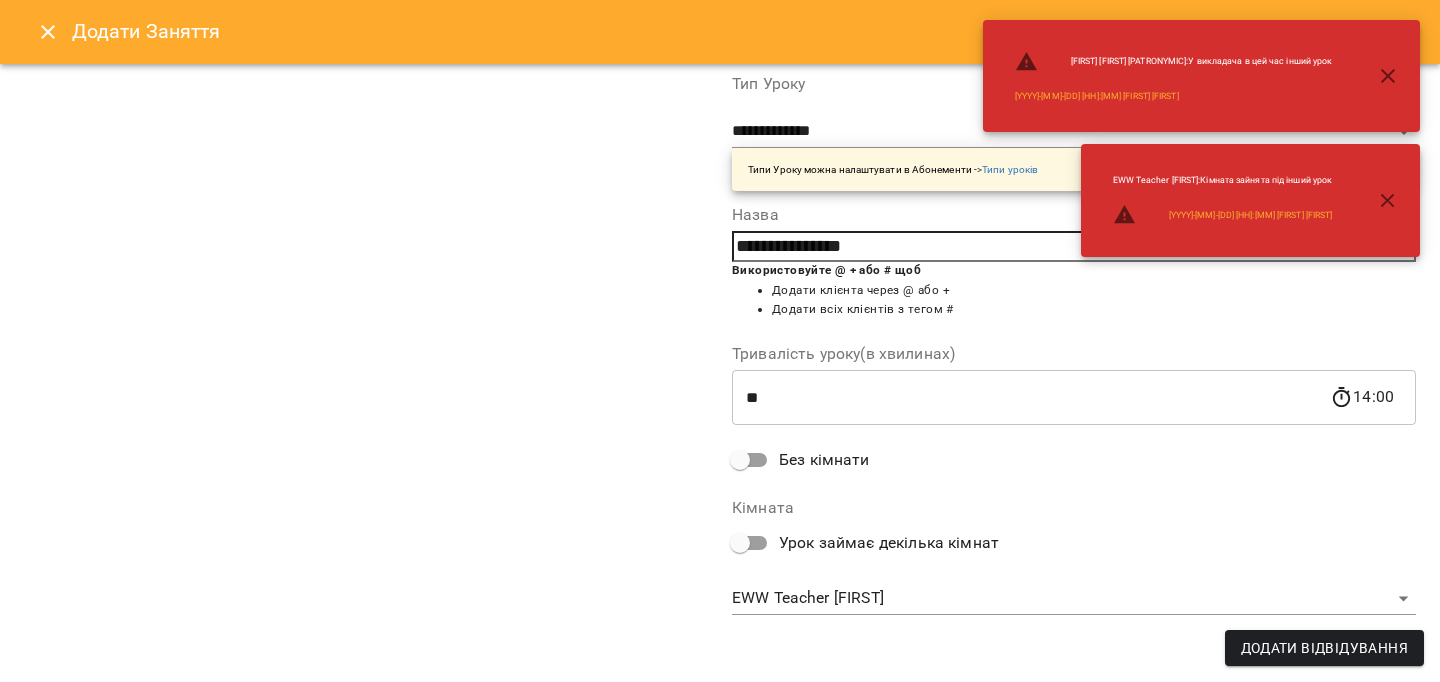 click on "Додати Відвідування" at bounding box center (1324, 648) 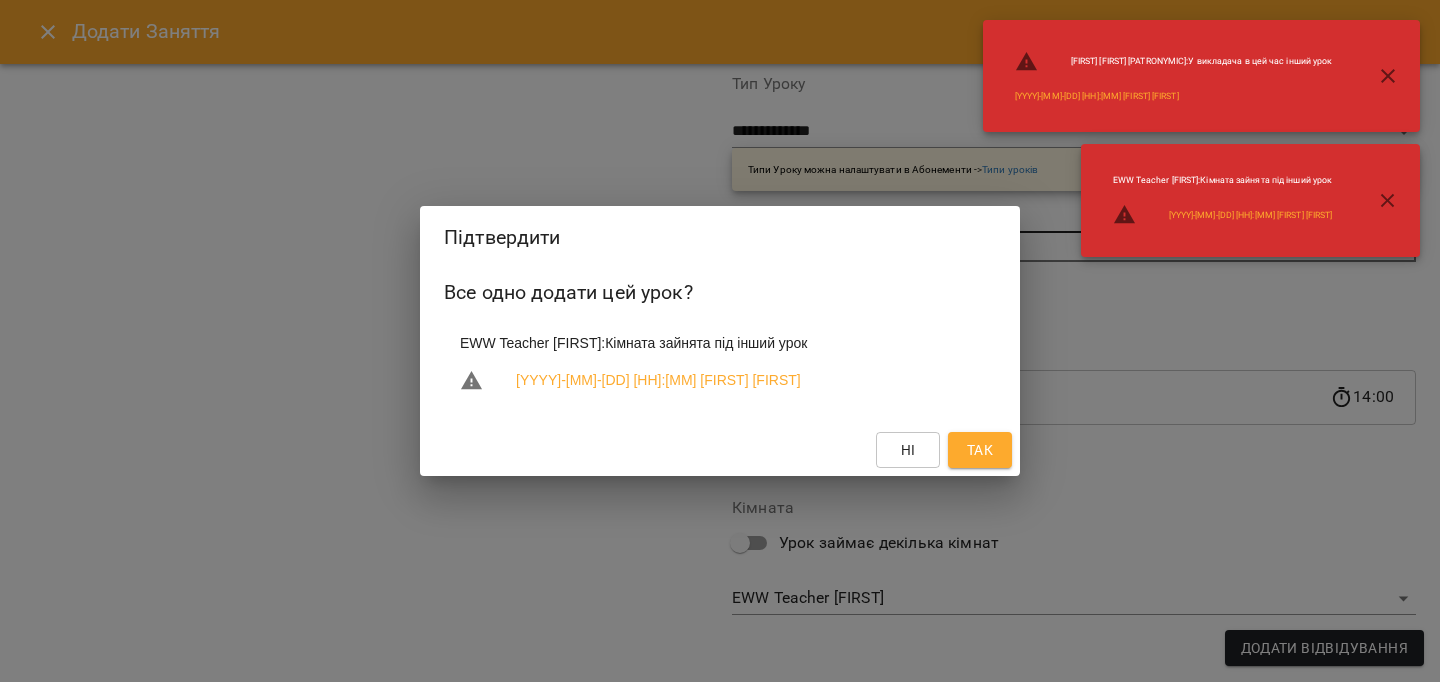 click on "Так" at bounding box center [980, 450] 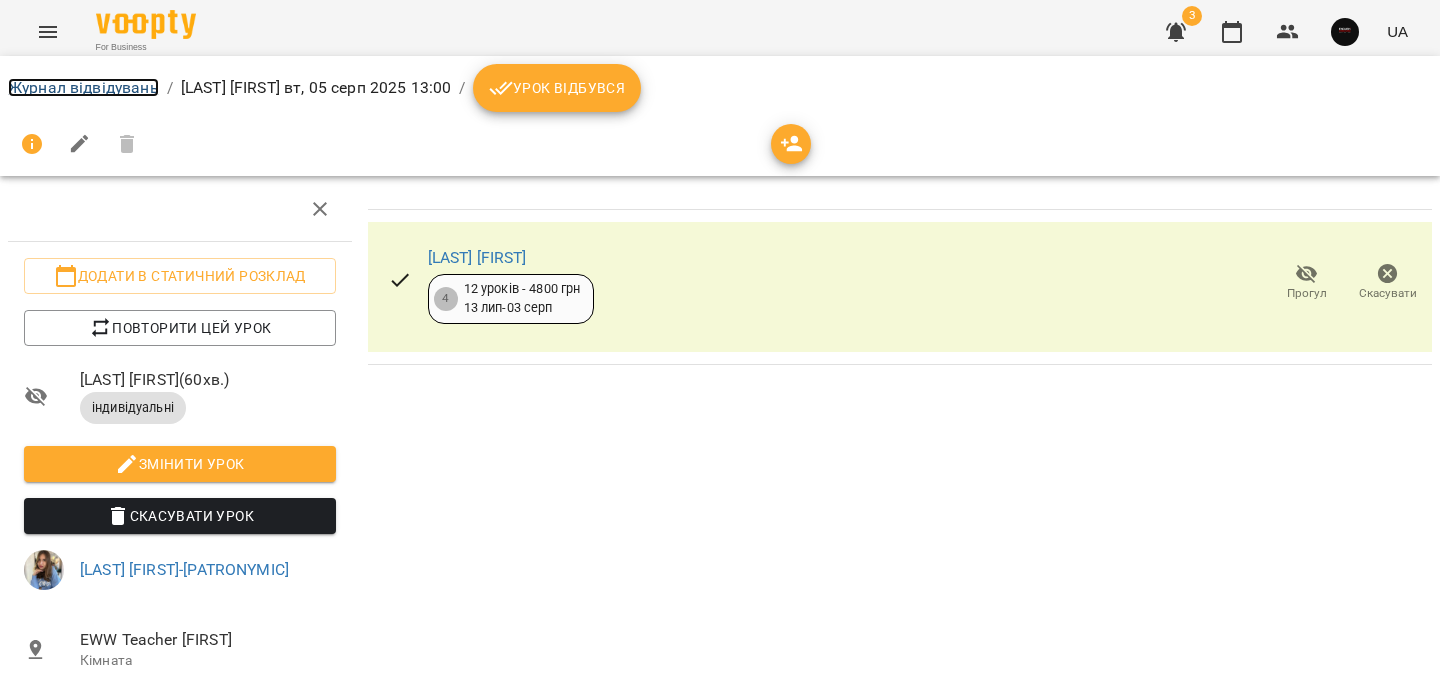 click on "Журнал відвідувань" at bounding box center (83, 87) 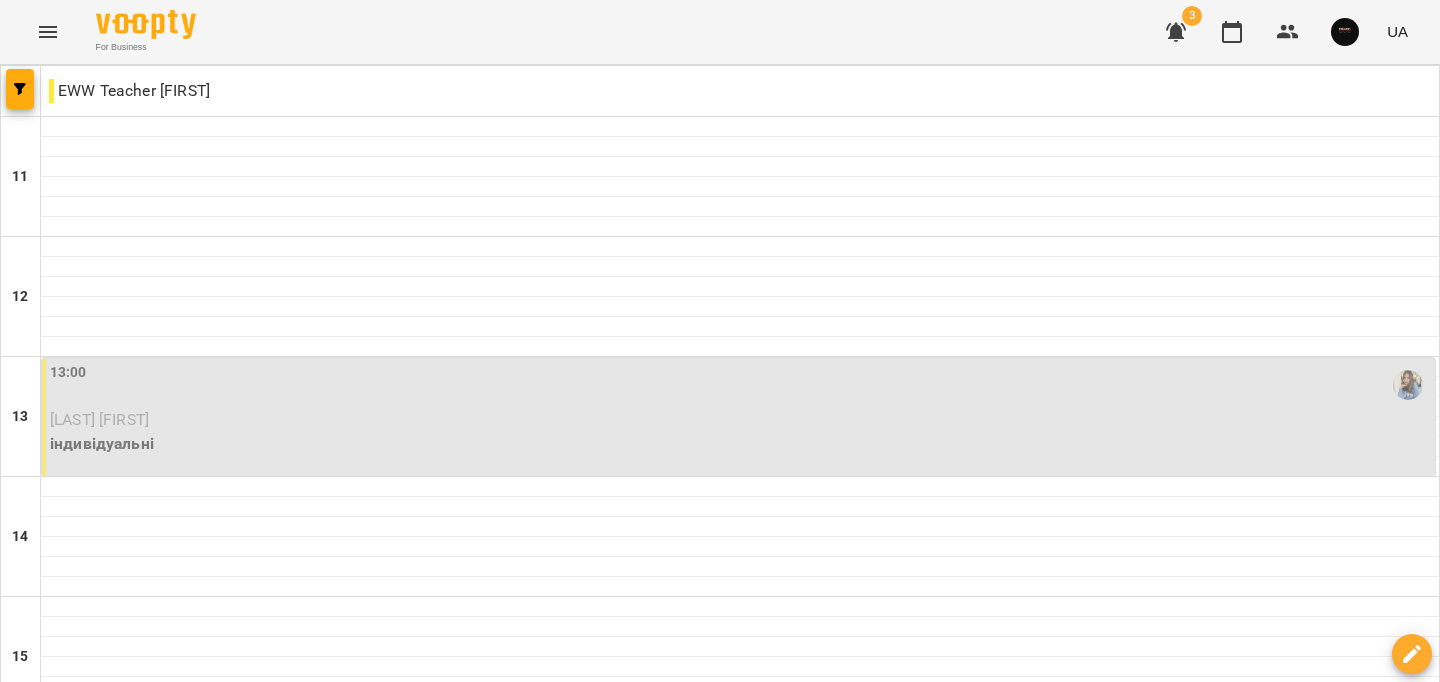 scroll, scrollTop: 604, scrollLeft: 0, axis: vertical 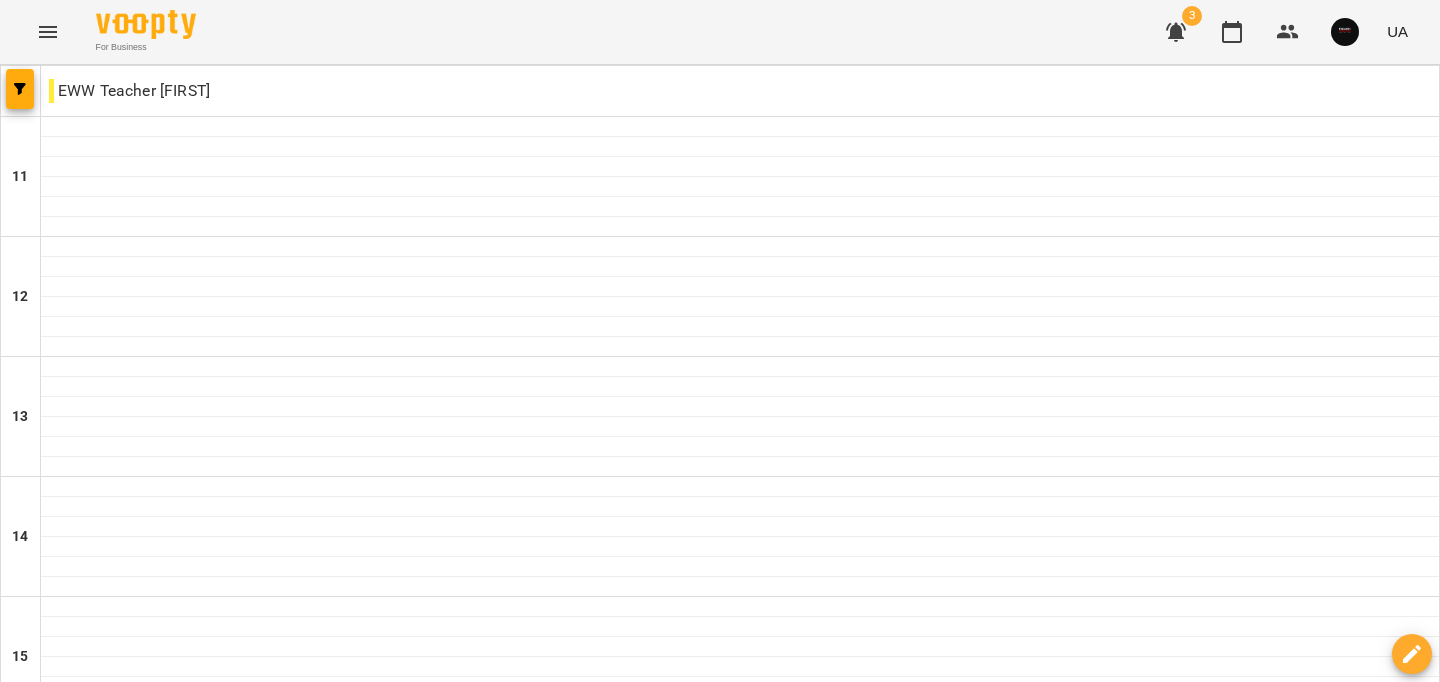 click at bounding box center (740, 1447) 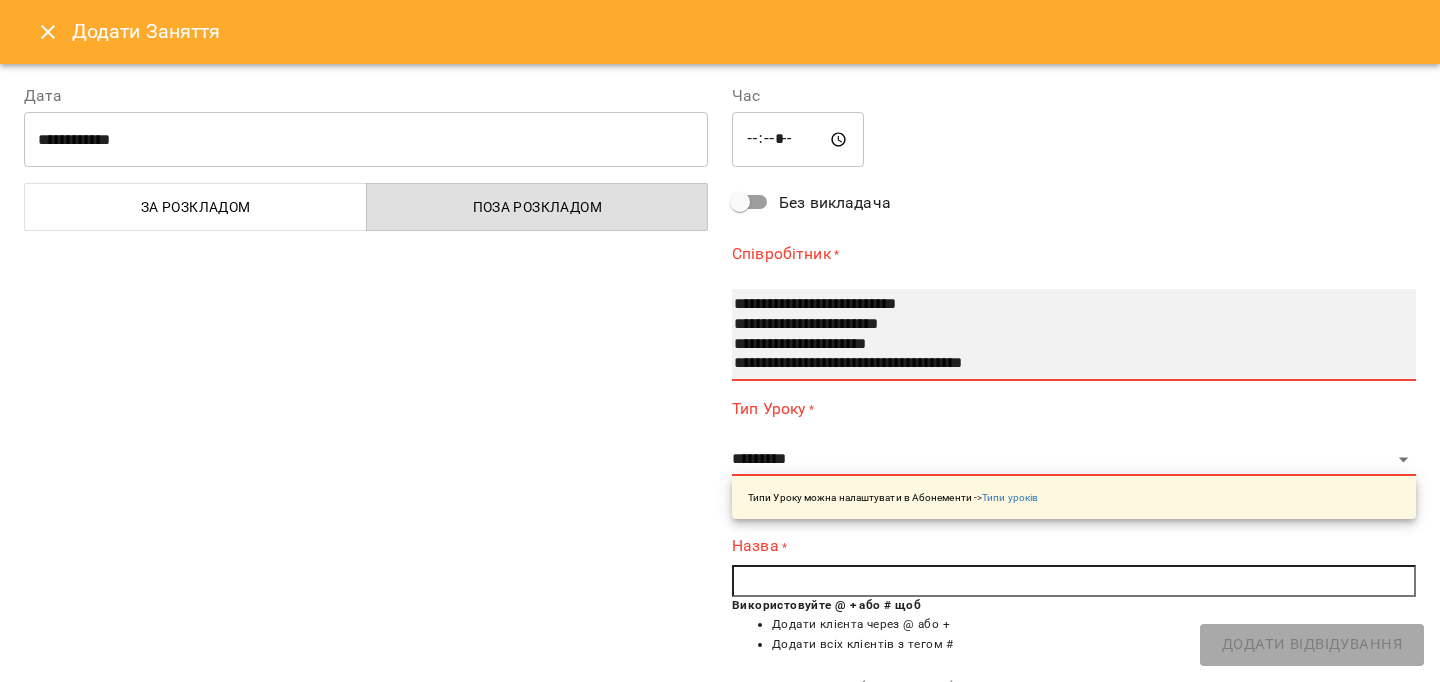 select on "**********" 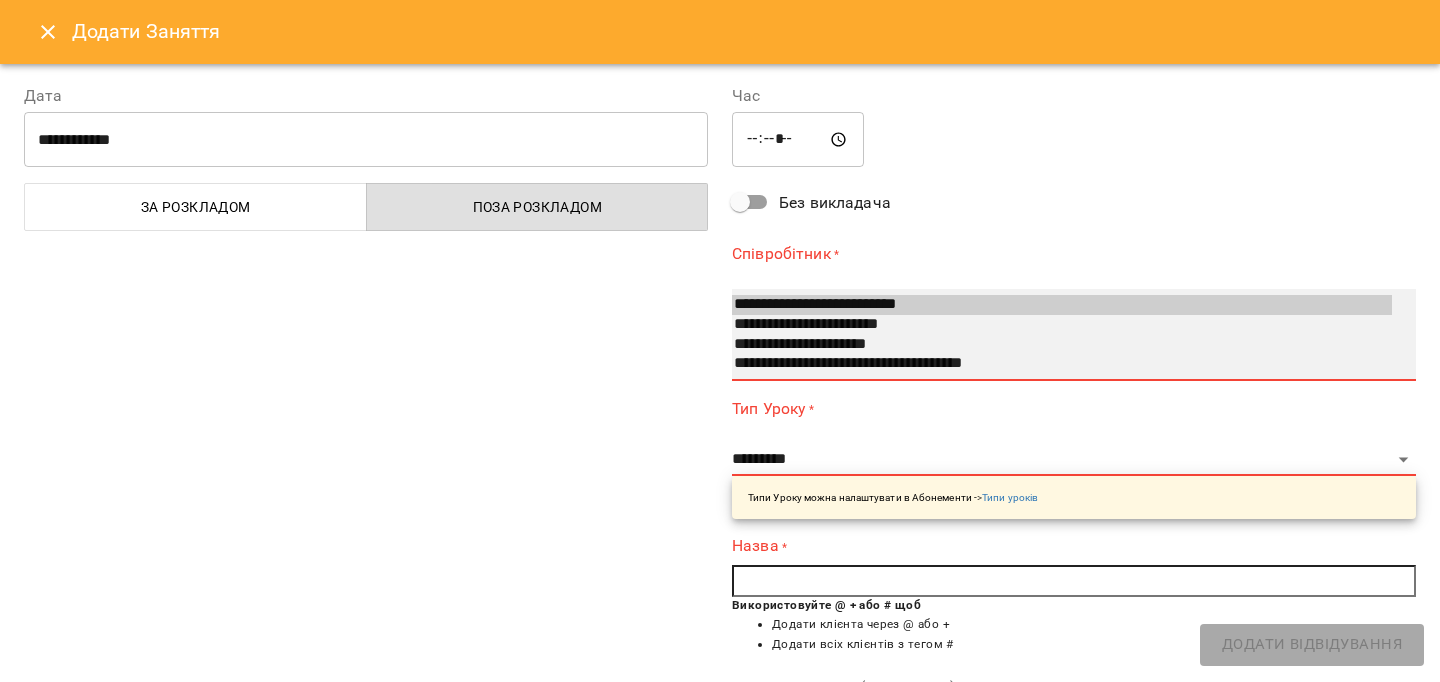 click on "**********" at bounding box center (1062, 364) 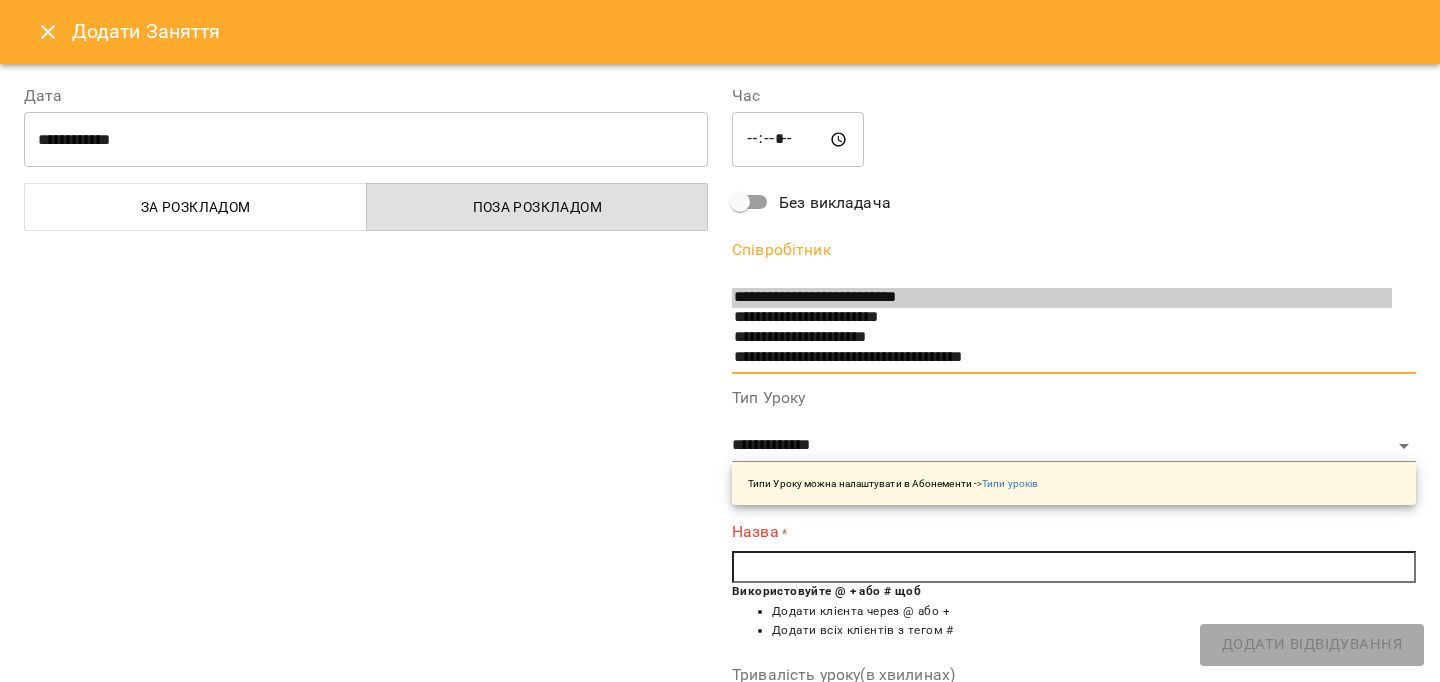 click at bounding box center (1074, 567) 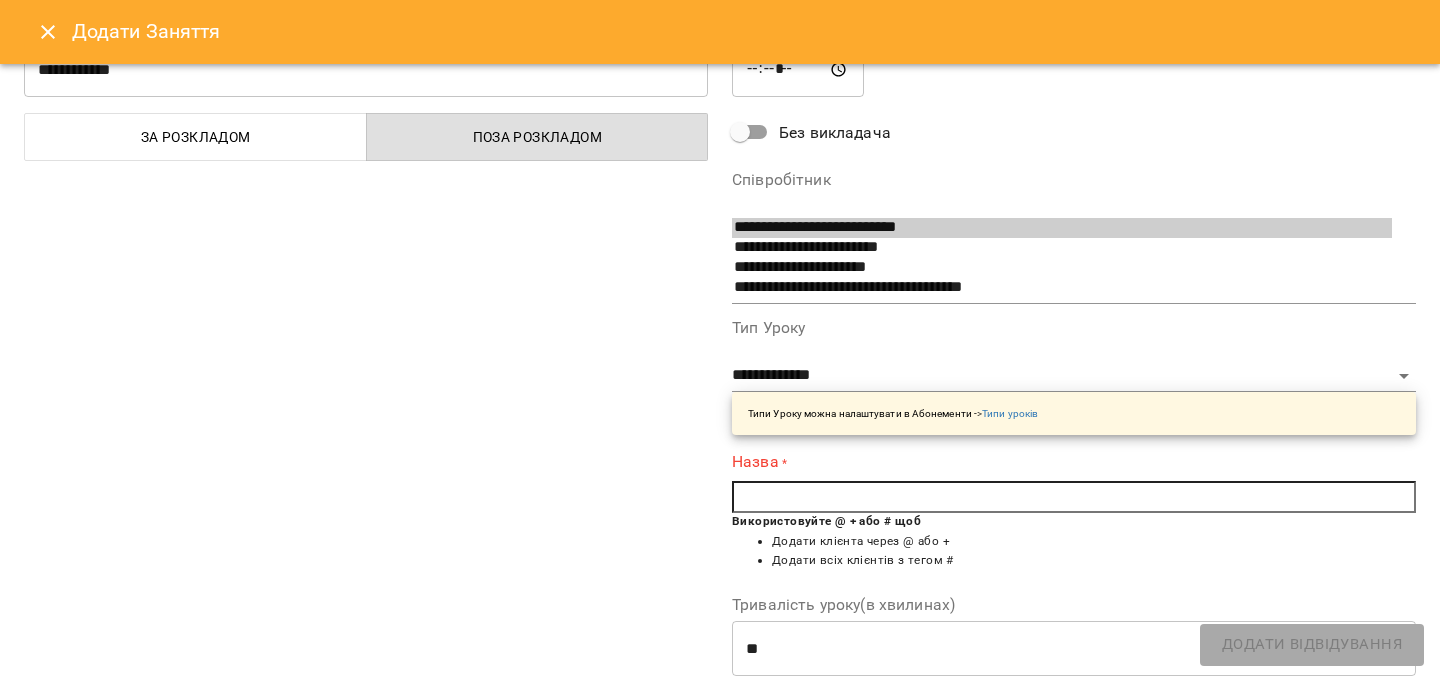 paste on "*" 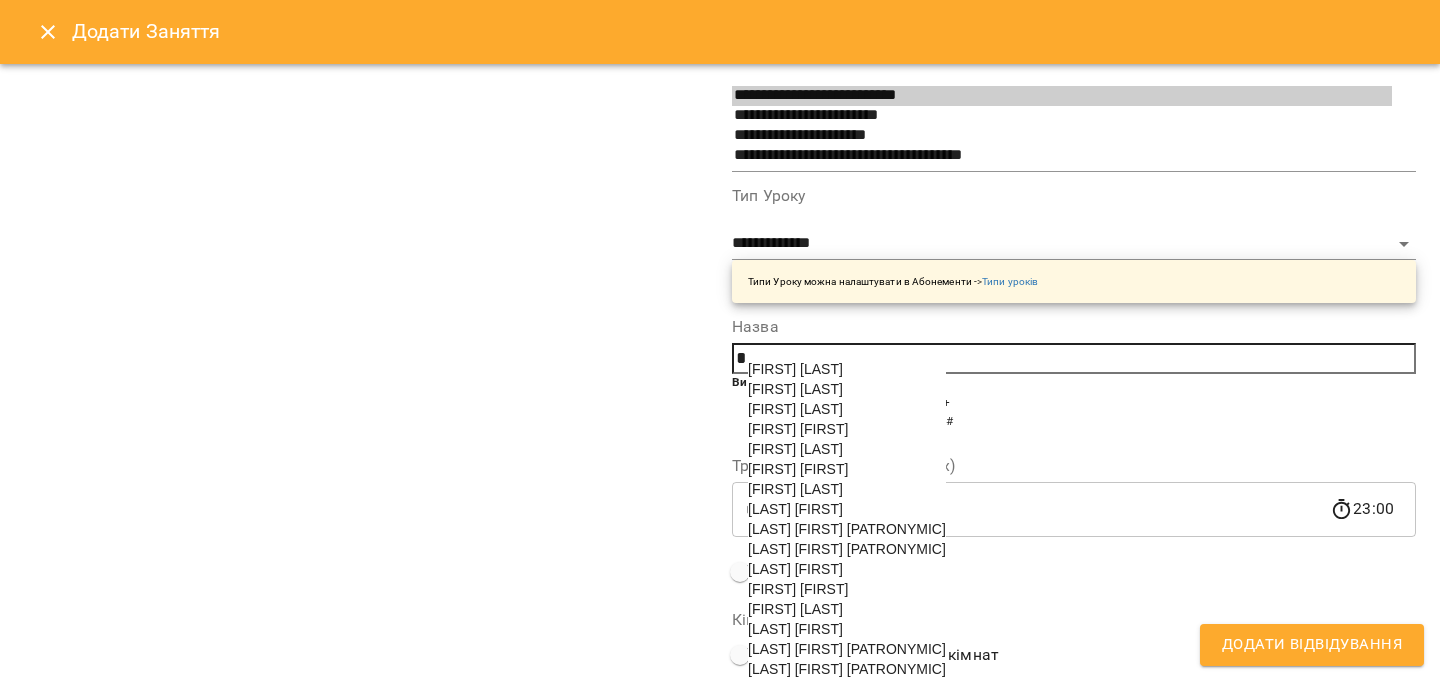 click on "[FIRST] [LAST]" at bounding box center (795, 609) 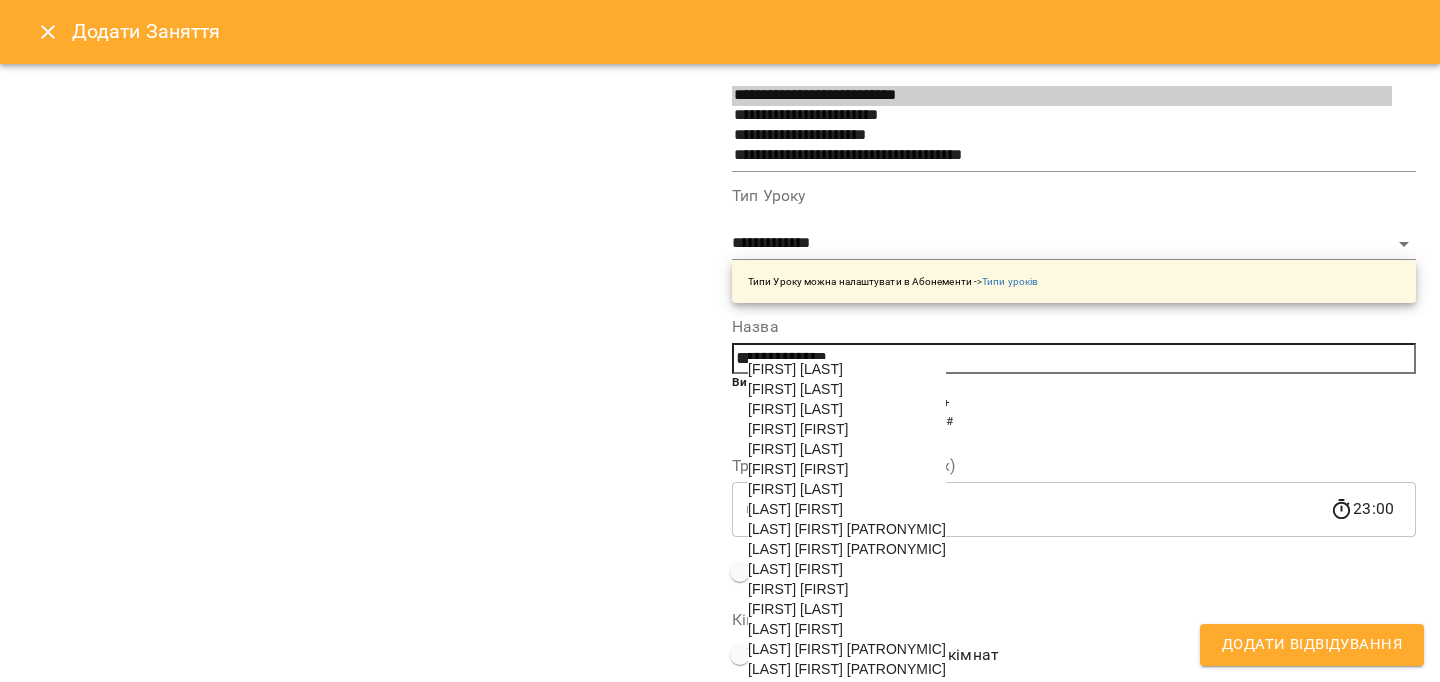 scroll, scrollTop: 203, scrollLeft: 0, axis: vertical 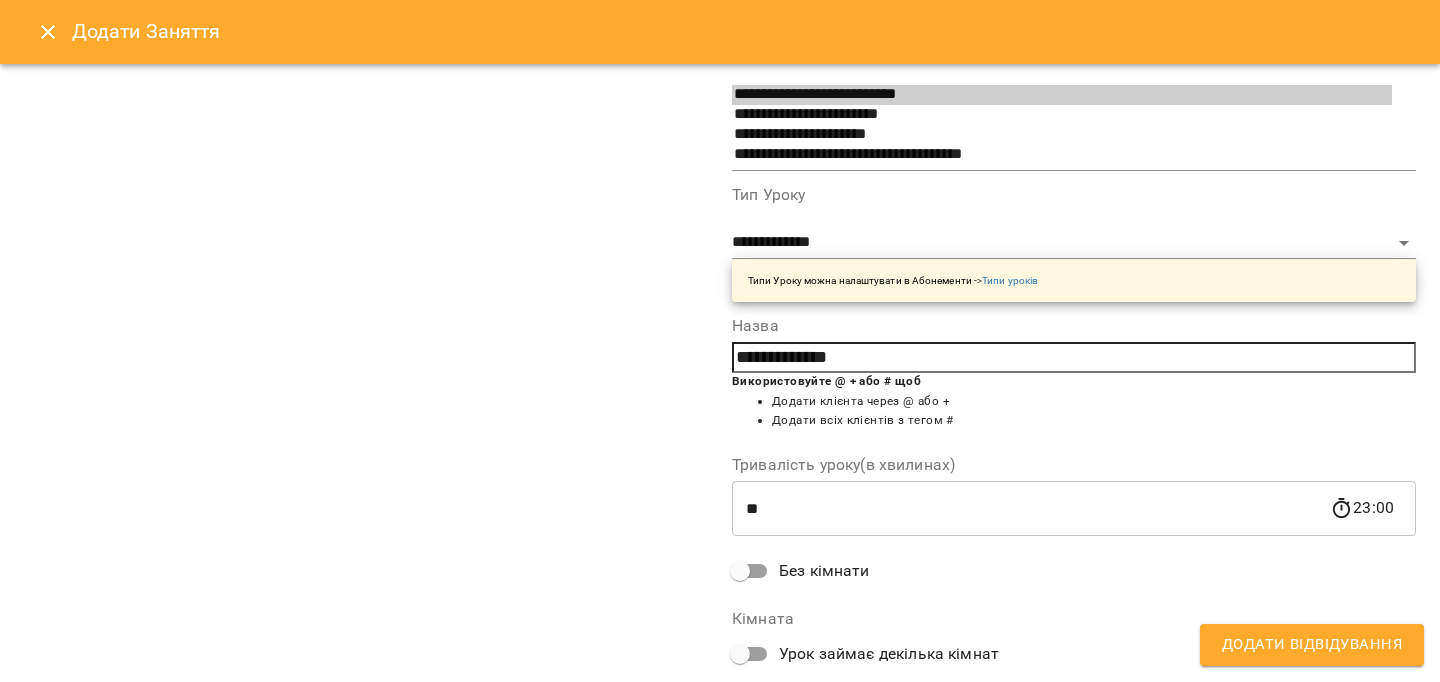 click on "Додати Відвідування" at bounding box center [1312, 645] 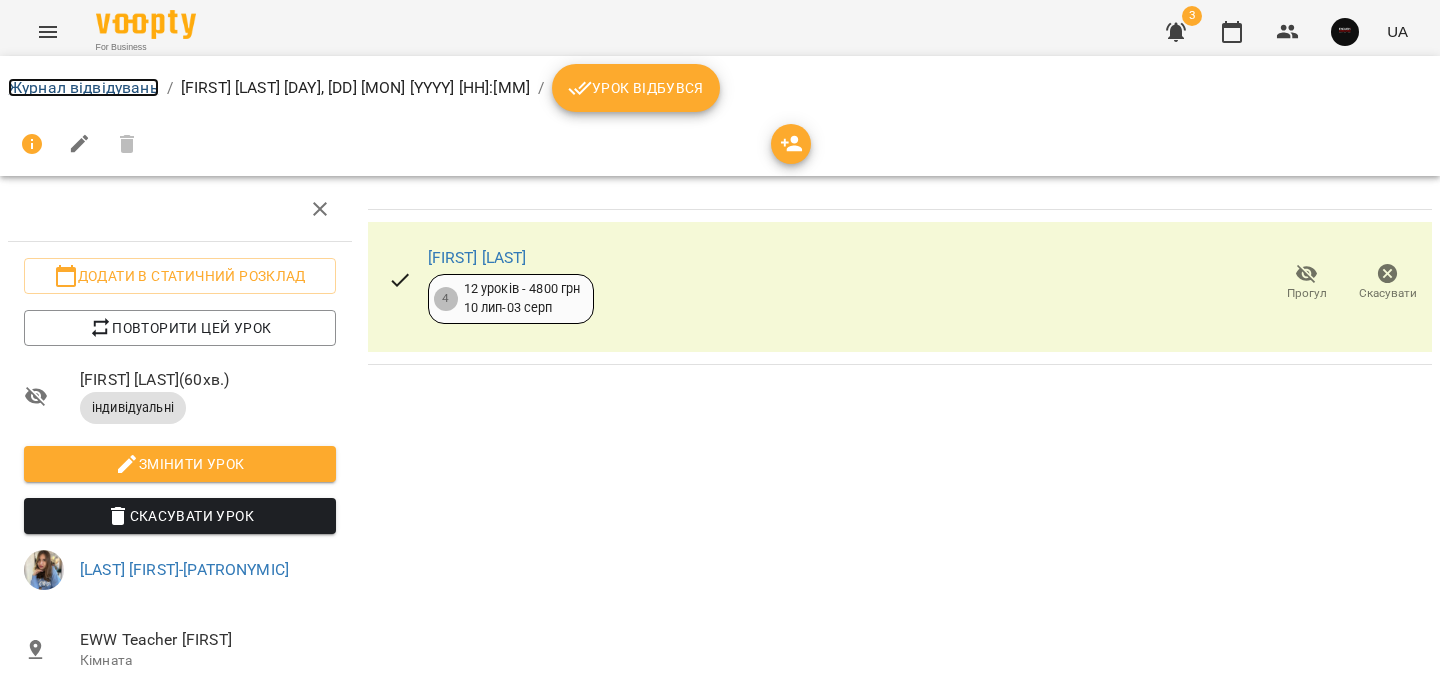 click on "Журнал відвідувань" at bounding box center (83, 87) 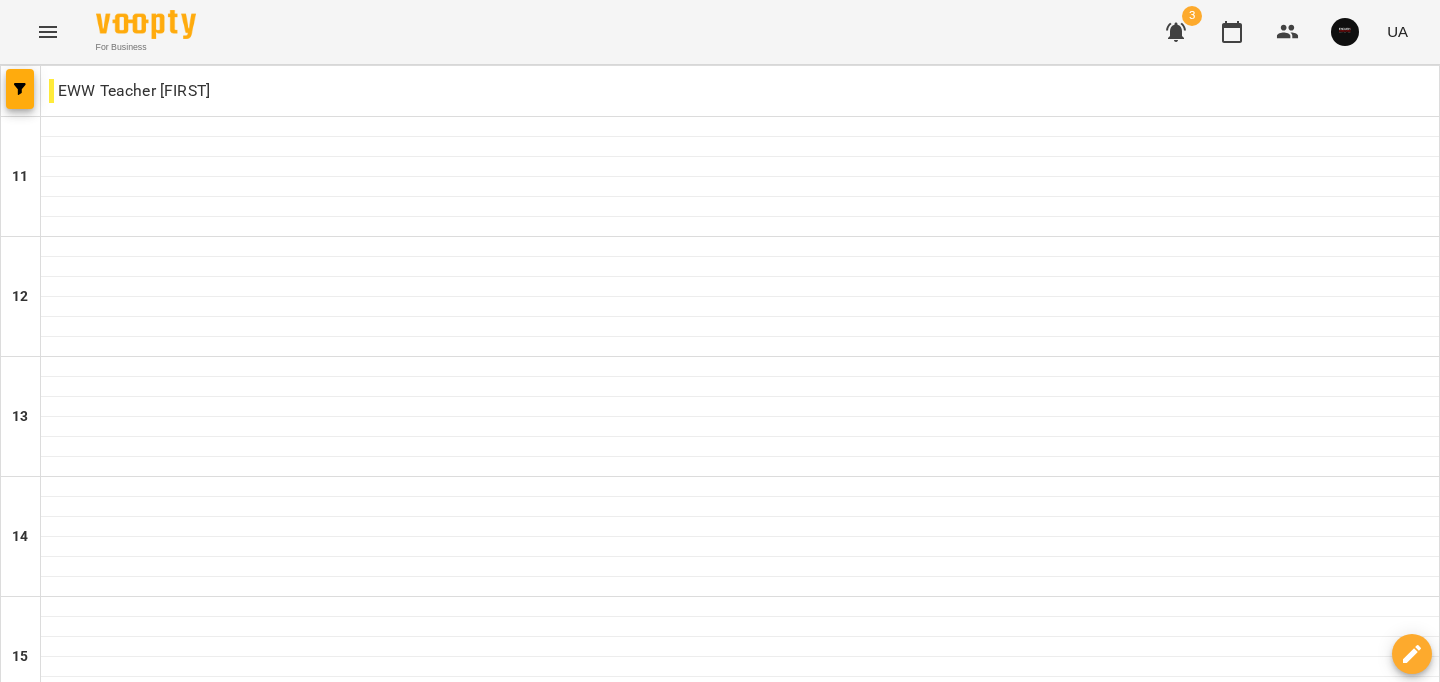 scroll, scrollTop: 1008, scrollLeft: 0, axis: vertical 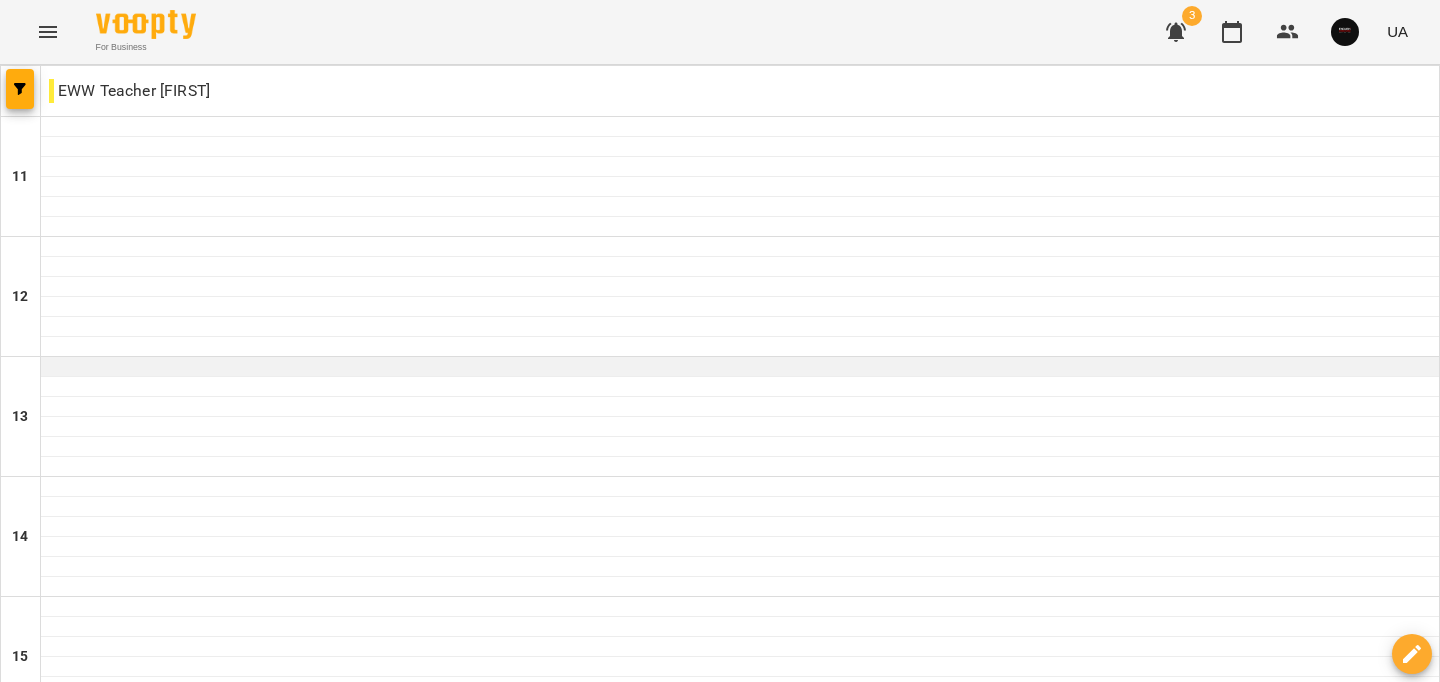click at bounding box center (740, 367) 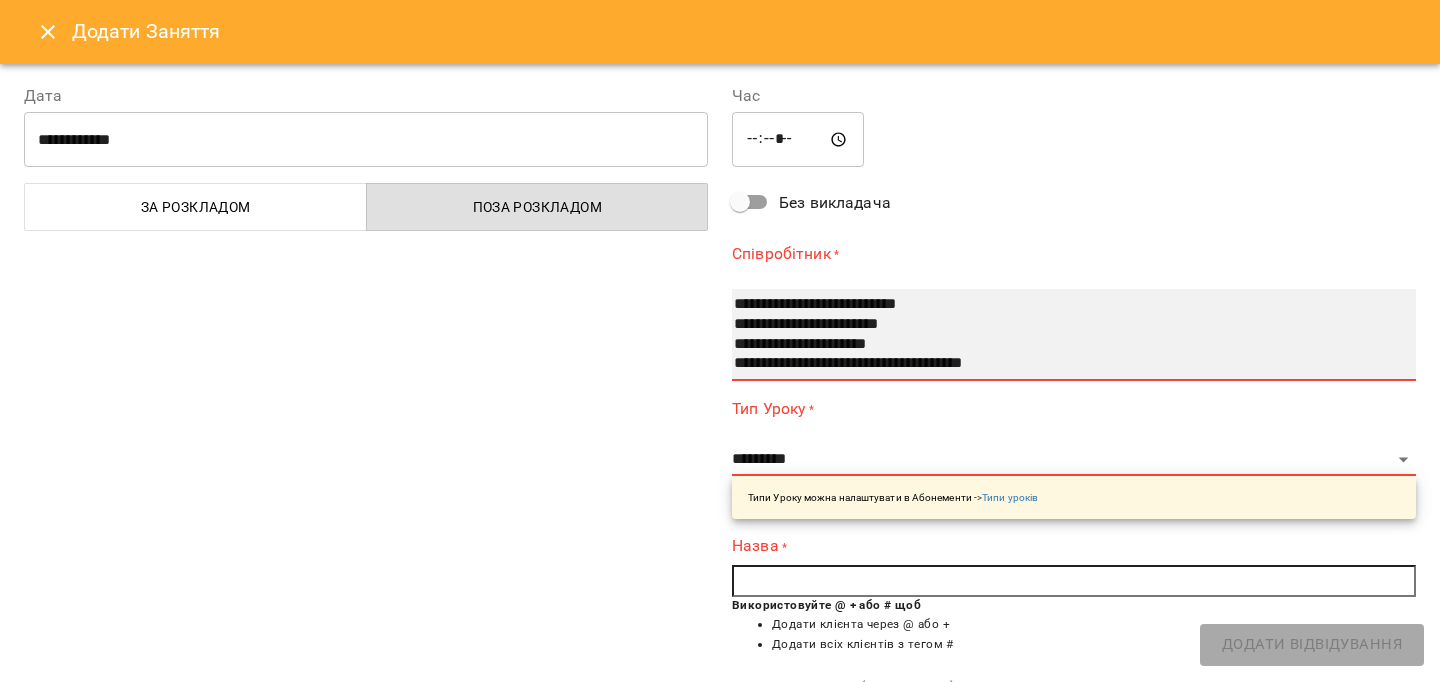 select on "**********" 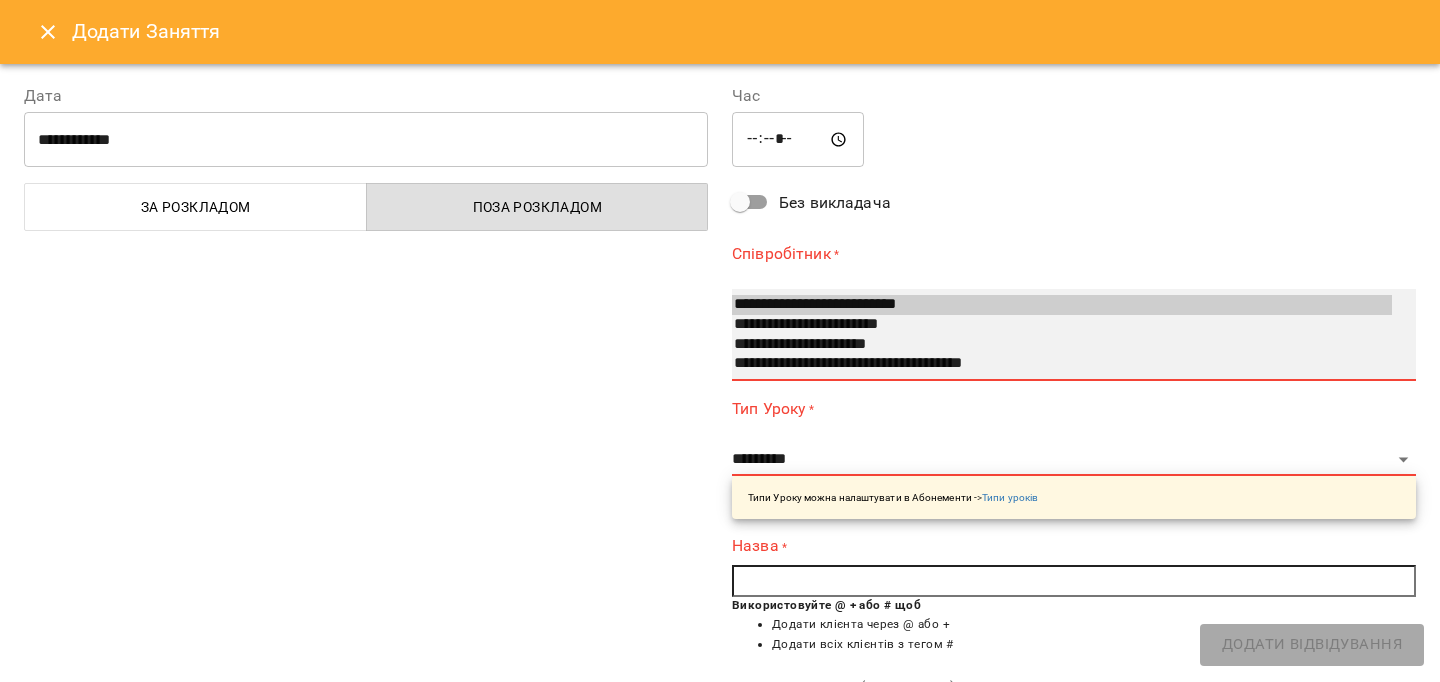 click on "**********" at bounding box center (1062, 364) 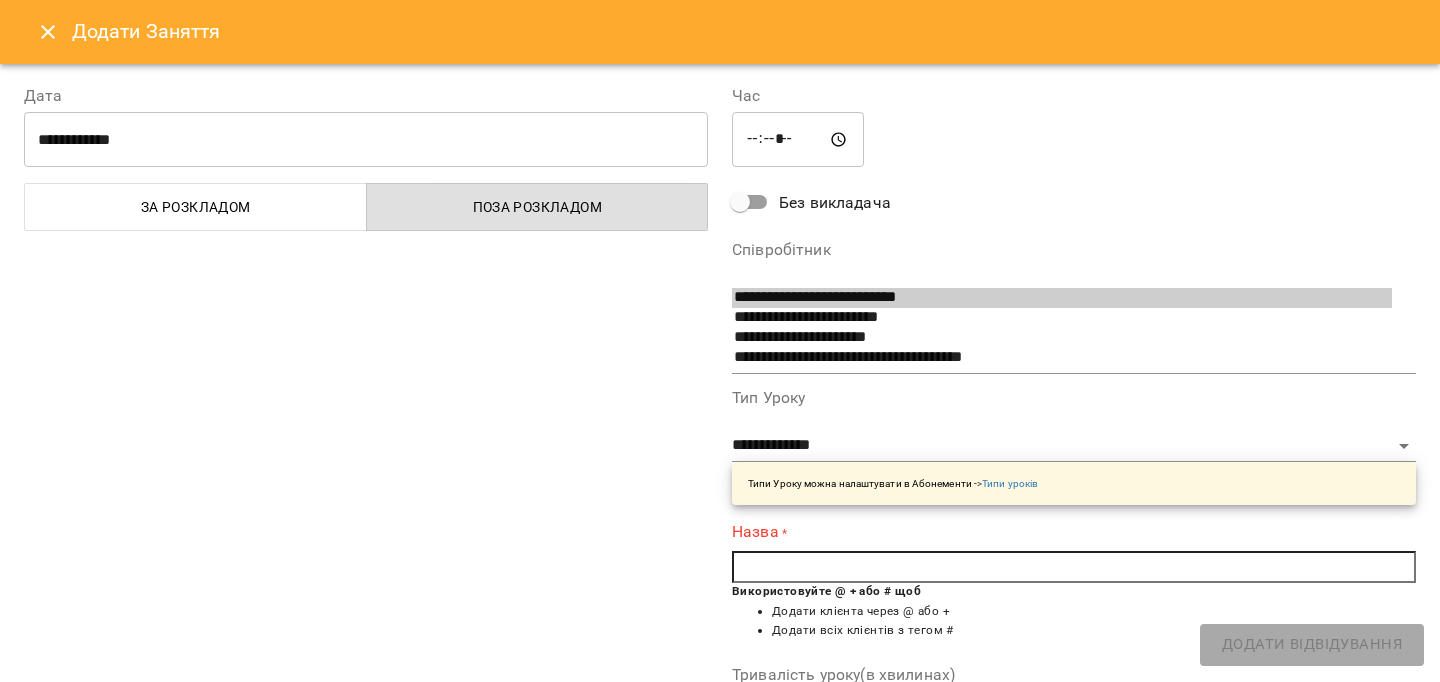 click at bounding box center (1074, 567) 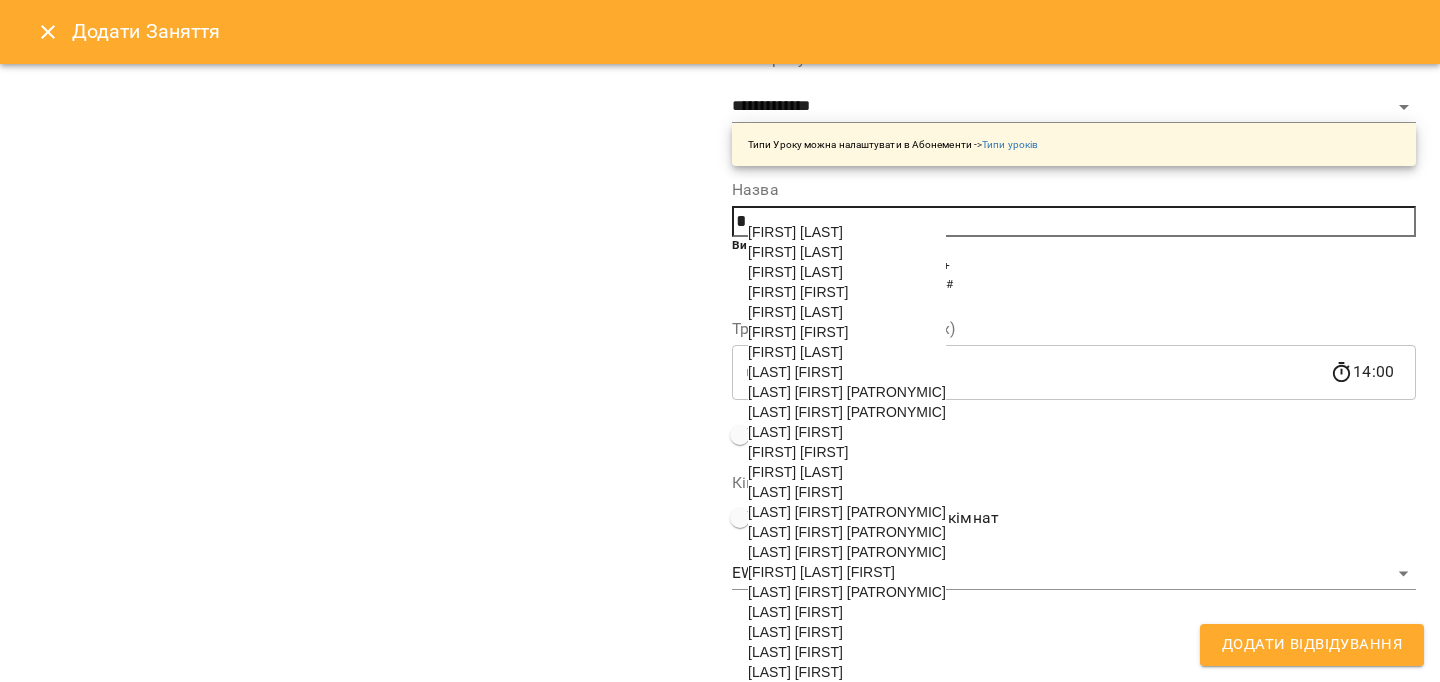 click on "[LAST] [FIRST]" at bounding box center (795, 632) 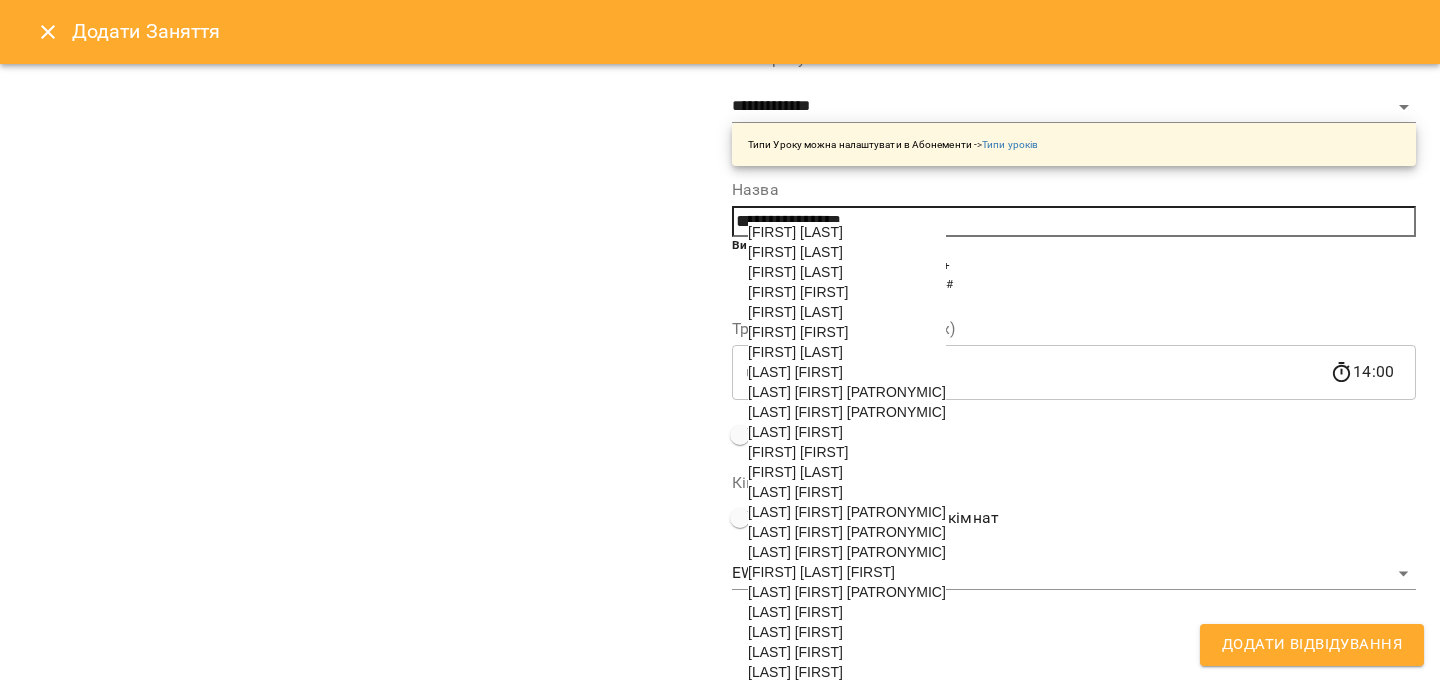 scroll, scrollTop: 314, scrollLeft: 0, axis: vertical 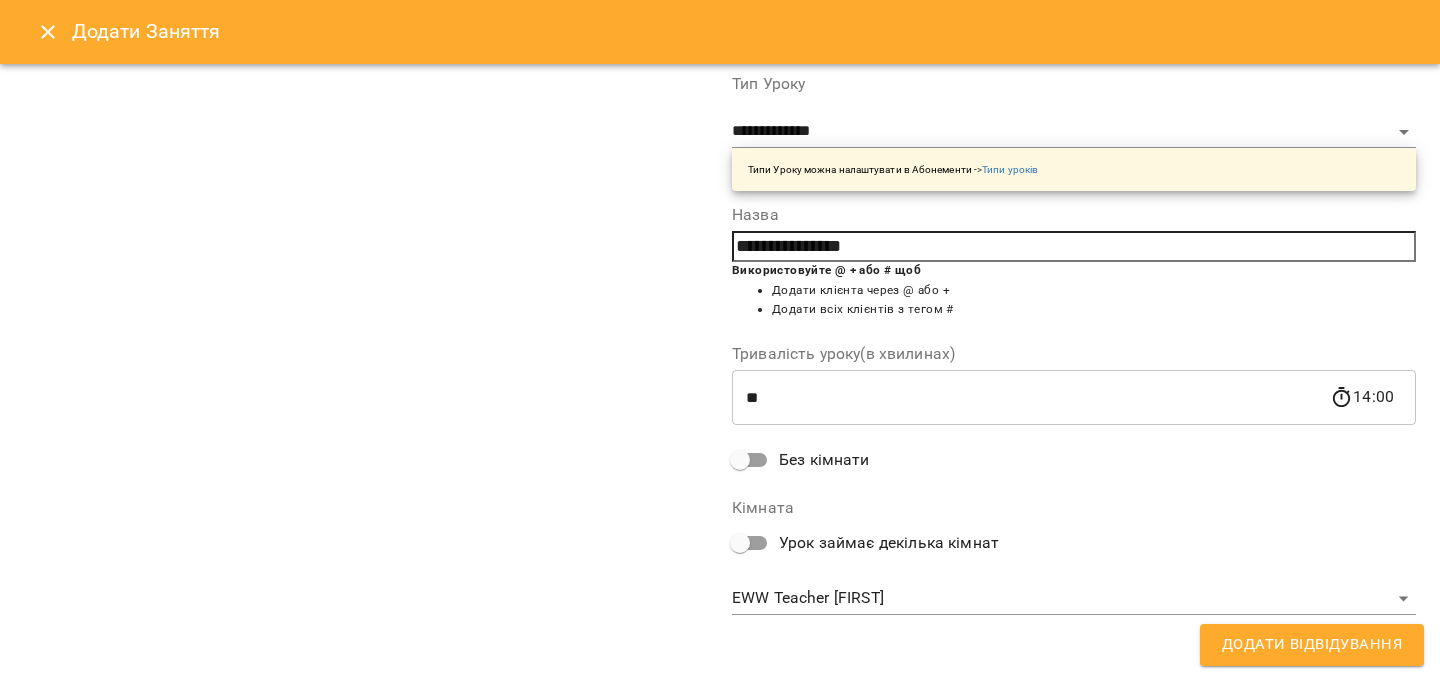 click on "Додати Відвідування" at bounding box center [1312, 645] 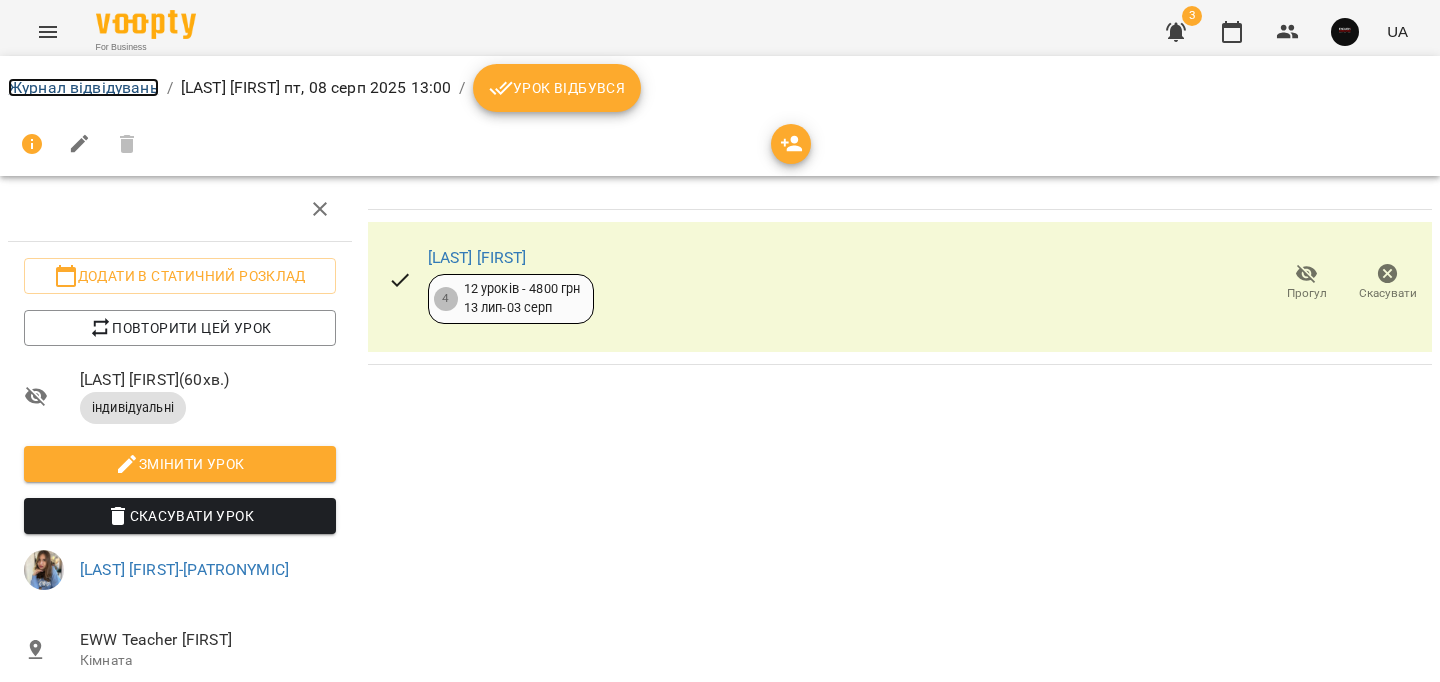 click on "Журнал відвідувань" at bounding box center [83, 87] 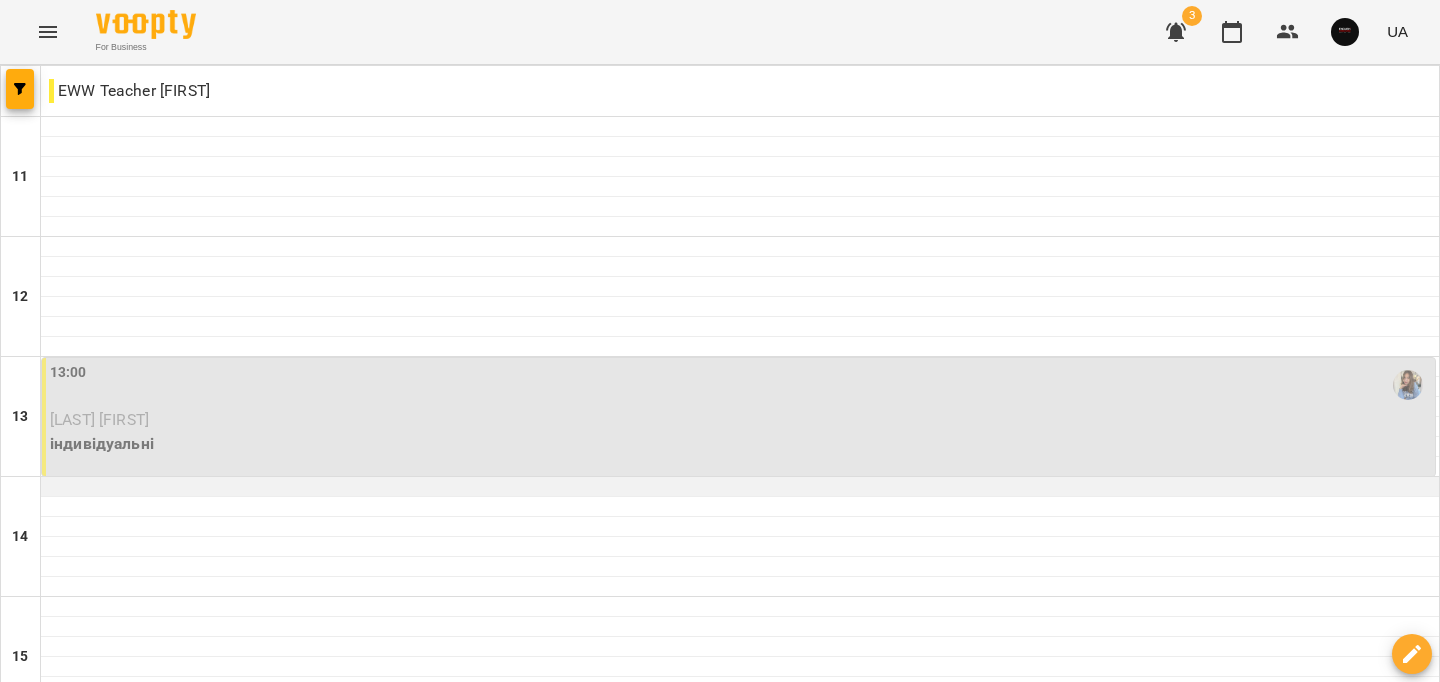 scroll, scrollTop: 183, scrollLeft: 0, axis: vertical 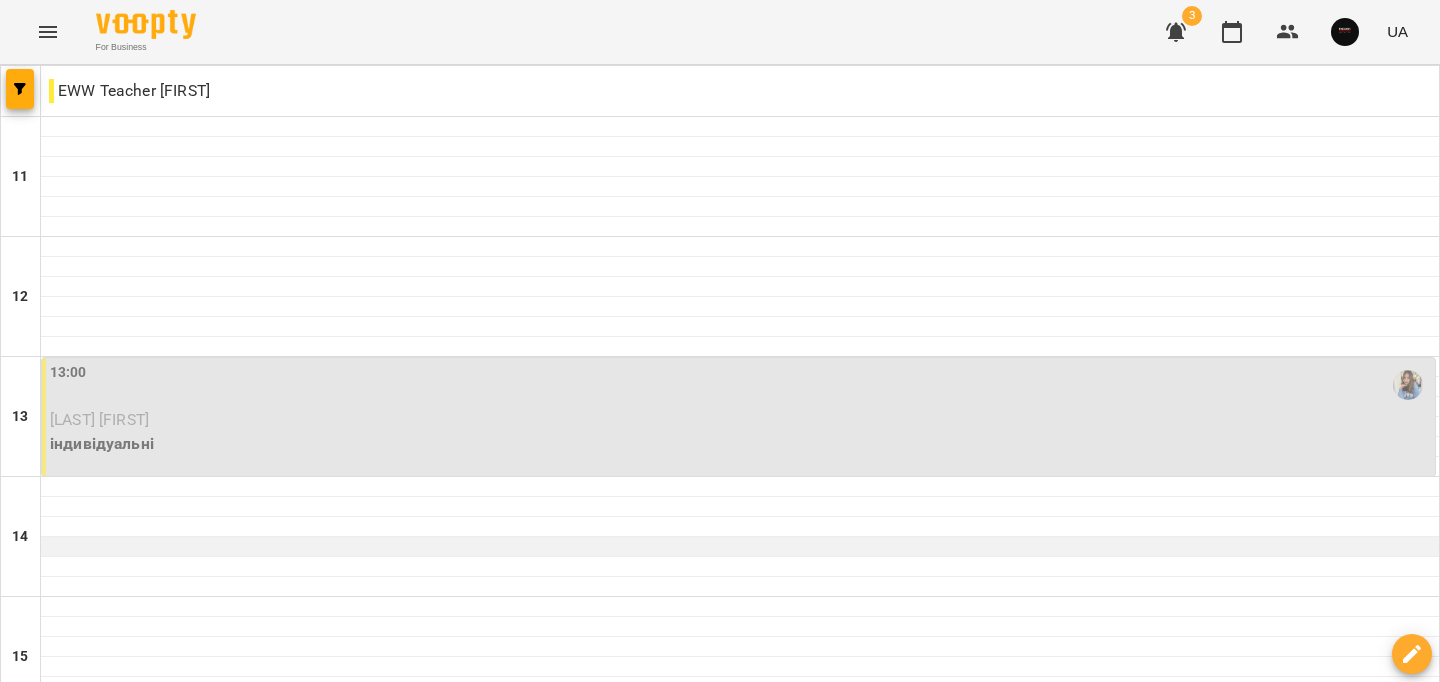 click at bounding box center [740, 547] 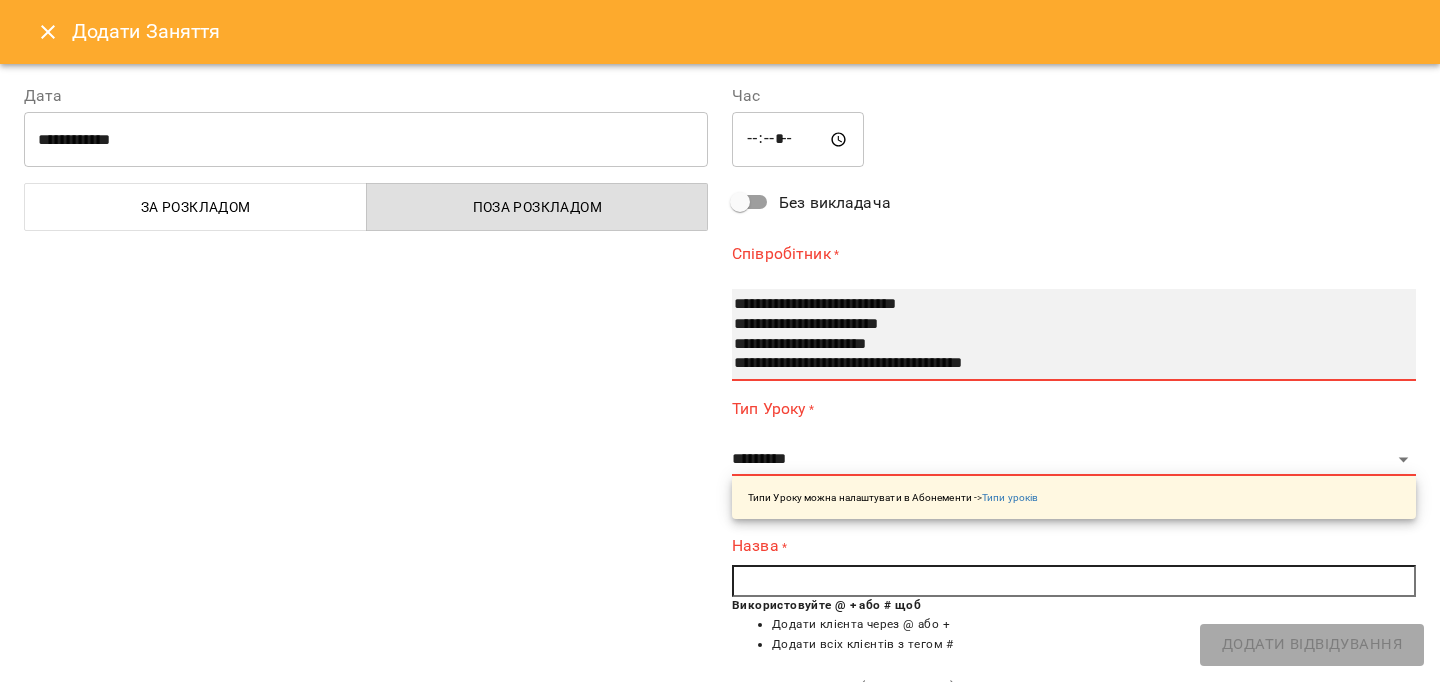 select on "**********" 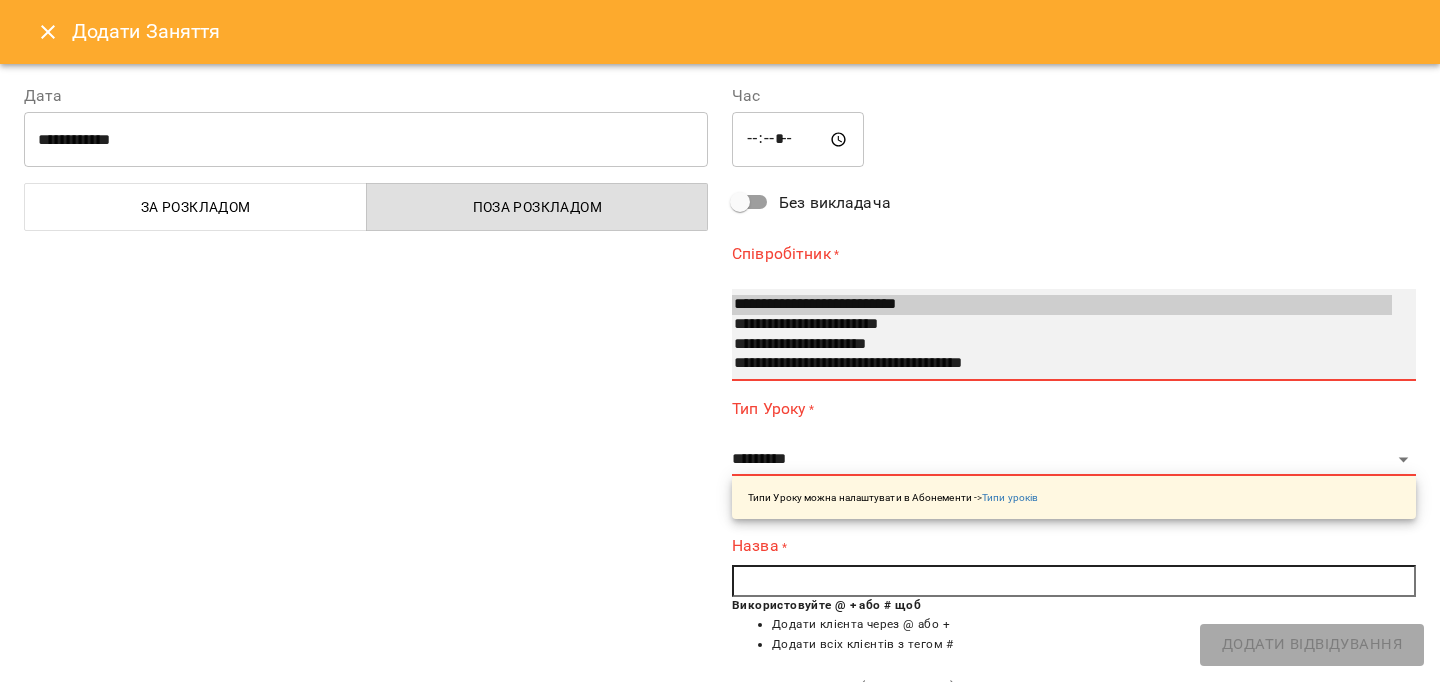 click on "**********" at bounding box center [1062, 364] 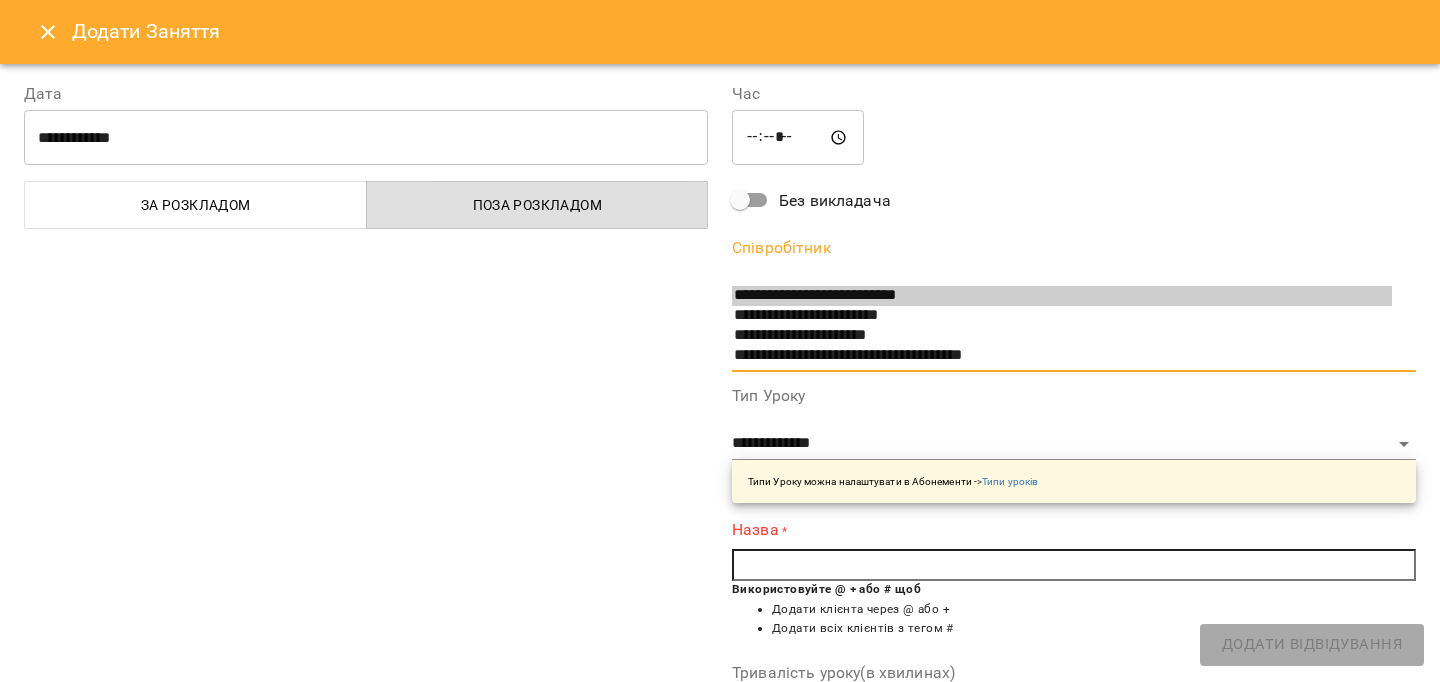 click at bounding box center [1074, 565] 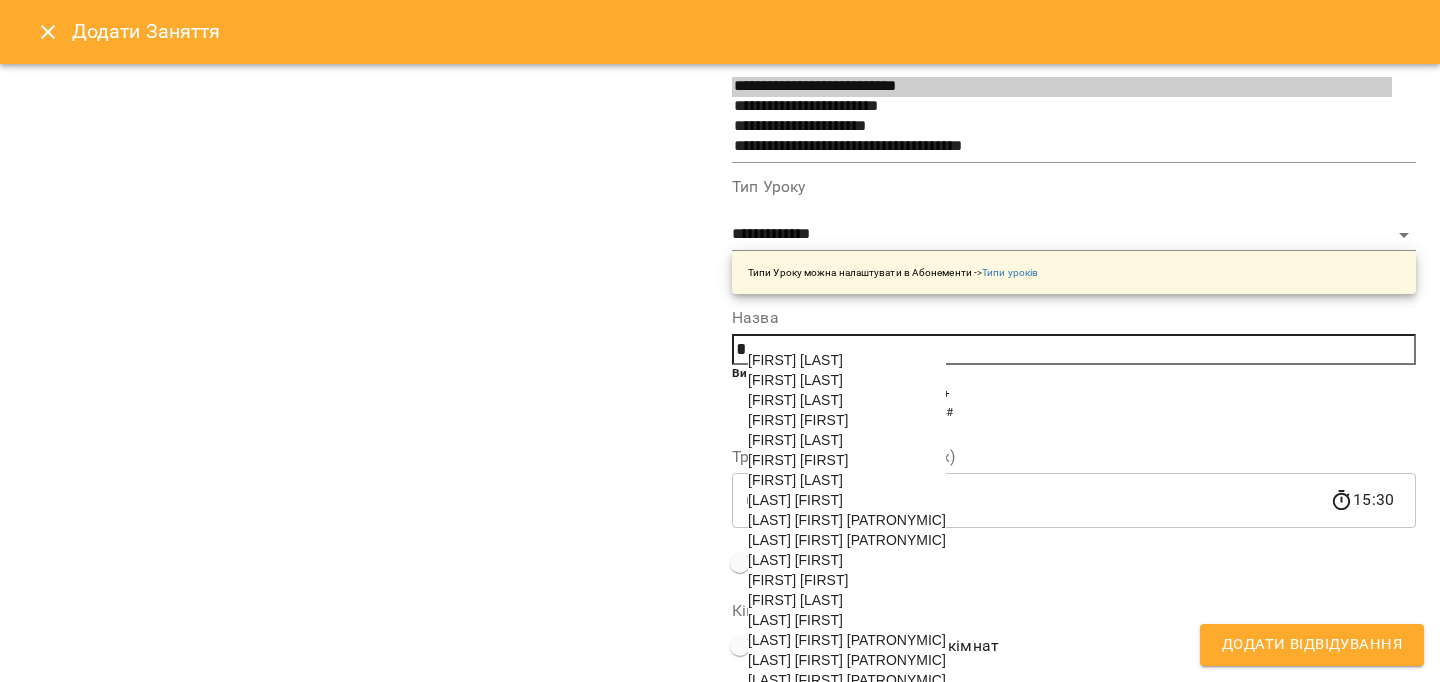 scroll, scrollTop: 244, scrollLeft: 0, axis: vertical 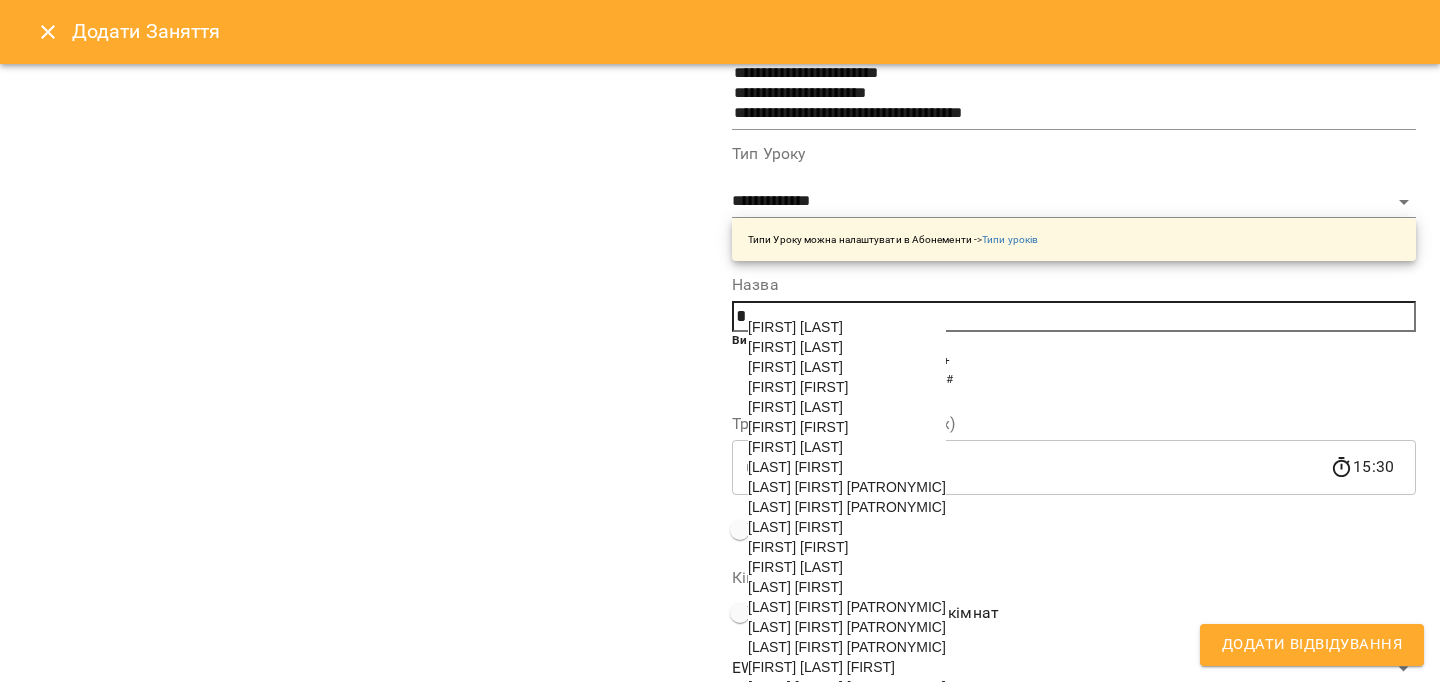 click on "[LAST] [FIRST]" at bounding box center (795, 527) 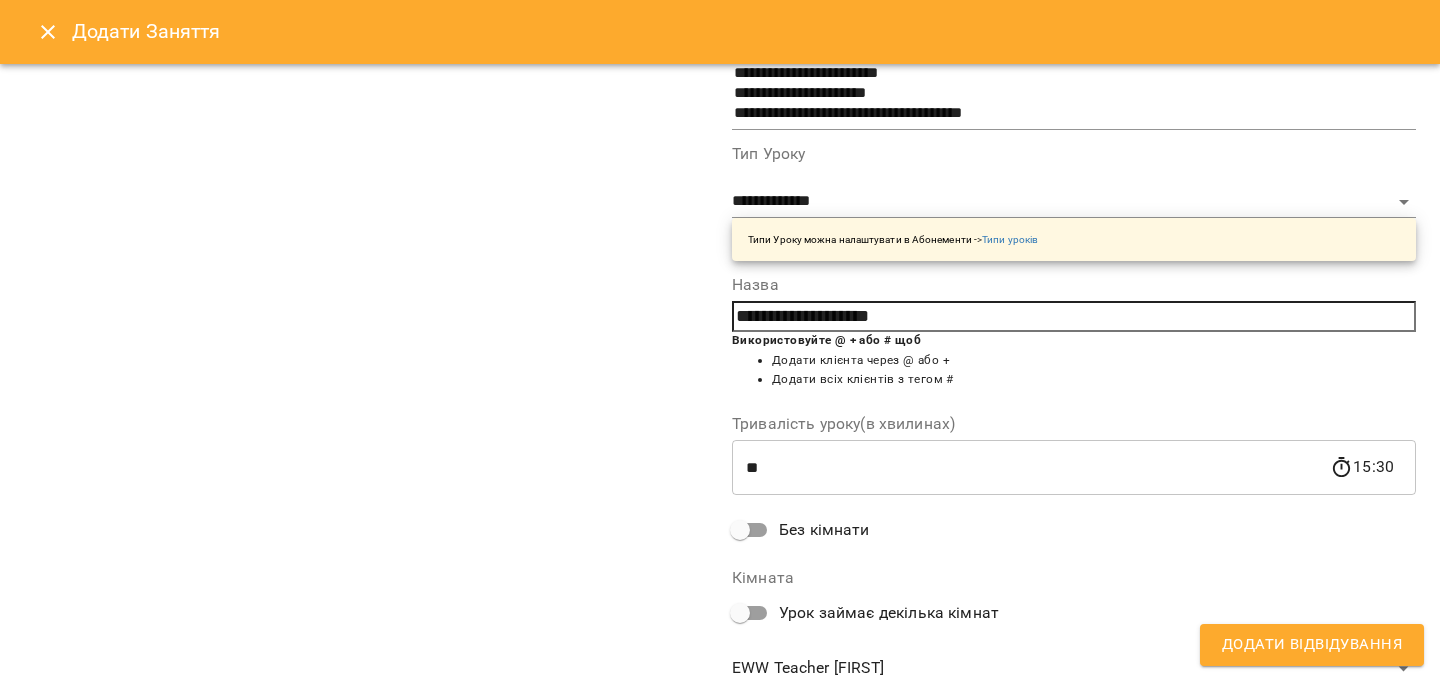 drag, startPoint x: 1241, startPoint y: 641, endPoint x: 1176, endPoint y: 619, distance: 68.622154 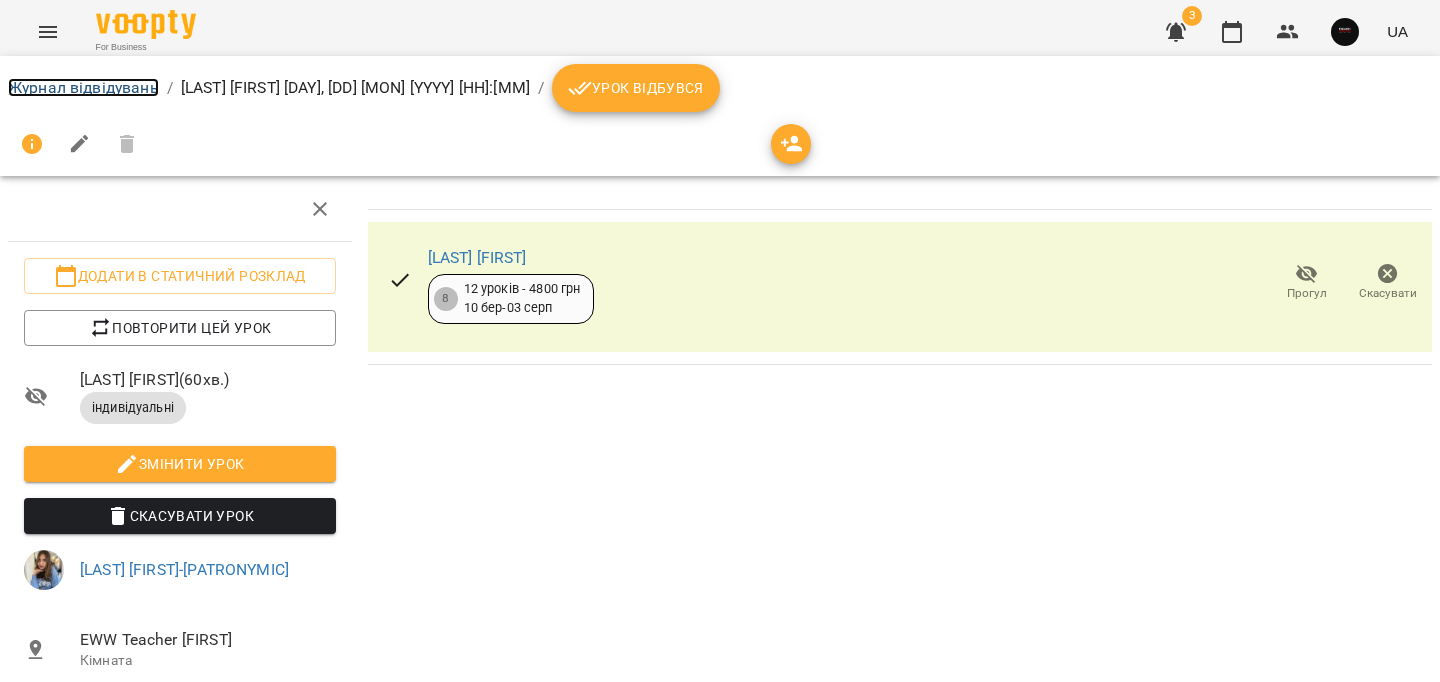 click on "Журнал відвідувань" at bounding box center [83, 87] 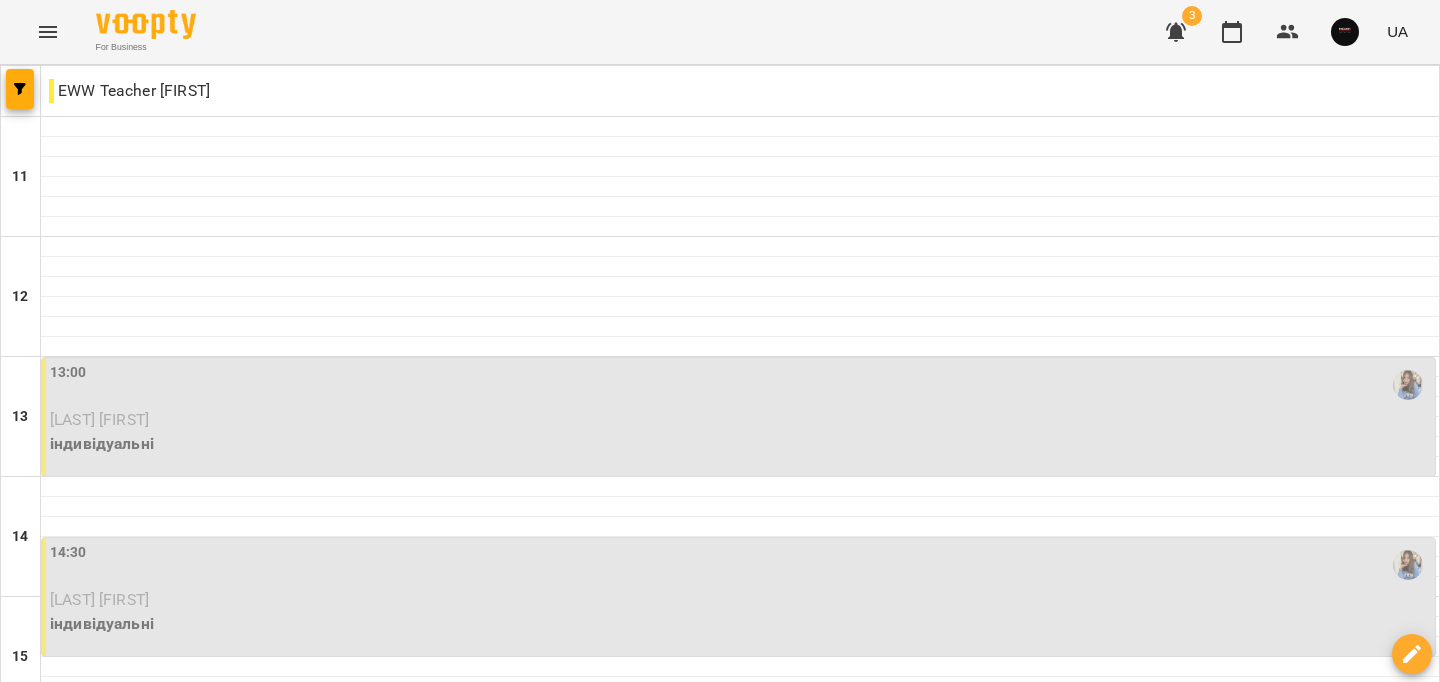 scroll, scrollTop: 1008, scrollLeft: 0, axis: vertical 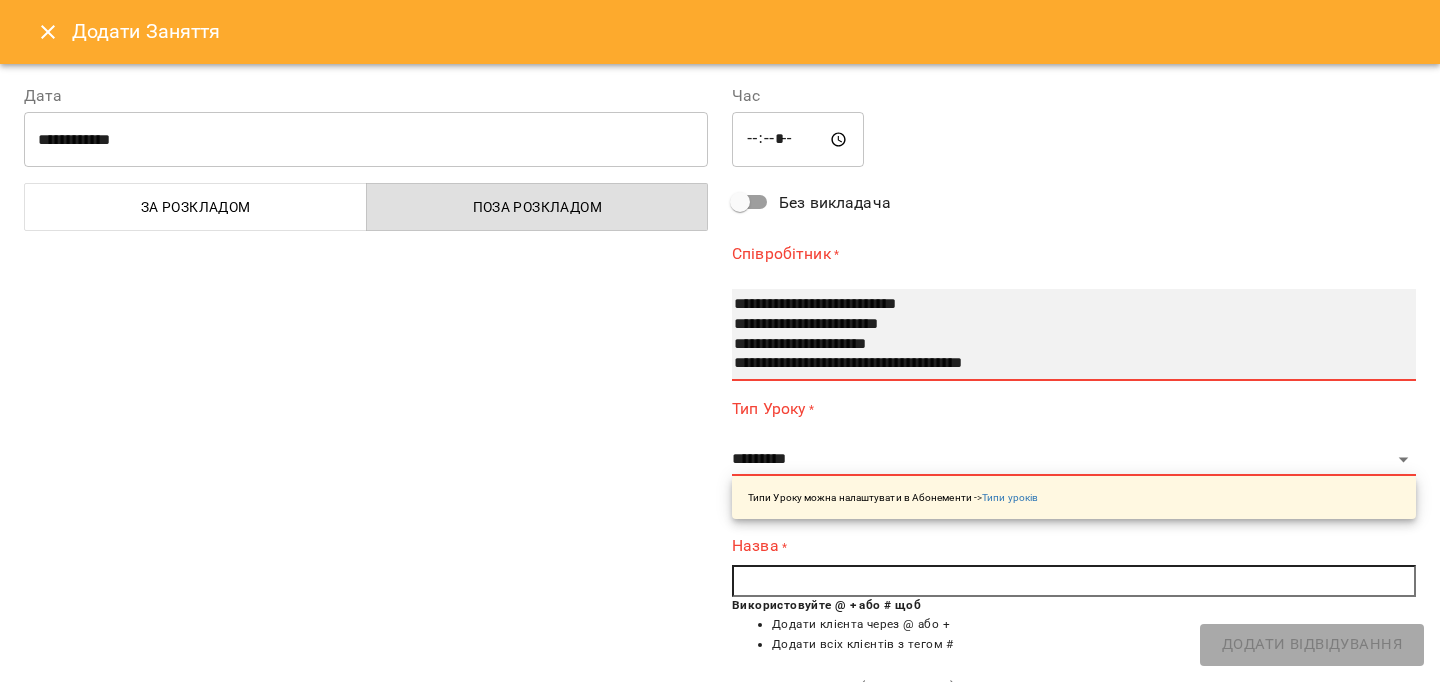 select on "**********" 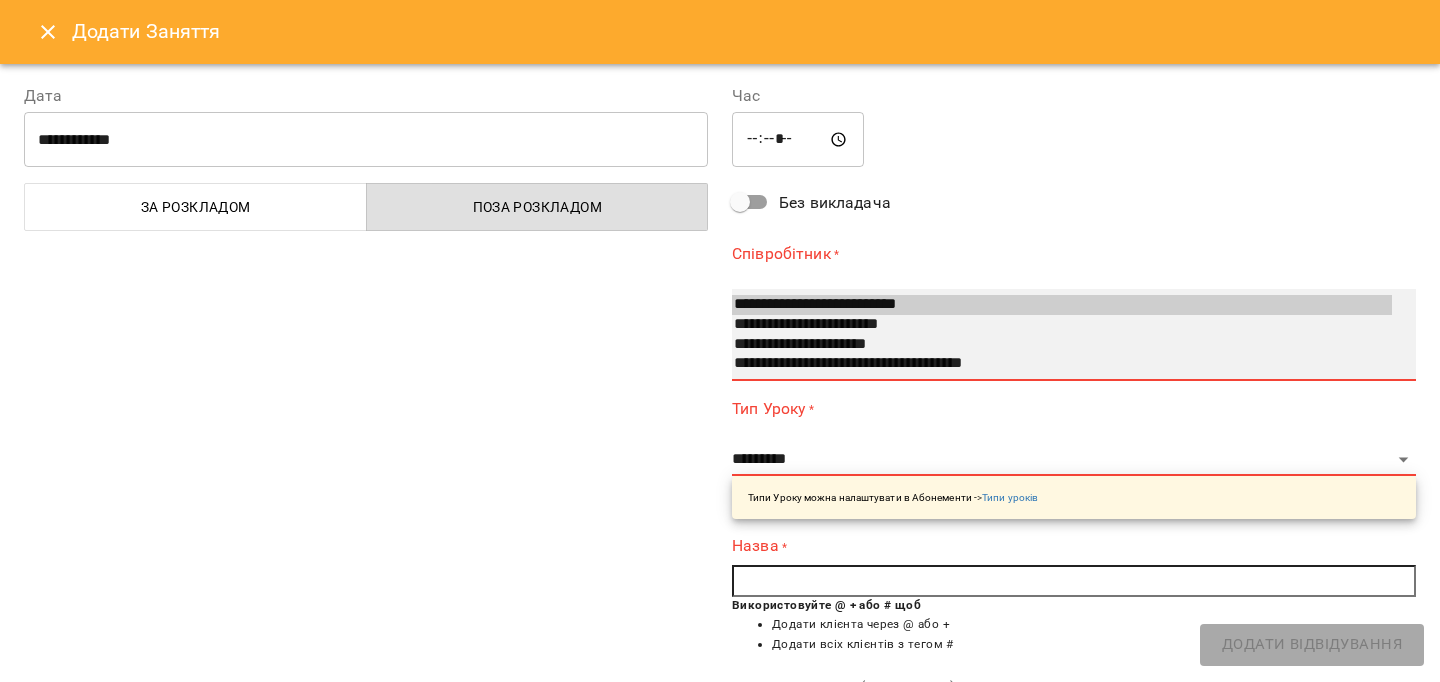 click on "**********" at bounding box center [1062, 364] 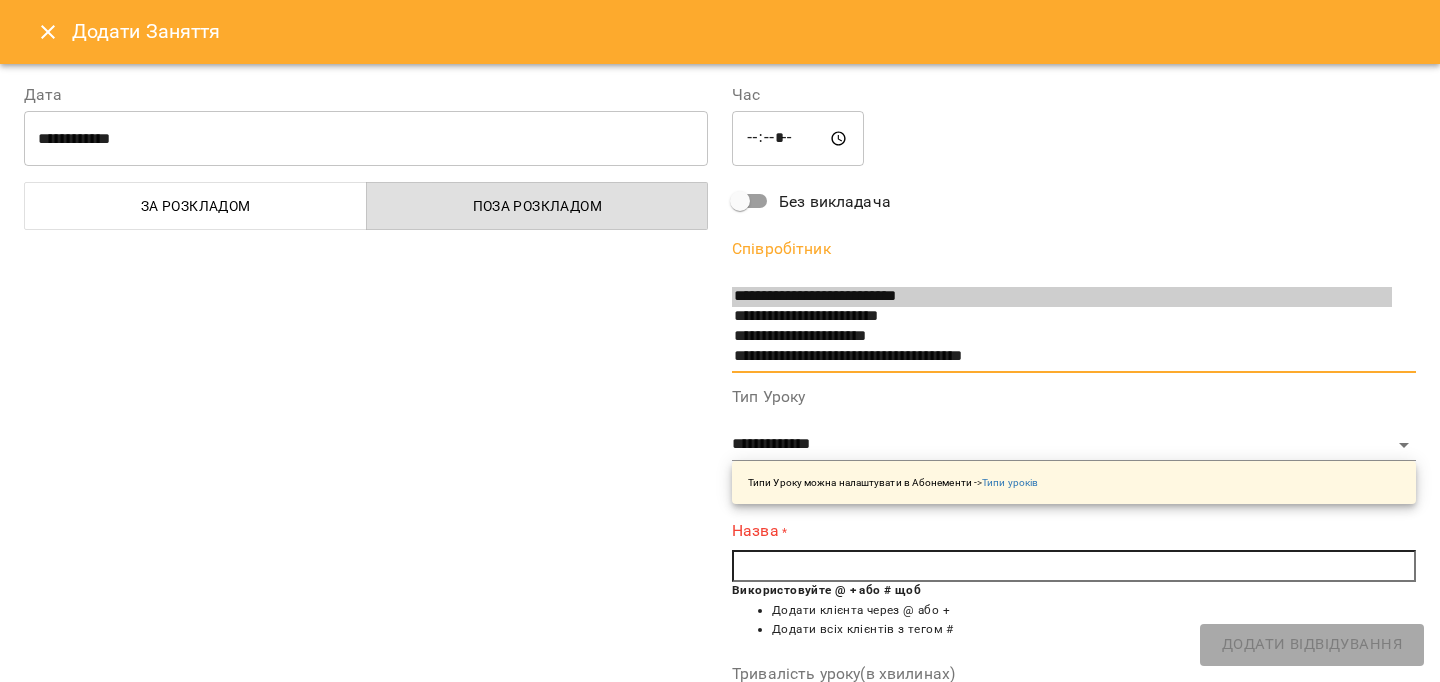 click at bounding box center [1074, 566] 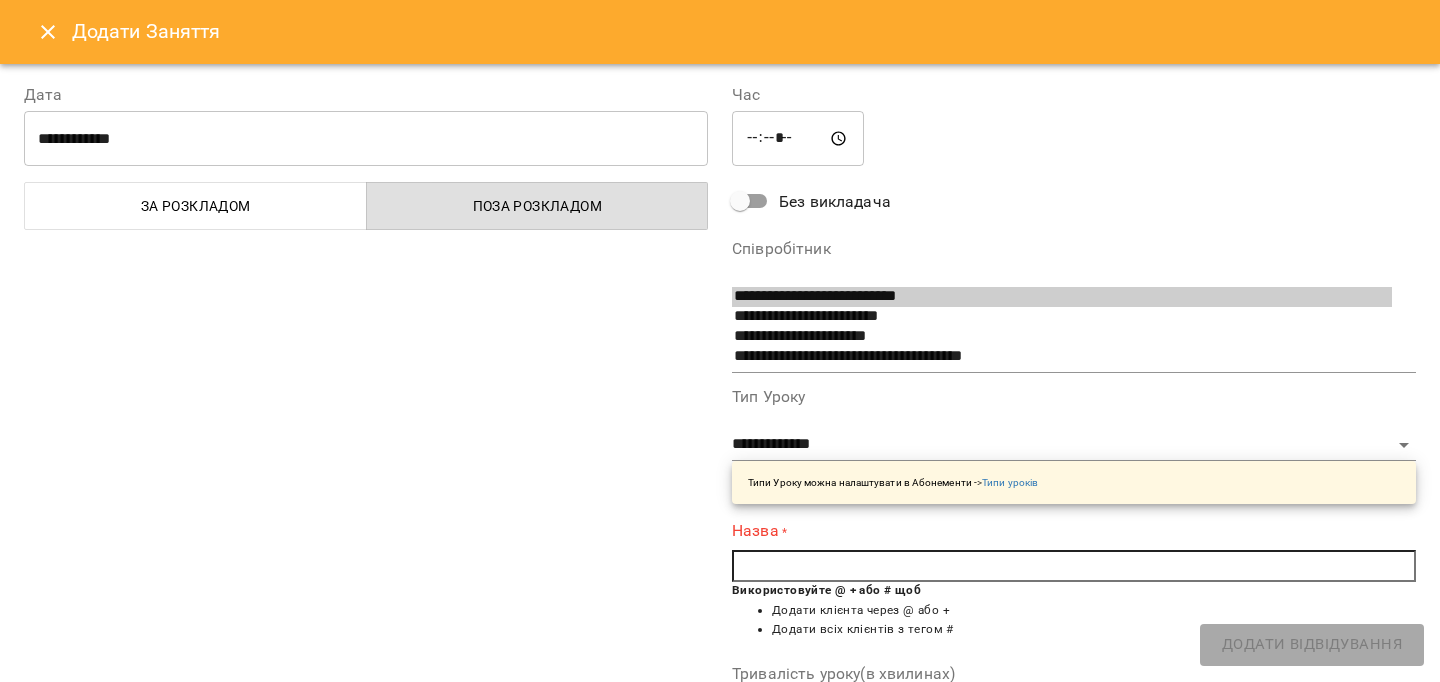 paste on "*" 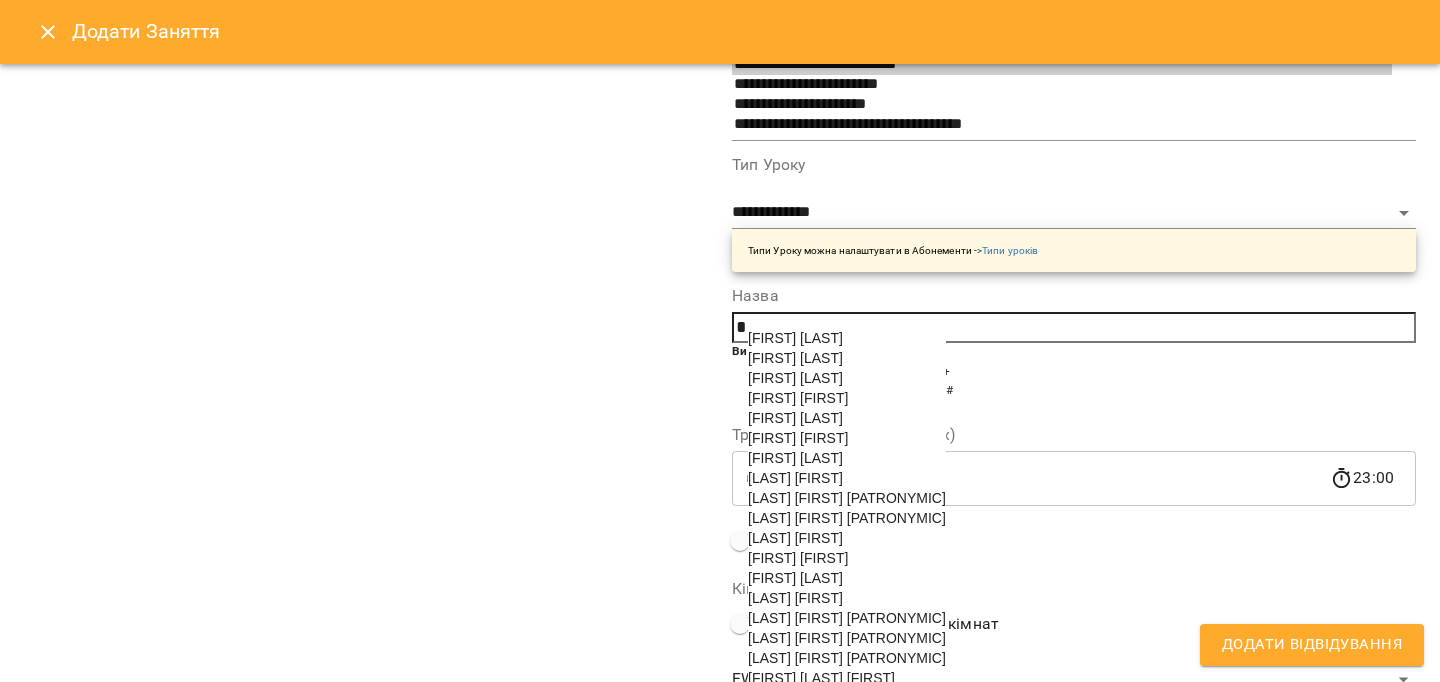 click on "[FIRST] [LAST]" at bounding box center [795, 578] 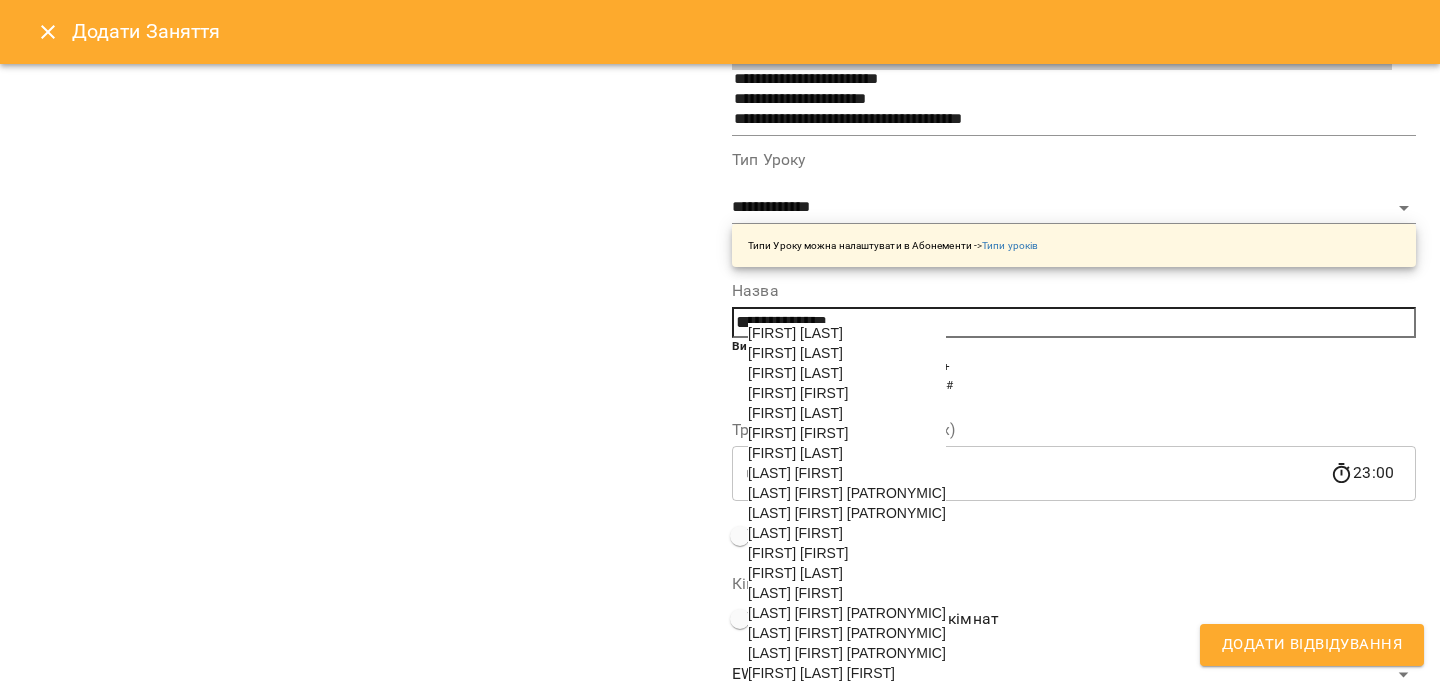 scroll, scrollTop: 235, scrollLeft: 0, axis: vertical 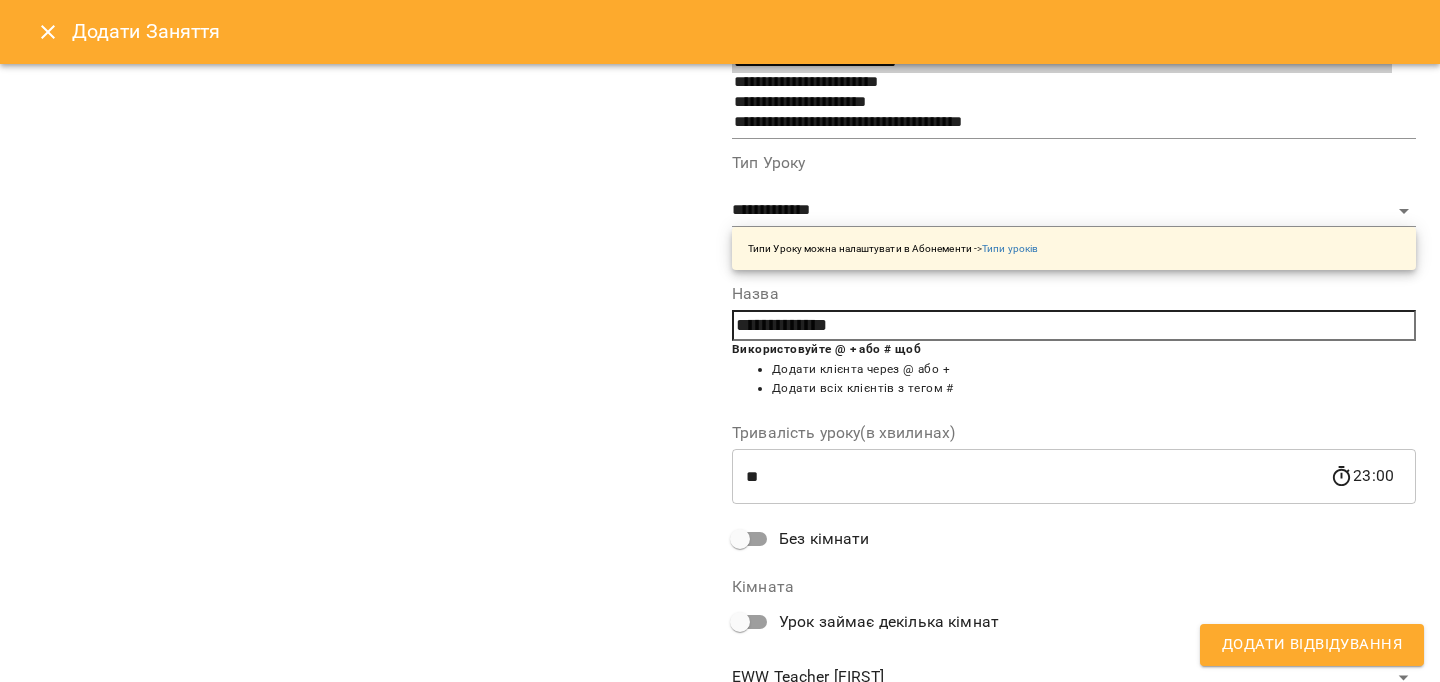 click on "Додати Відвідування" at bounding box center [1312, 645] 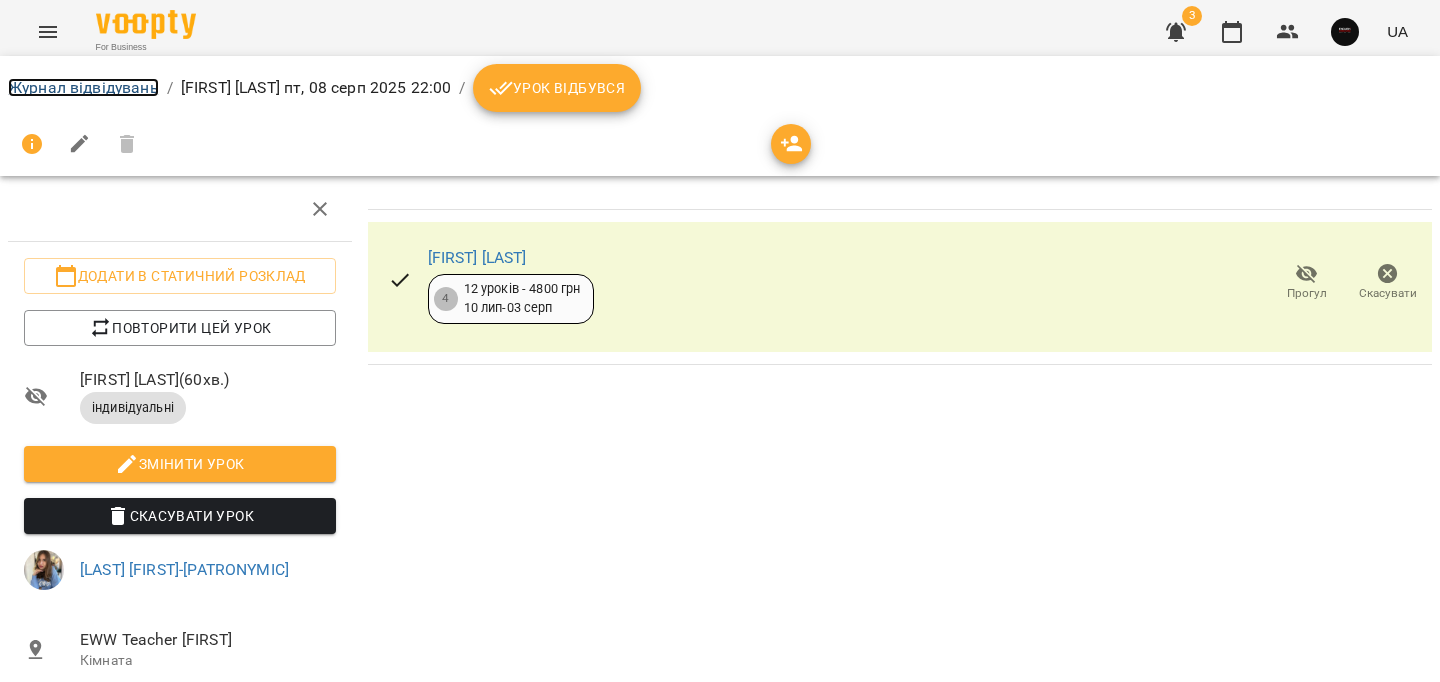 click on "Журнал відвідувань" at bounding box center [83, 87] 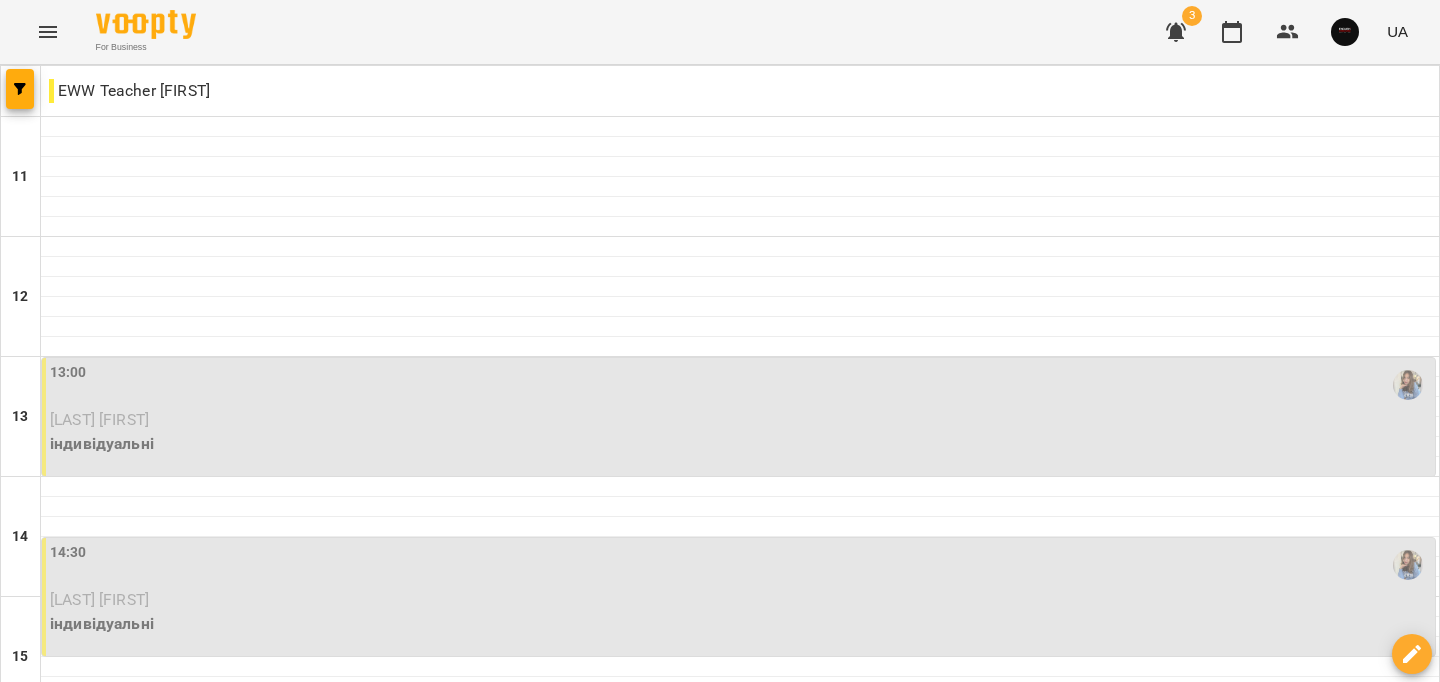scroll, scrollTop: 1008, scrollLeft: 0, axis: vertical 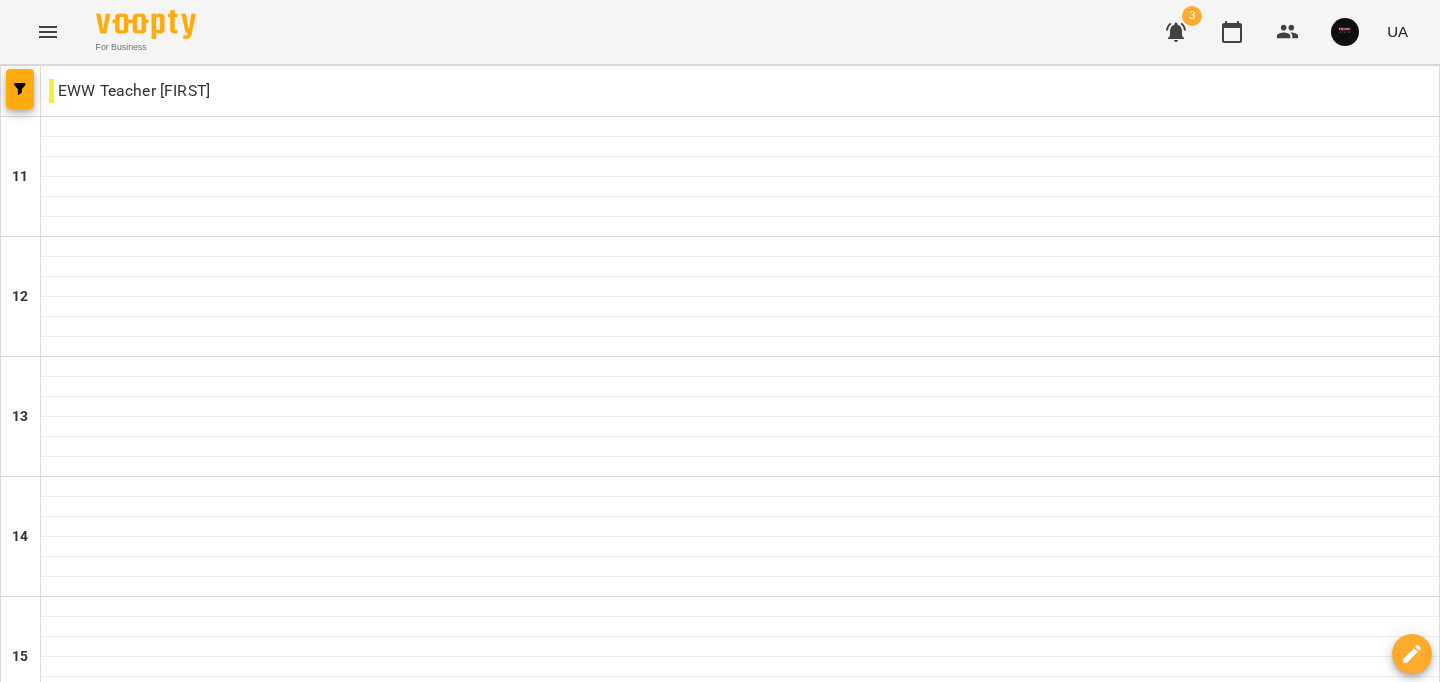 click on "нд" at bounding box center [1398, 1583] 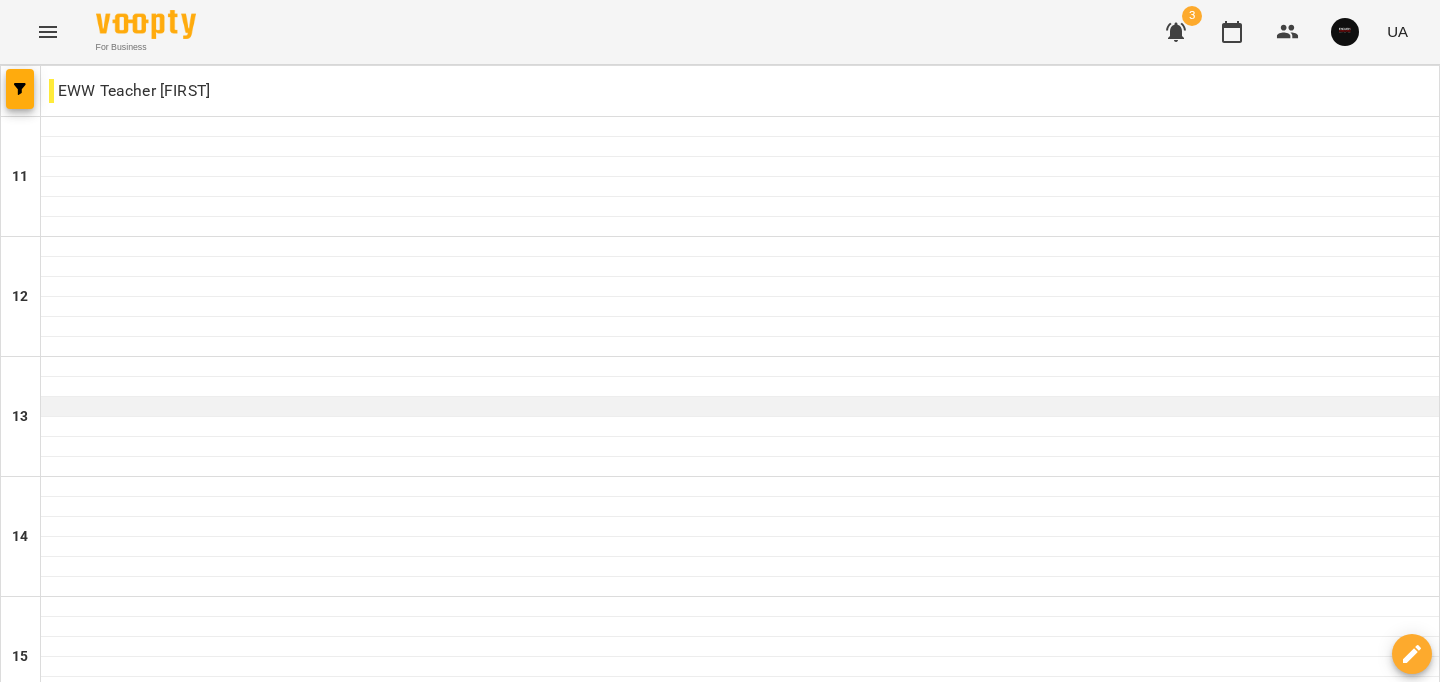 scroll, scrollTop: 1008, scrollLeft: 0, axis: vertical 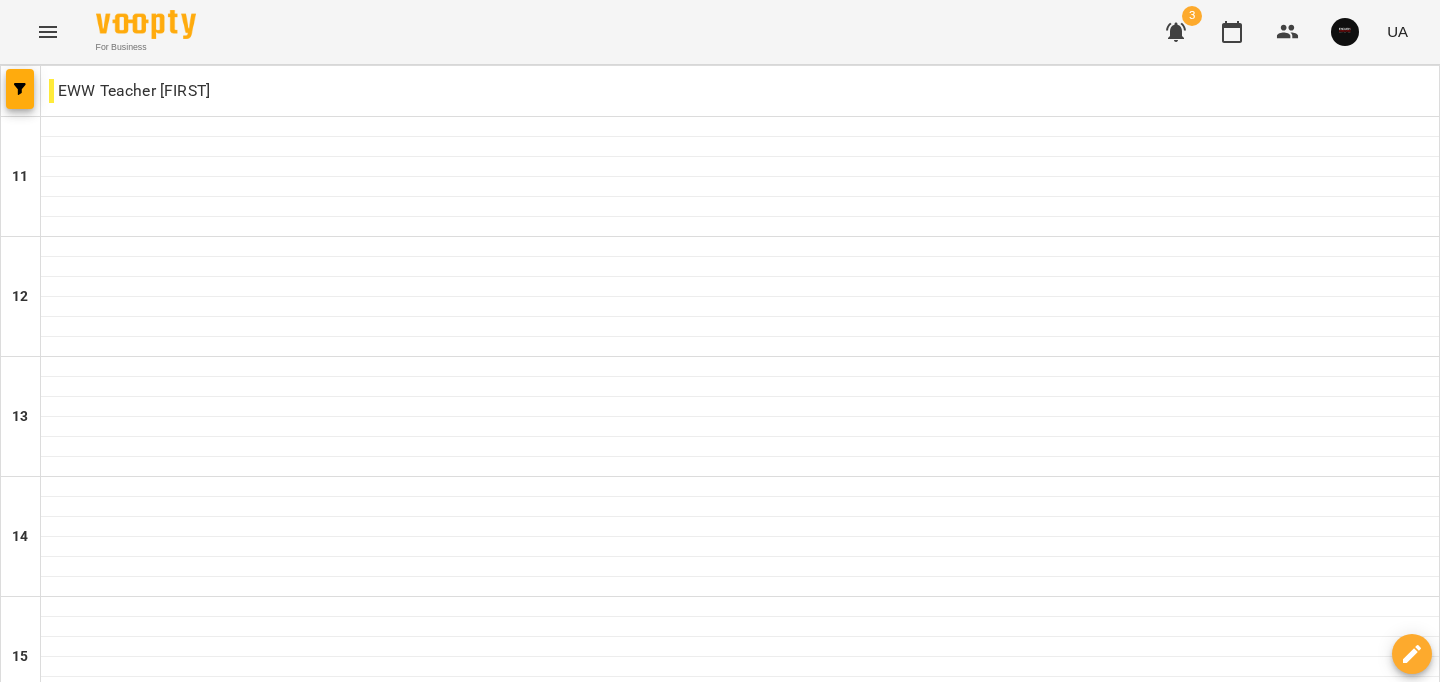 click on "пн" at bounding box center [41, 1583] 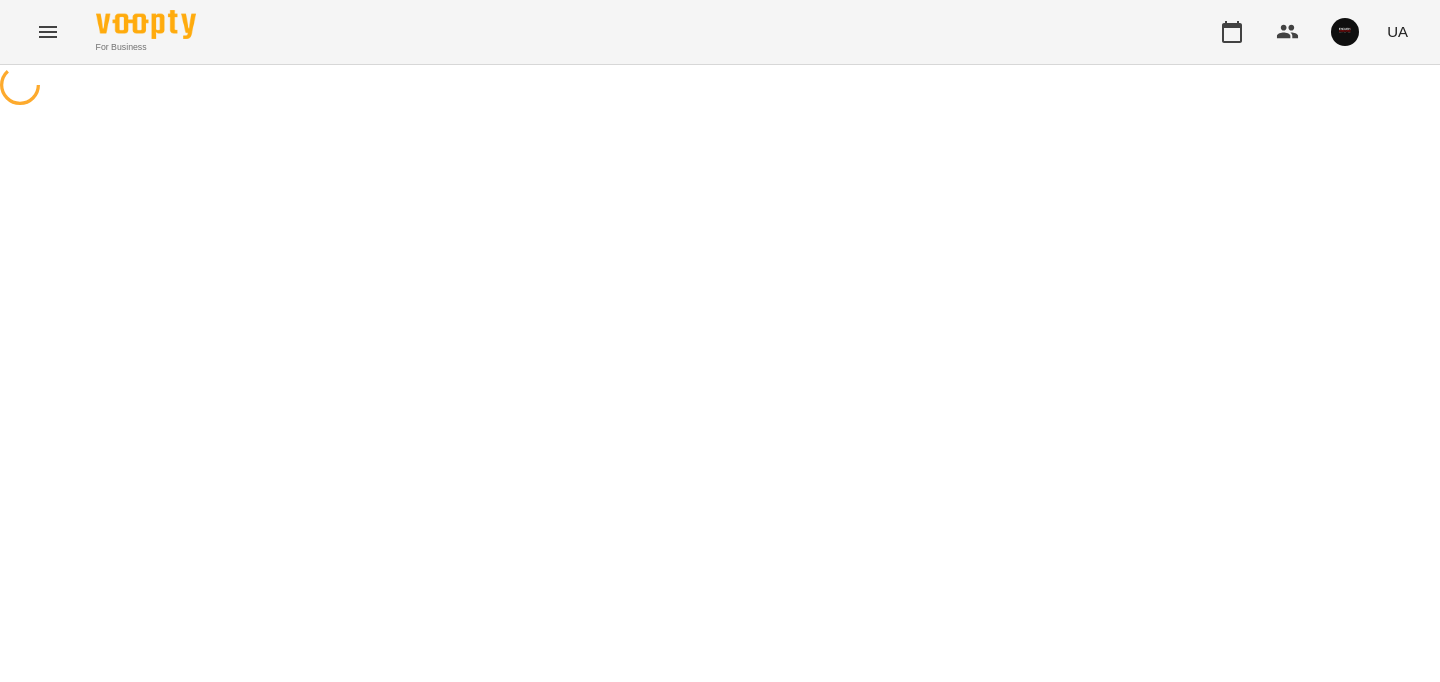 scroll, scrollTop: 0, scrollLeft: 0, axis: both 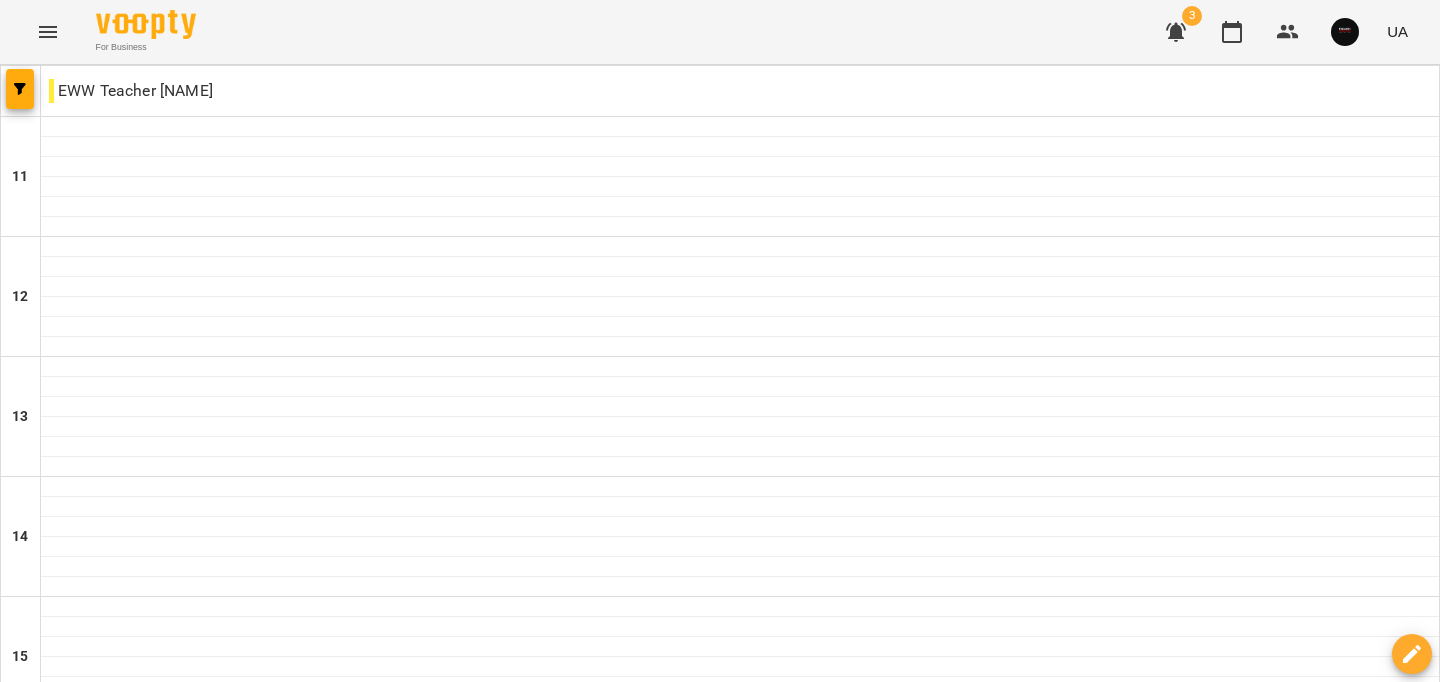 click on "05 серп" at bounding box center (414, 1602) 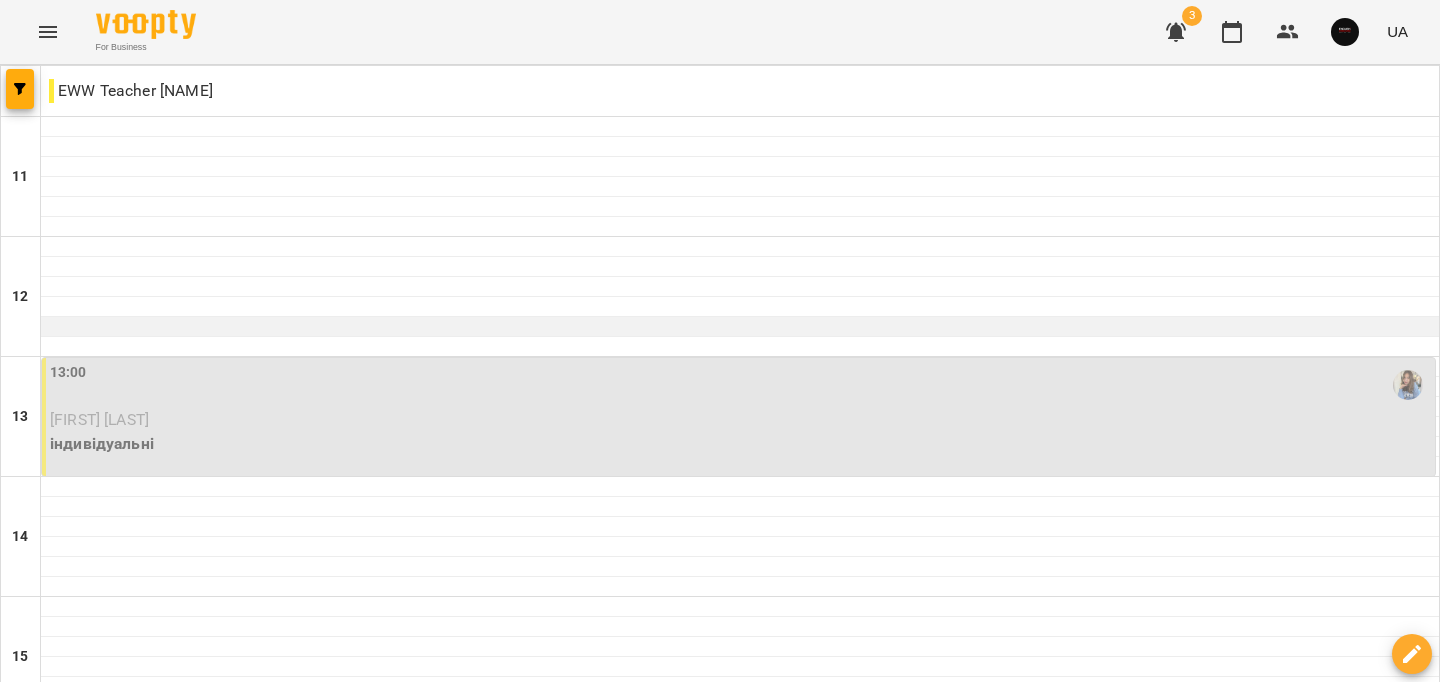 scroll, scrollTop: 1008, scrollLeft: 0, axis: vertical 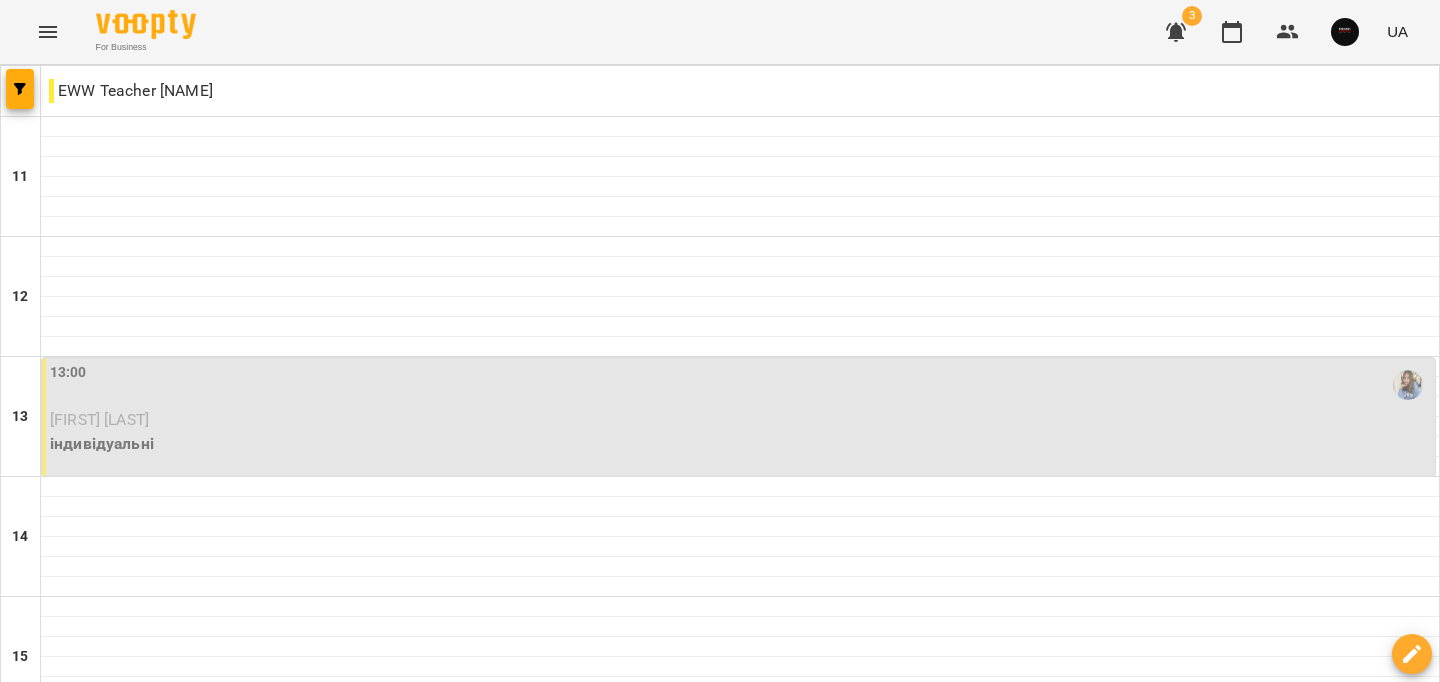 click on "ср 06 серп" at bounding box center [612, 1589] 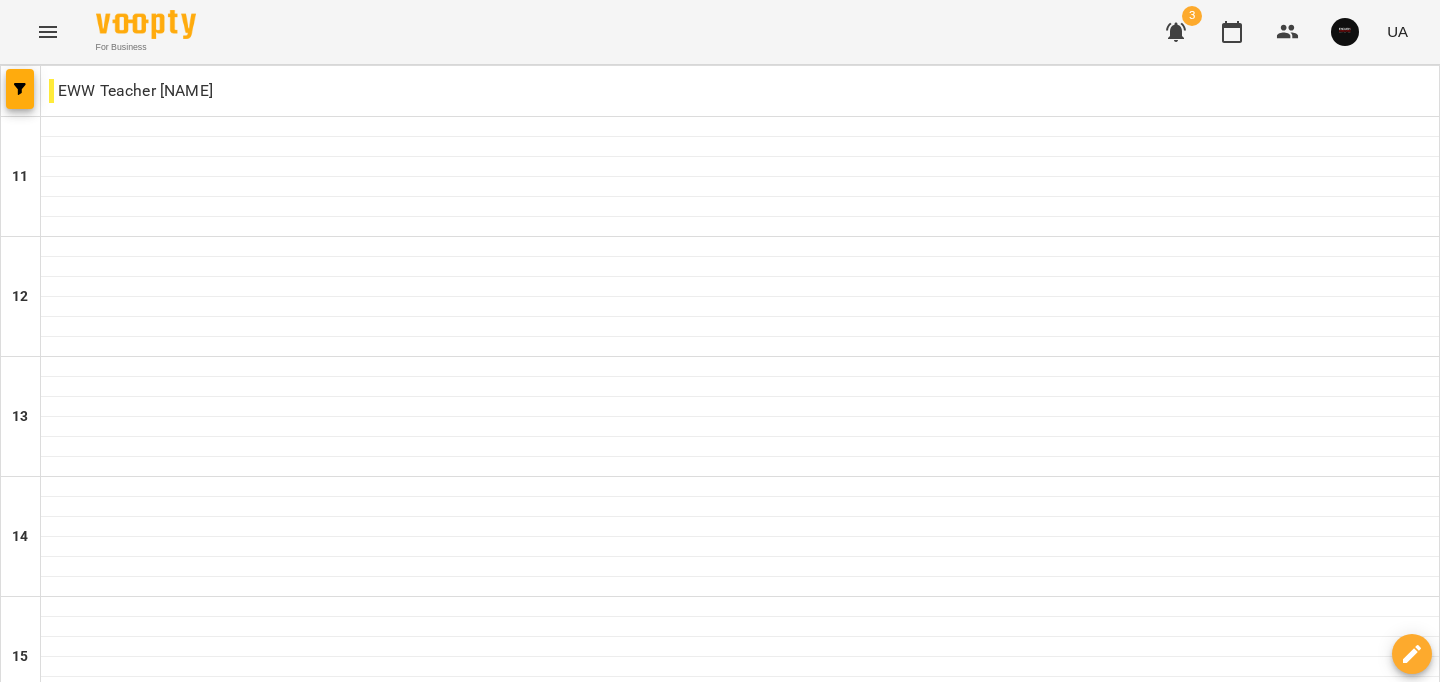 scroll, scrollTop: 1008, scrollLeft: 0, axis: vertical 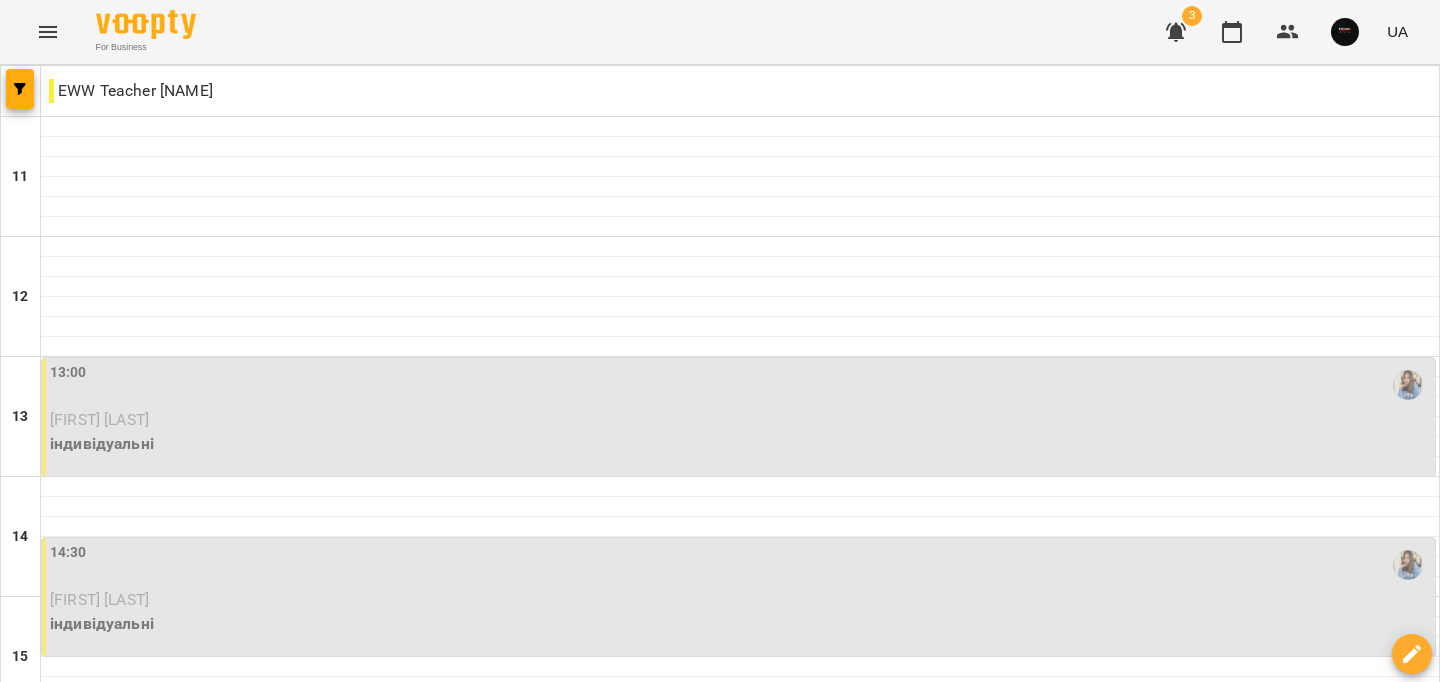 click on "сб" at bounding box center [1201, 1583] 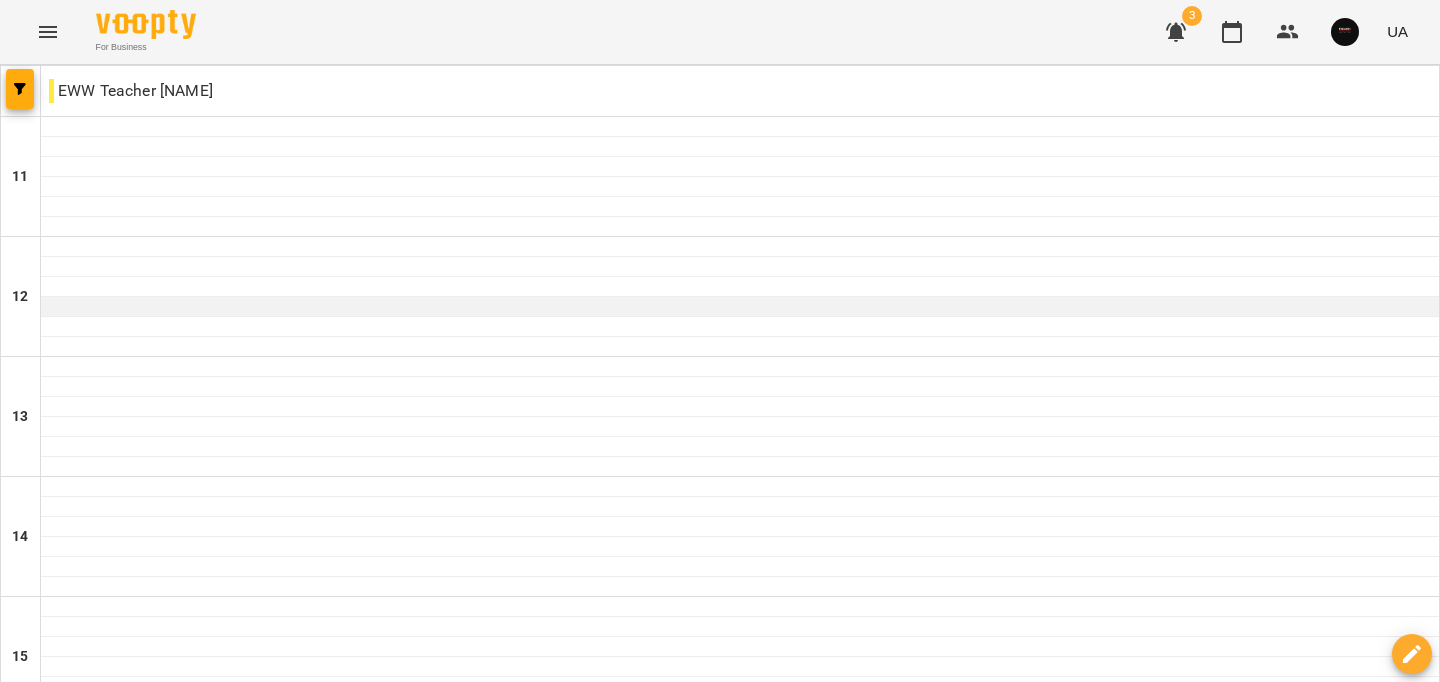 scroll, scrollTop: 1008, scrollLeft: 0, axis: vertical 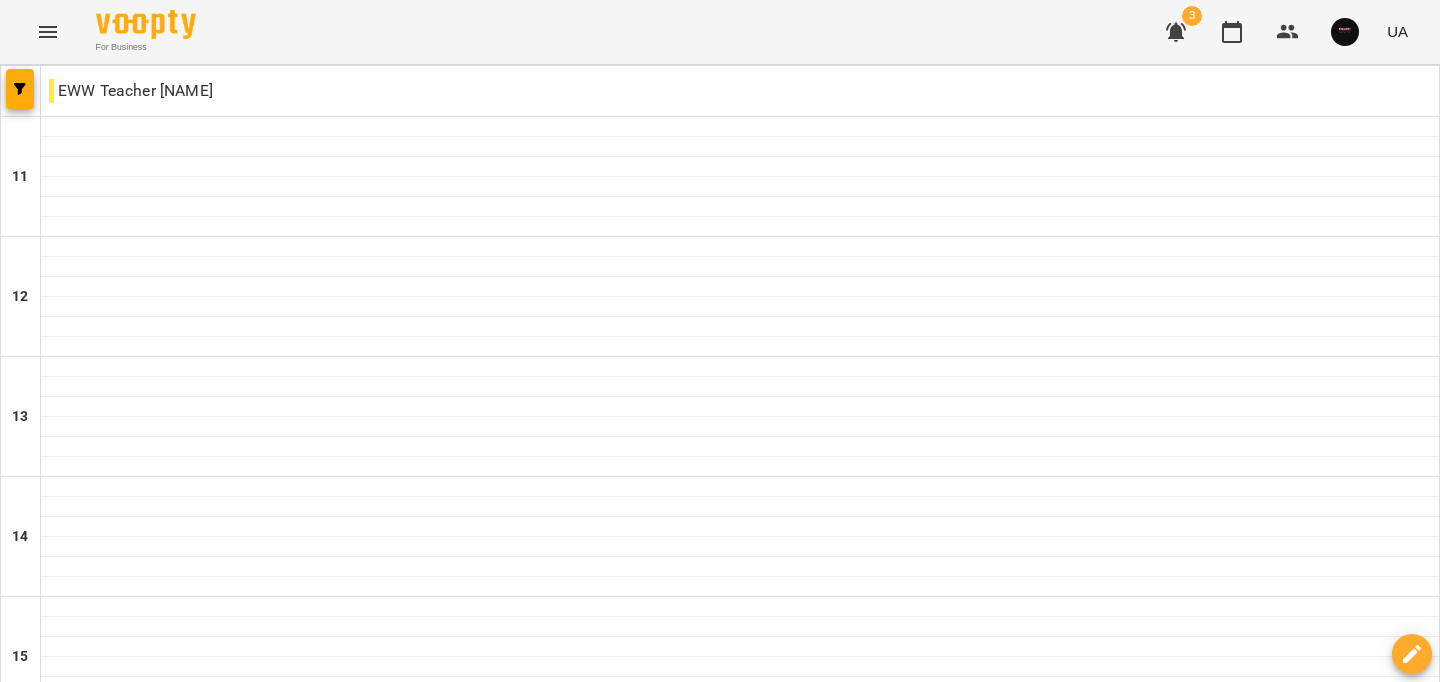click on "10 серп" at bounding box center (1399, 1602) 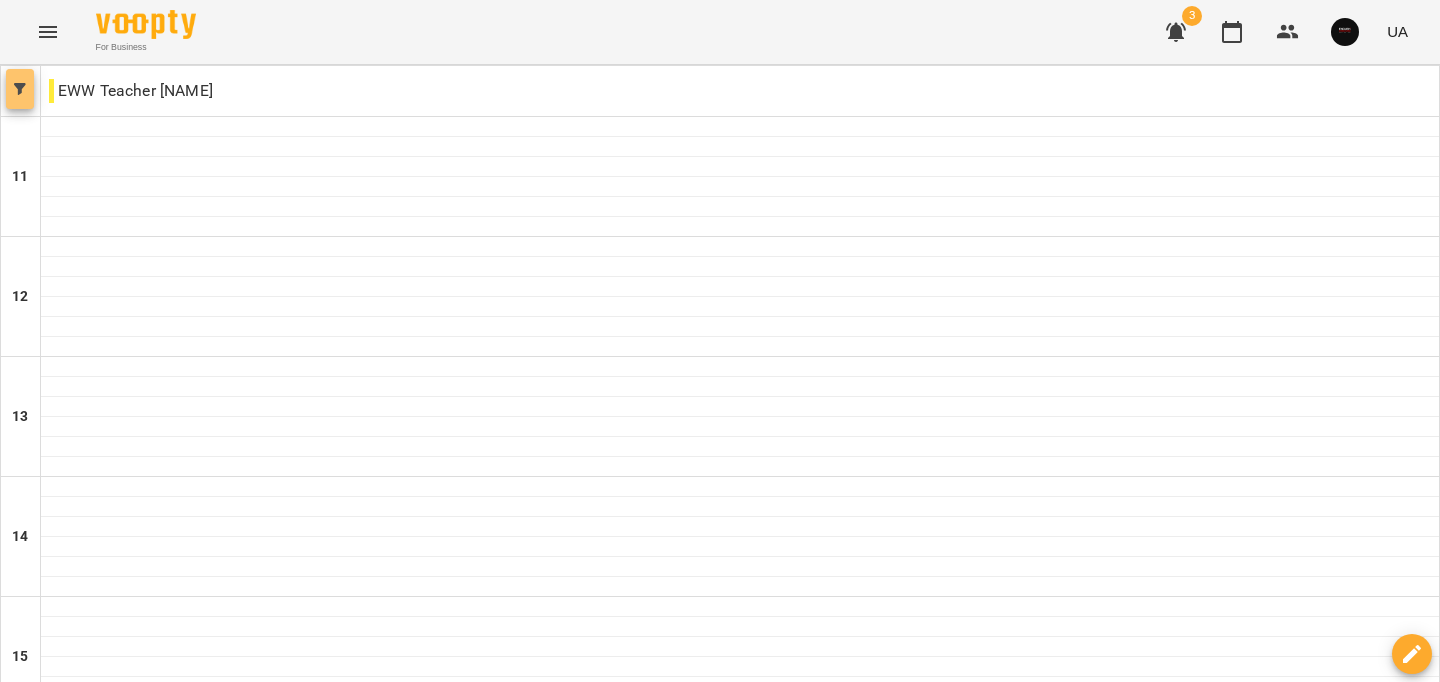 click 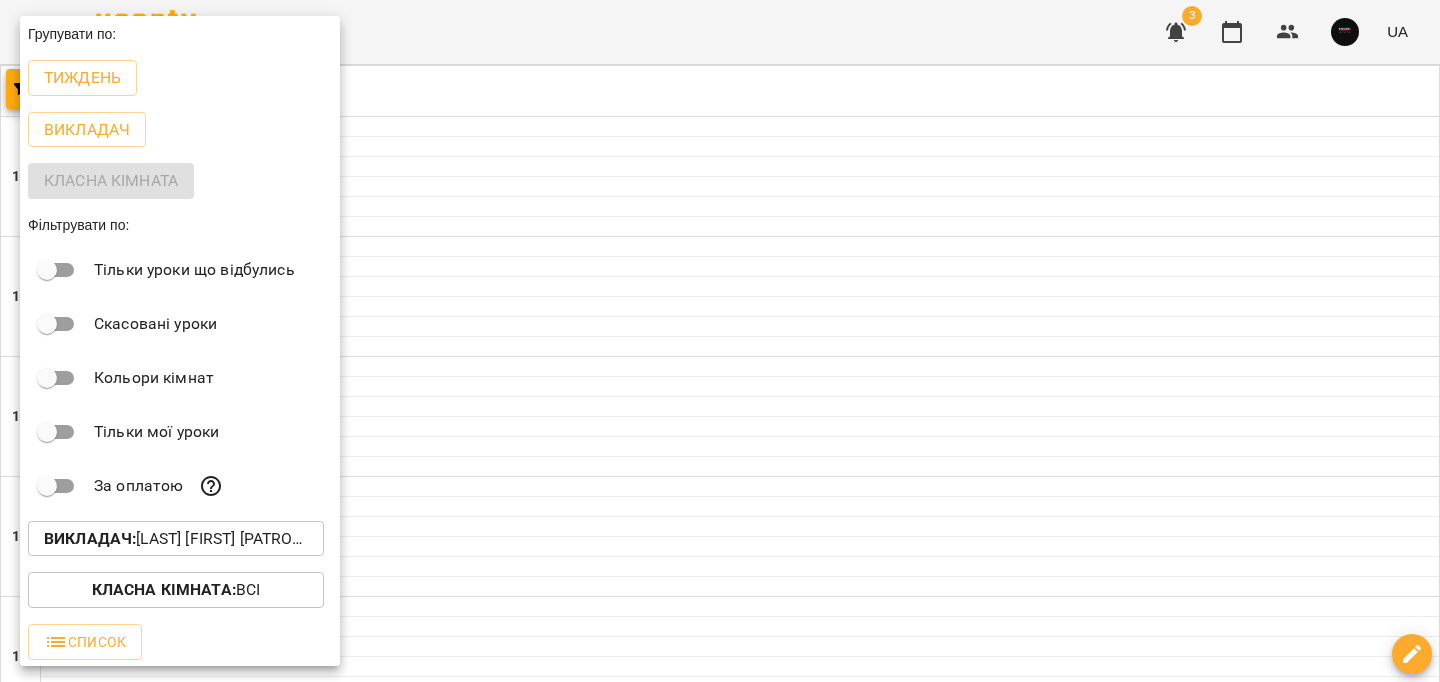 click on "Викладач :  [LAST] [FIRST]-[PATRONYMIC]" at bounding box center [176, 539] 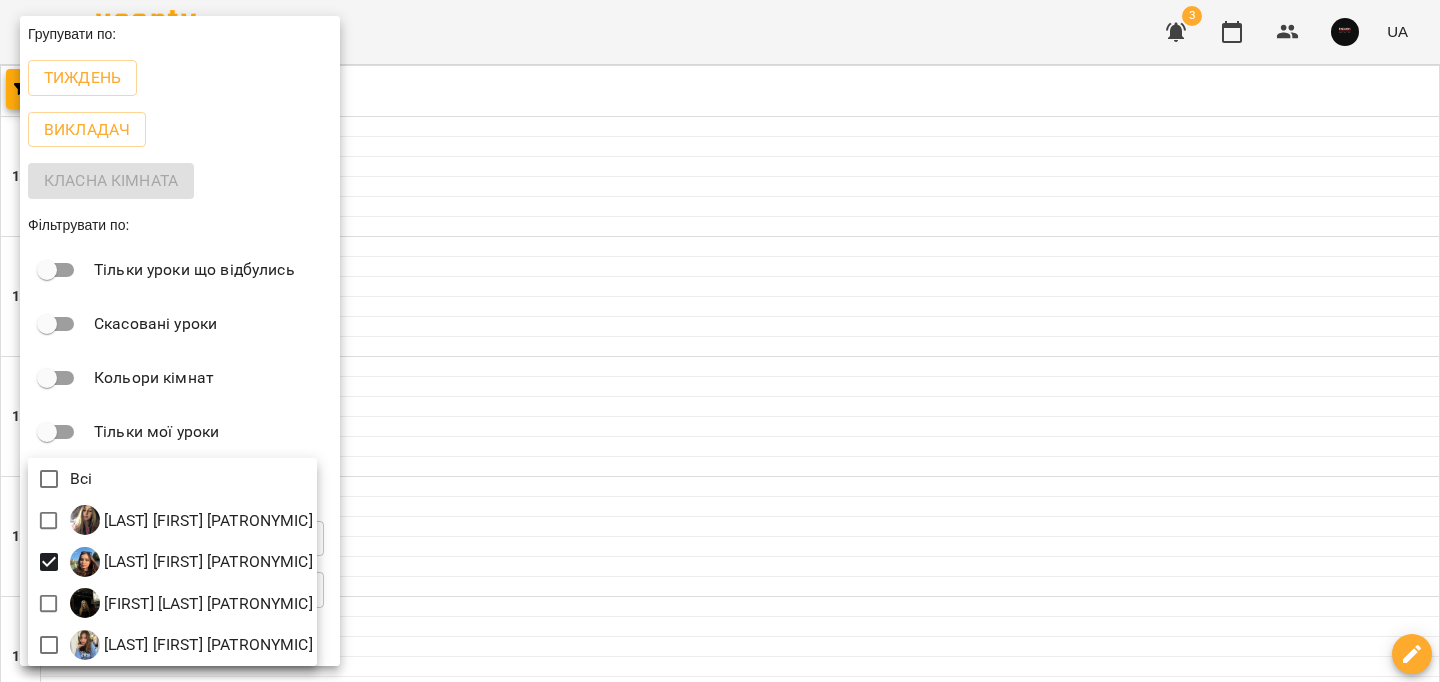 click at bounding box center [720, 341] 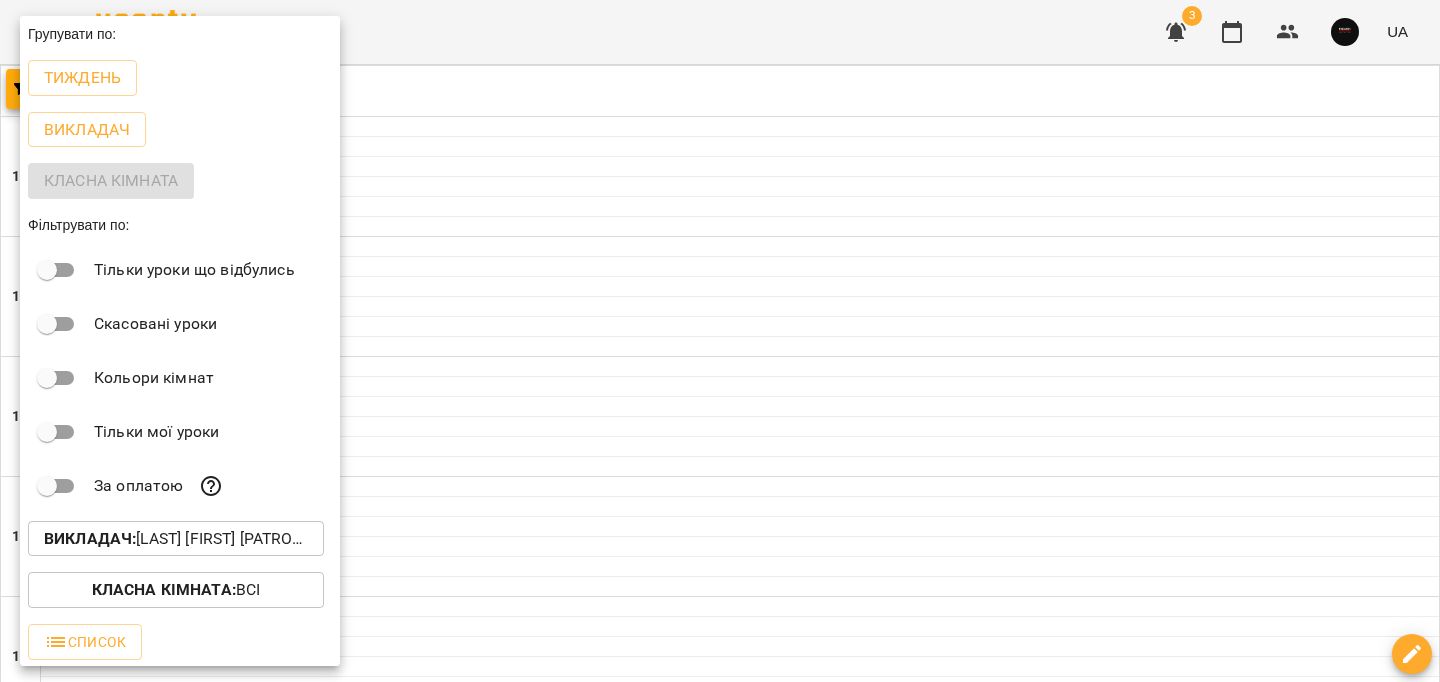 click at bounding box center (720, 341) 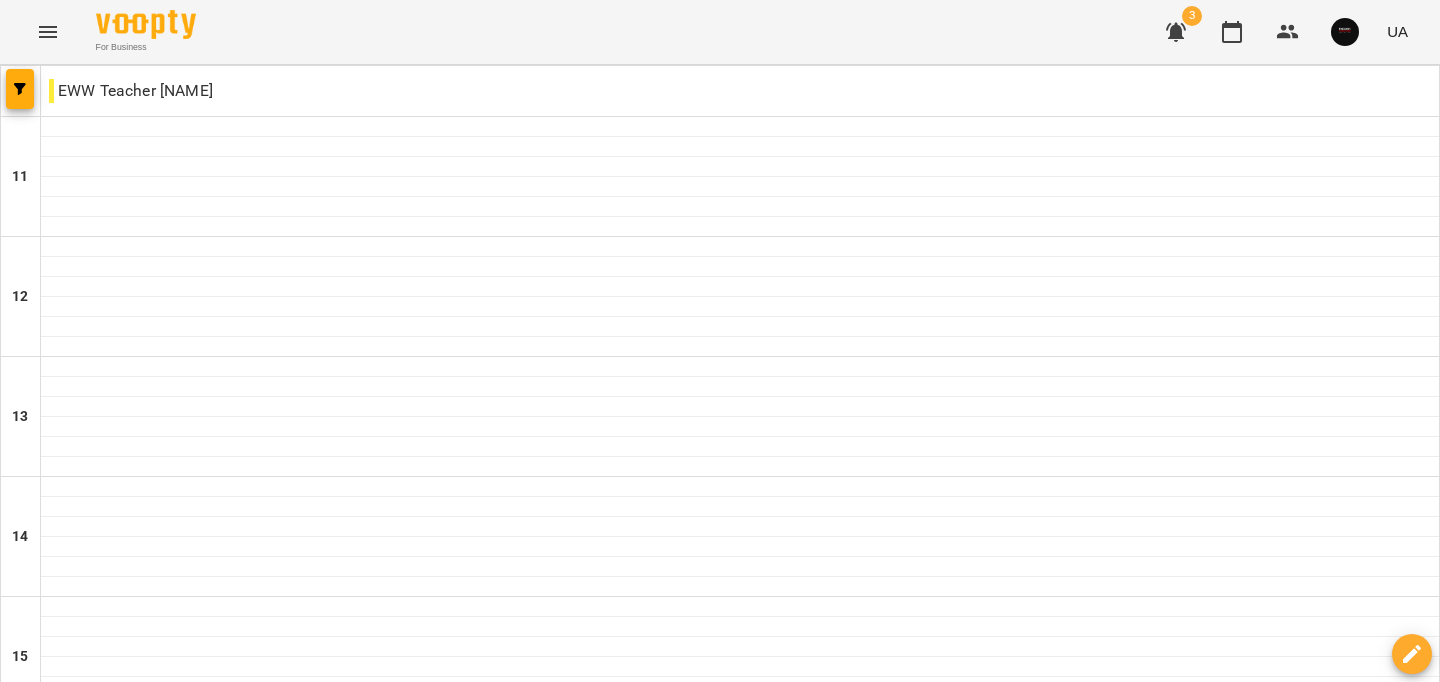 click on "пн" at bounding box center [41, 1583] 